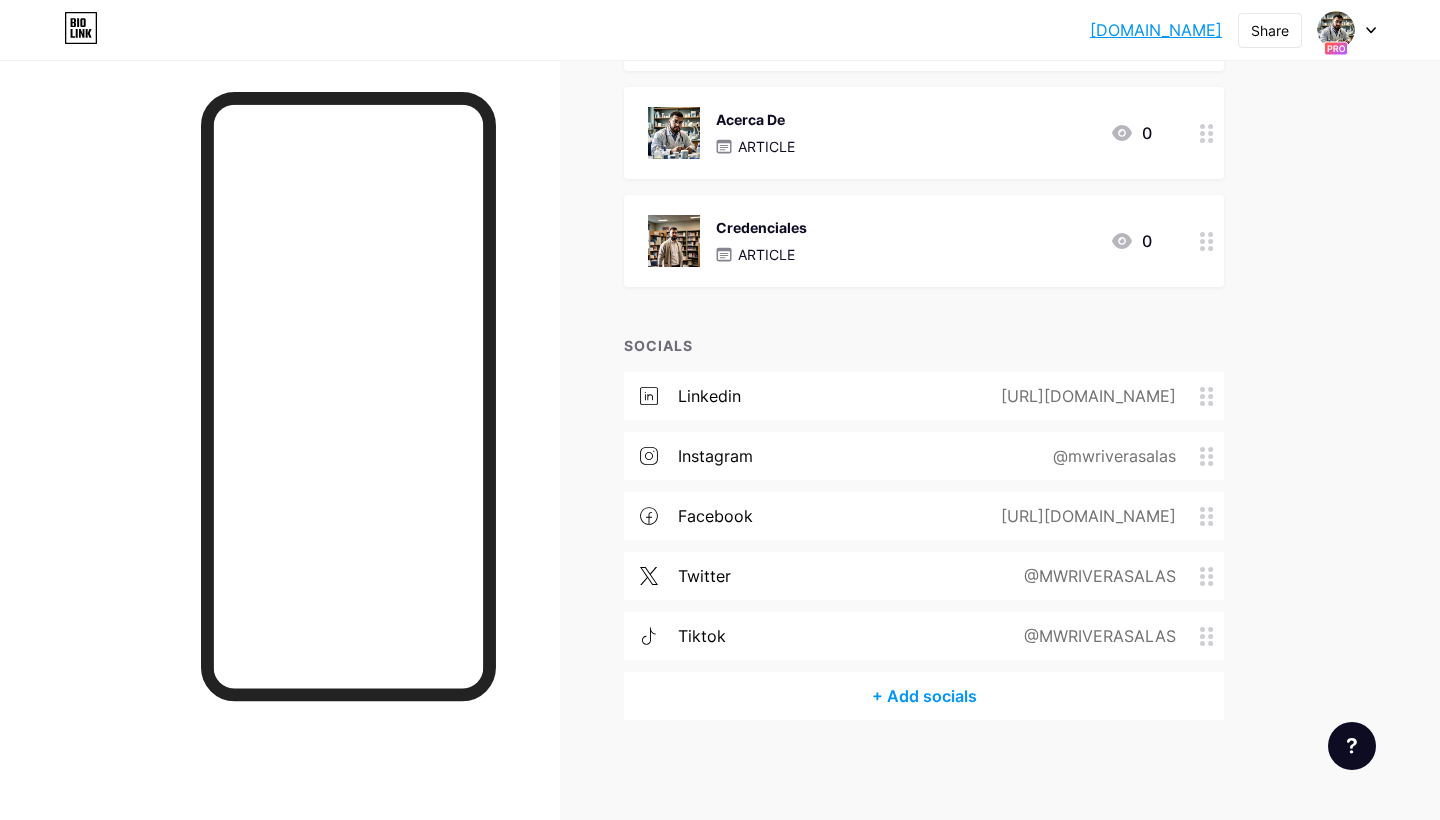 scroll, scrollTop: 979, scrollLeft: 0, axis: vertical 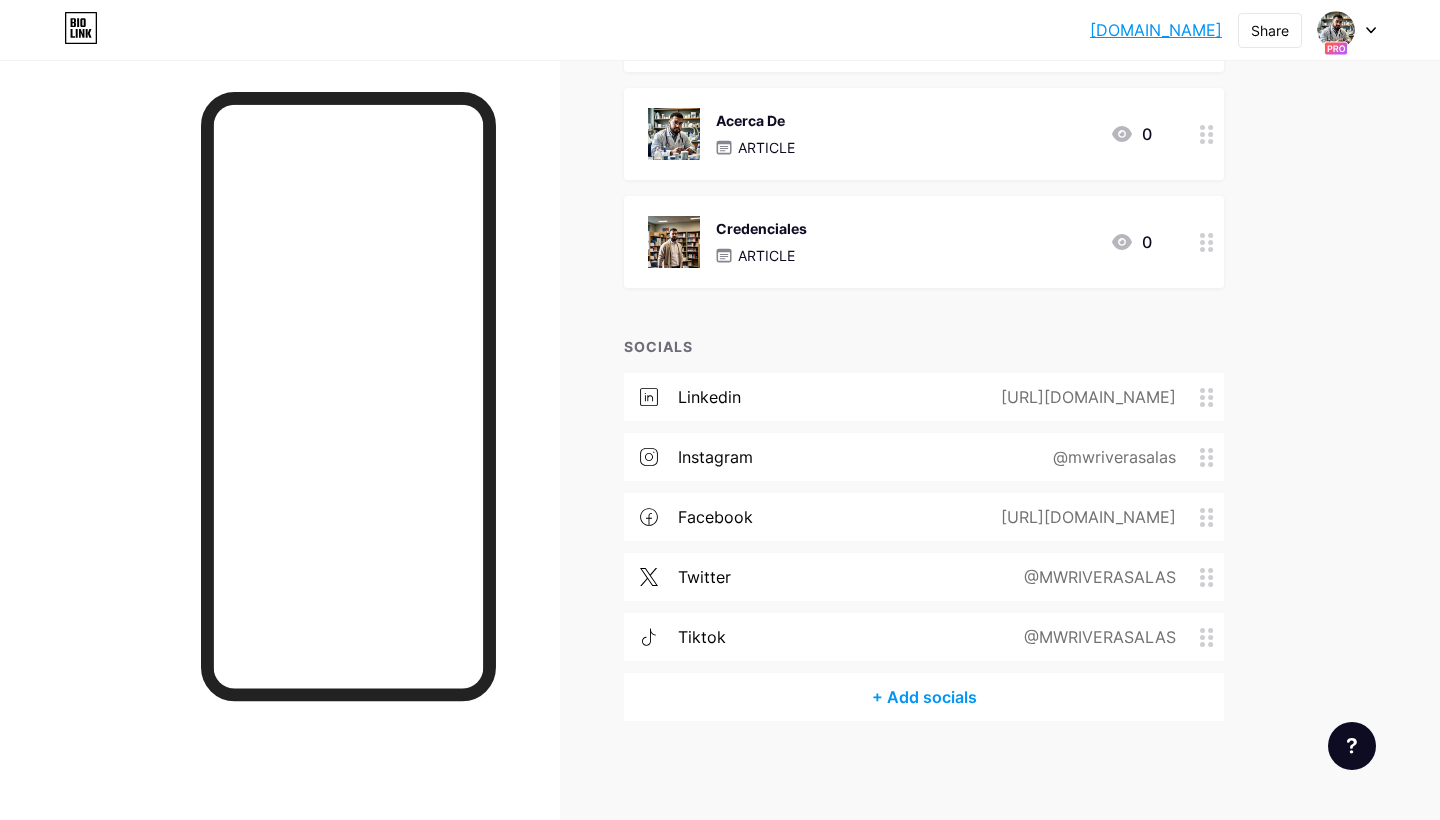 click on "[DOMAIN_NAME]" at bounding box center (1156, 30) 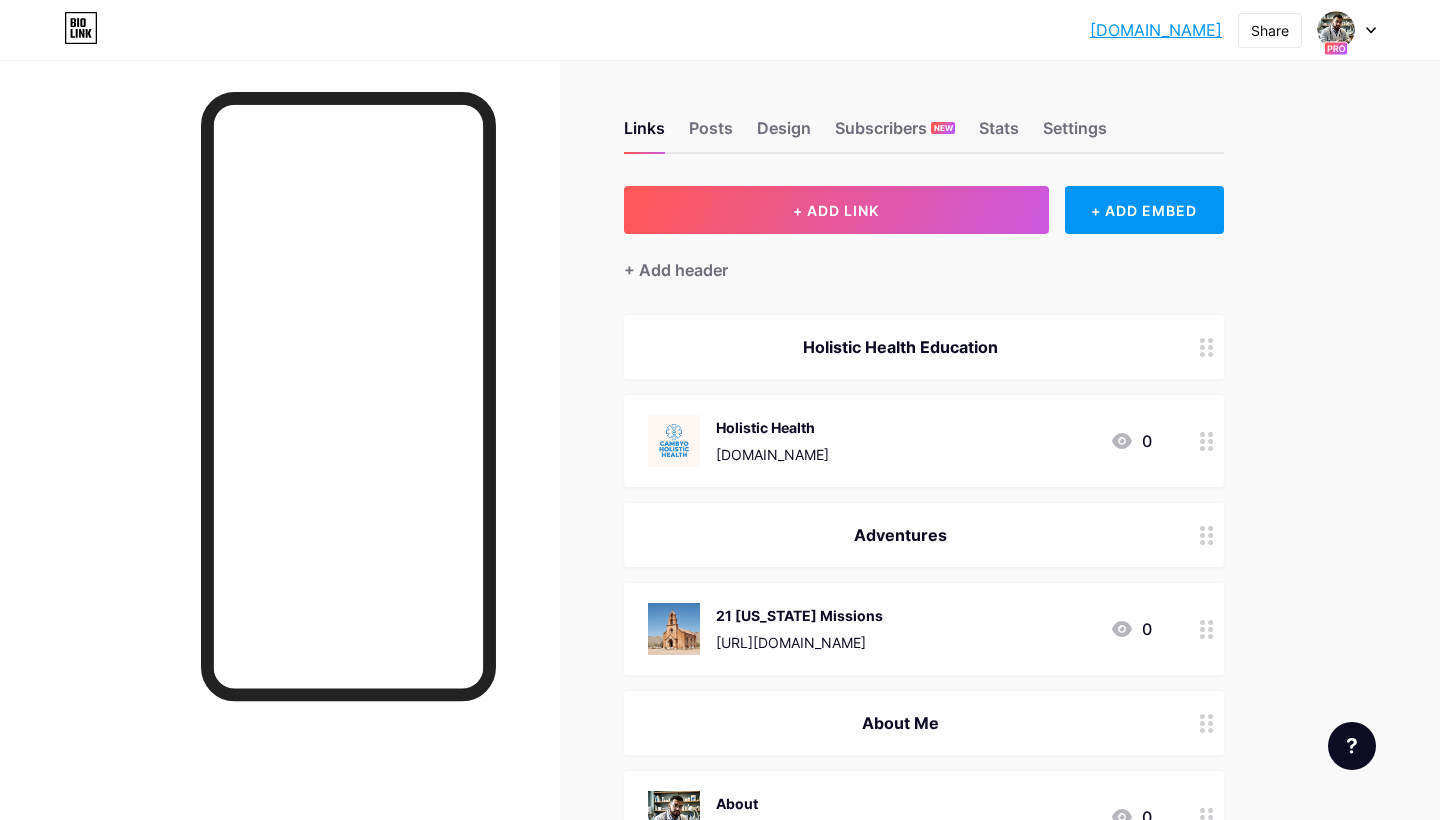 scroll, scrollTop: 0, scrollLeft: 0, axis: both 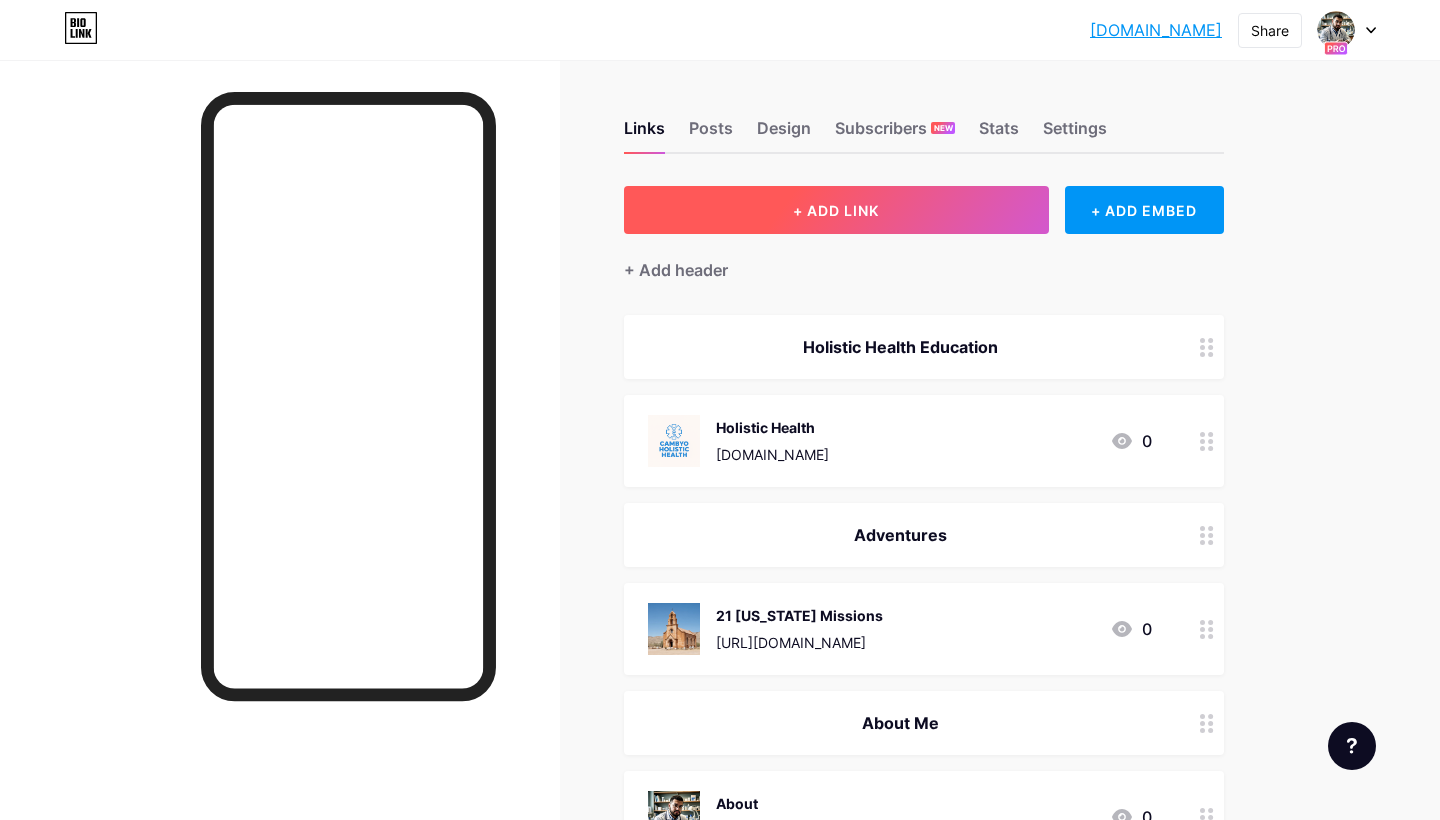 click on "+ ADD LINK" at bounding box center [836, 210] 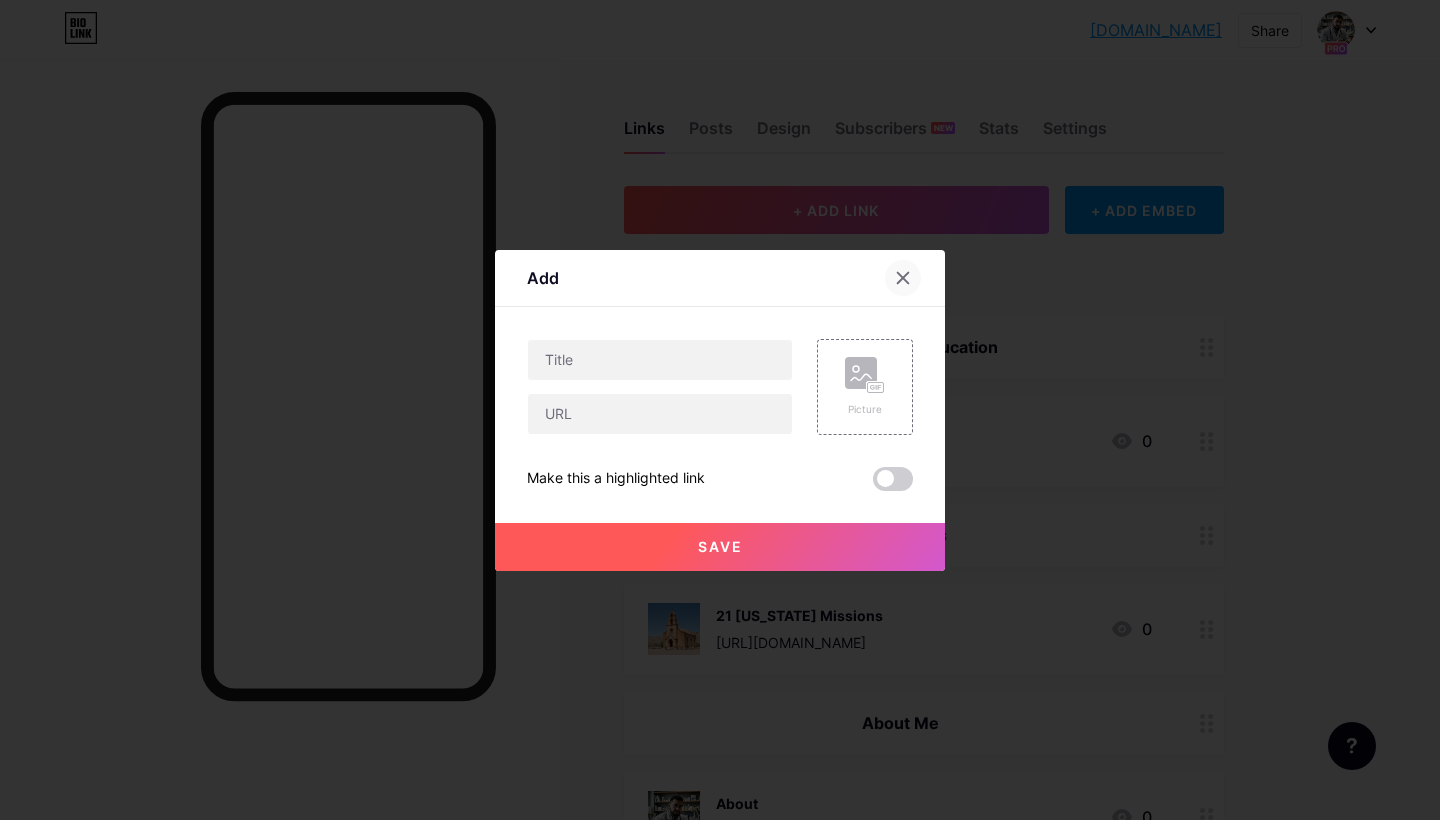 click at bounding box center (903, 278) 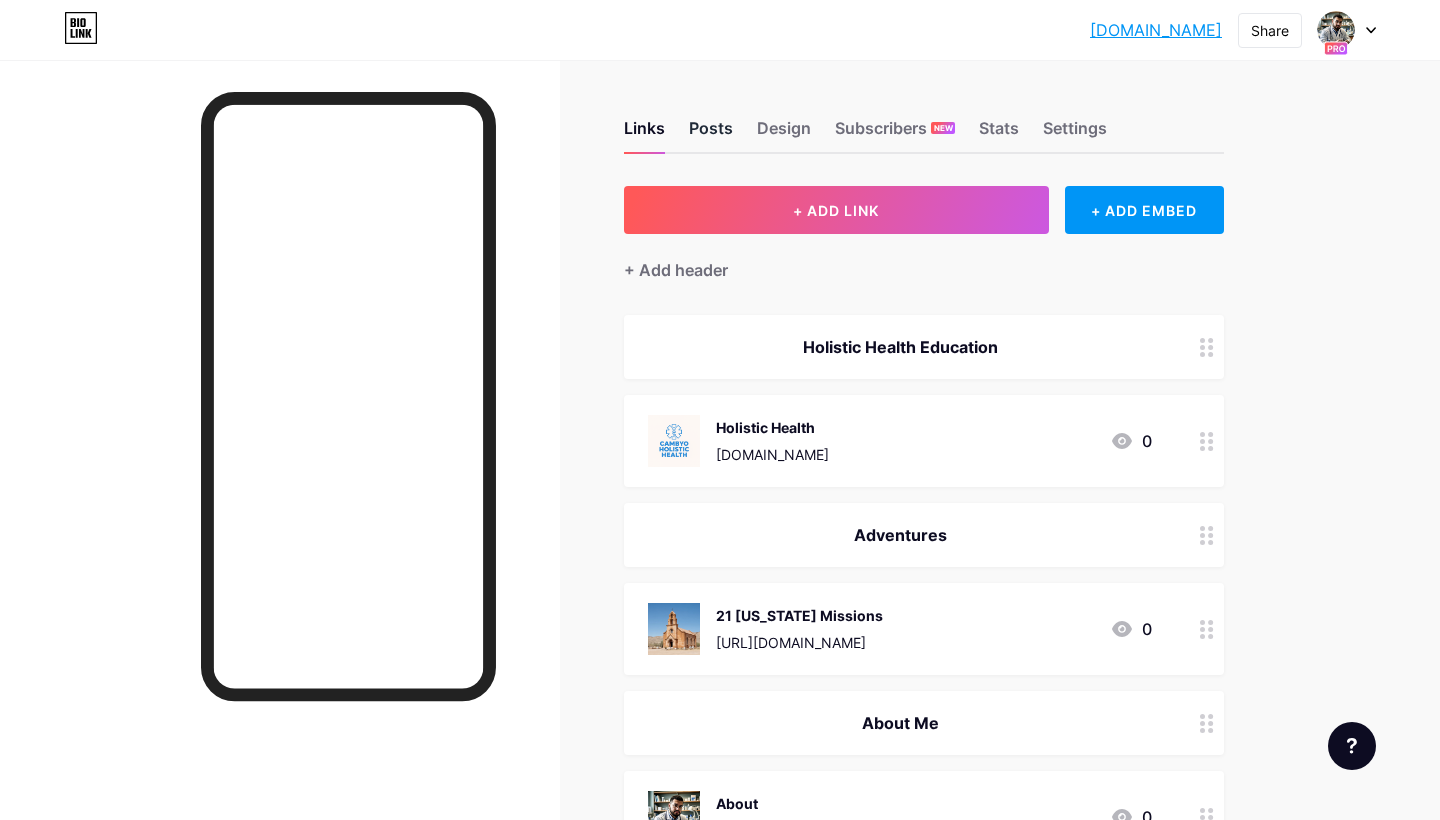click on "Posts" at bounding box center [711, 134] 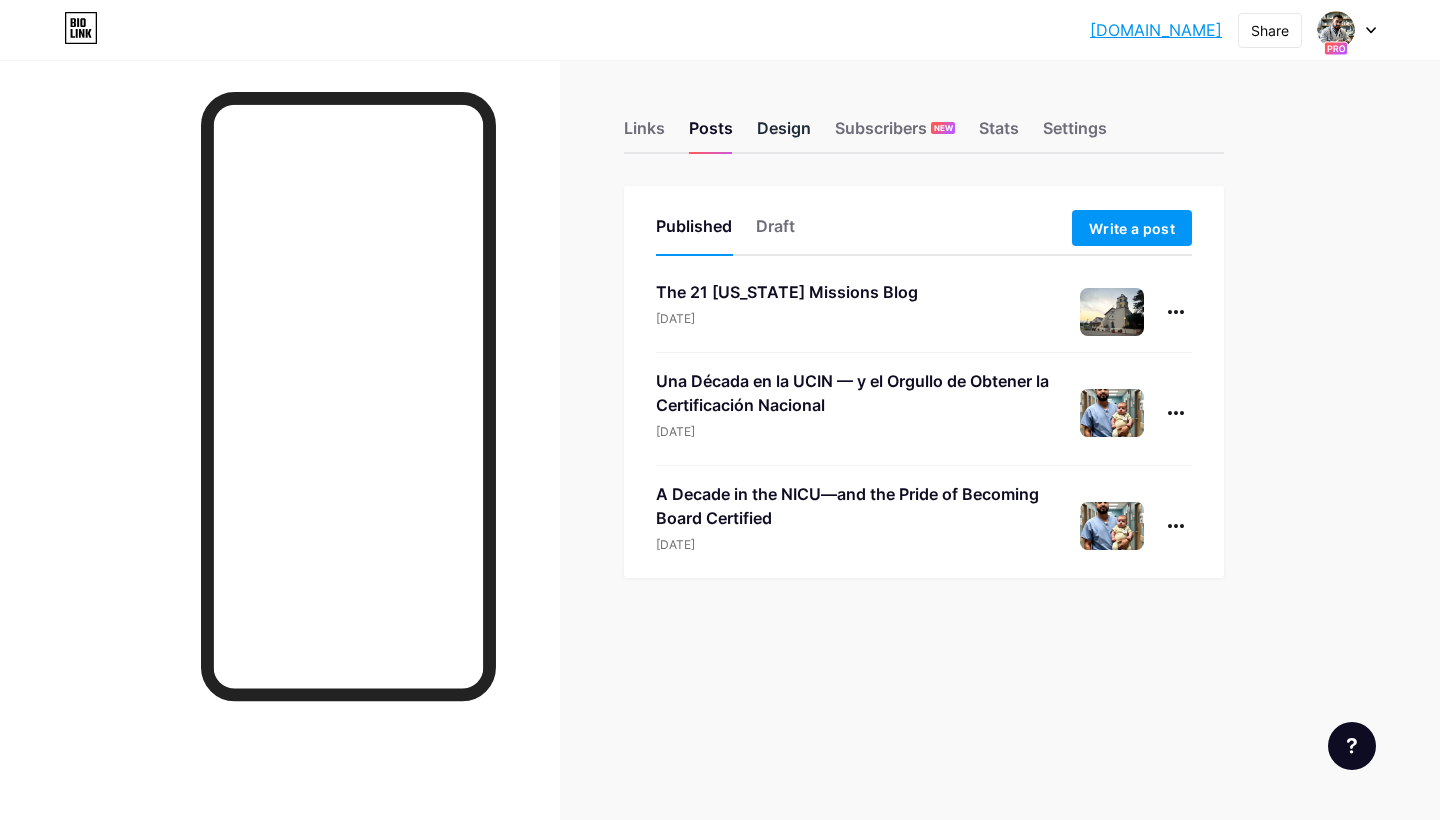 click on "Design" at bounding box center (784, 134) 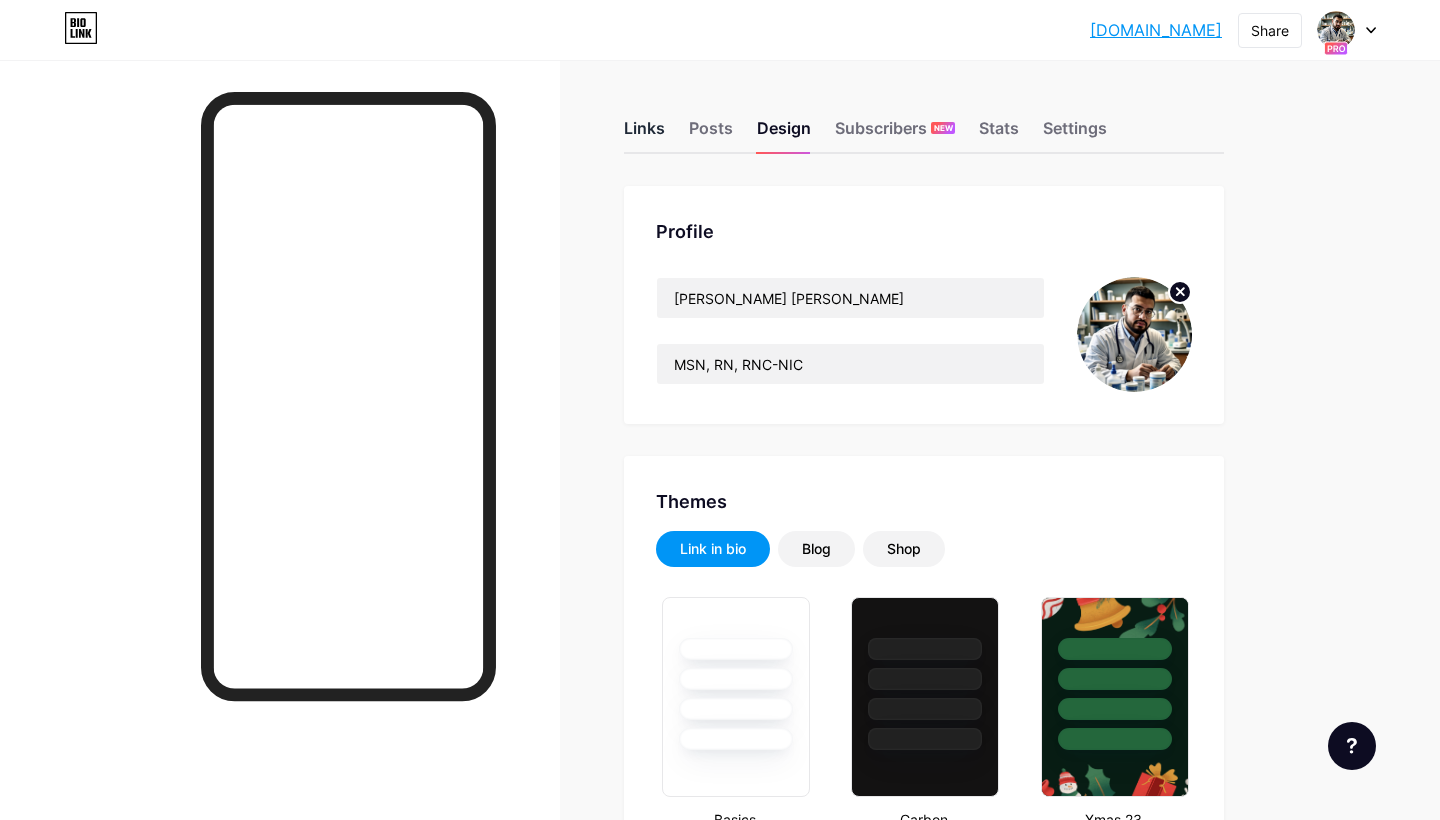 scroll, scrollTop: 0, scrollLeft: 0, axis: both 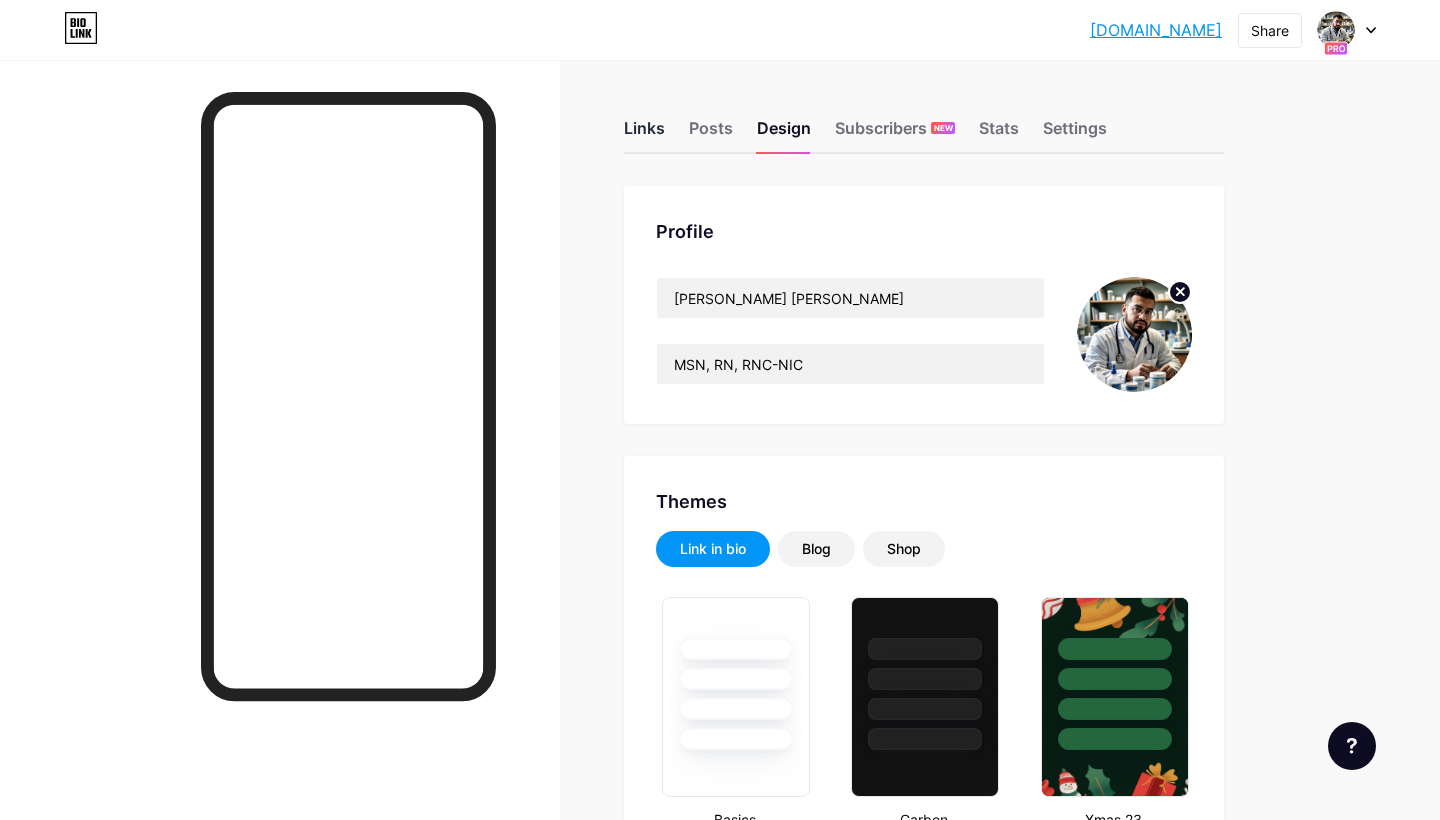click on "Links" at bounding box center (644, 134) 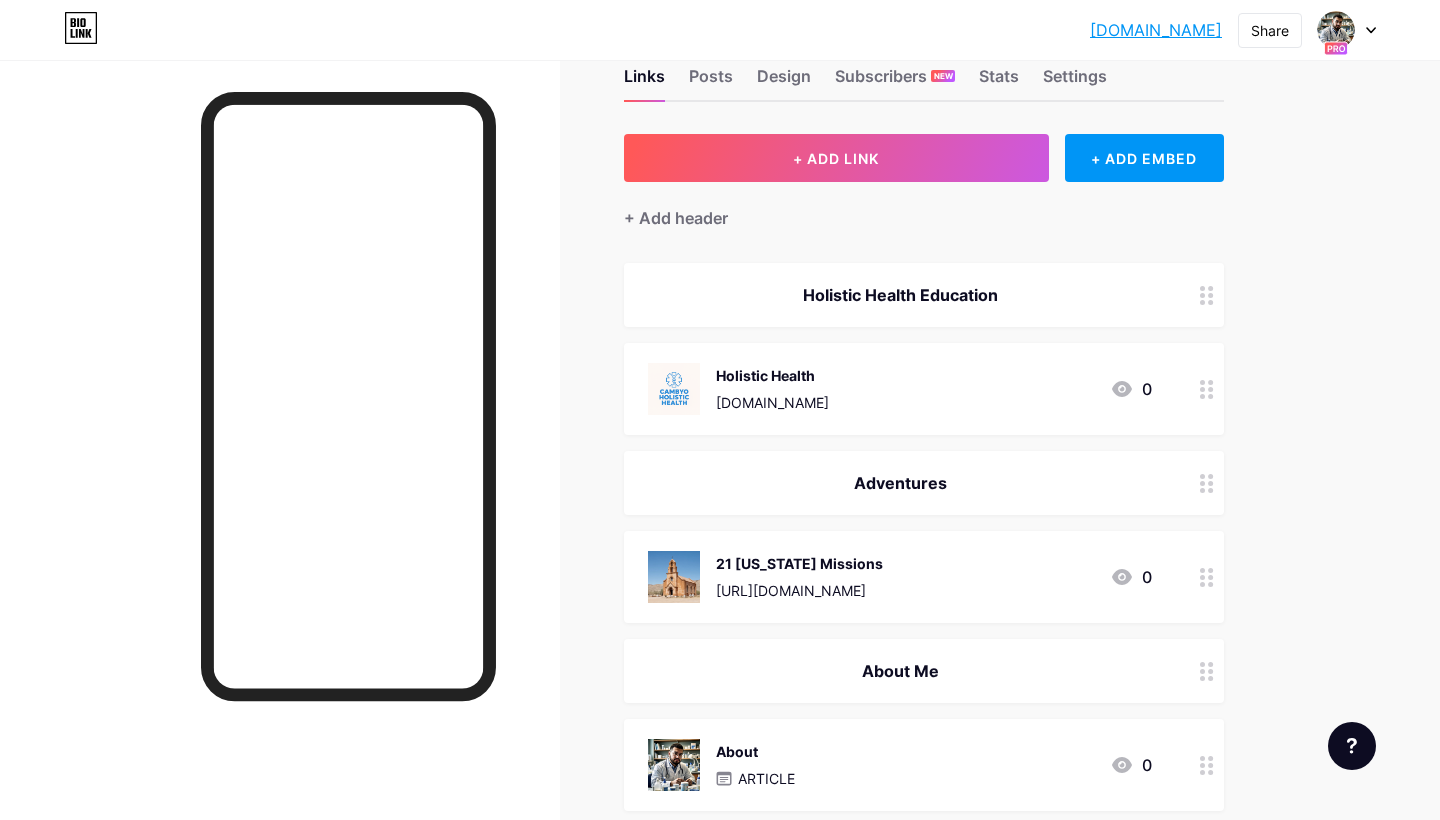 scroll, scrollTop: 54, scrollLeft: 0, axis: vertical 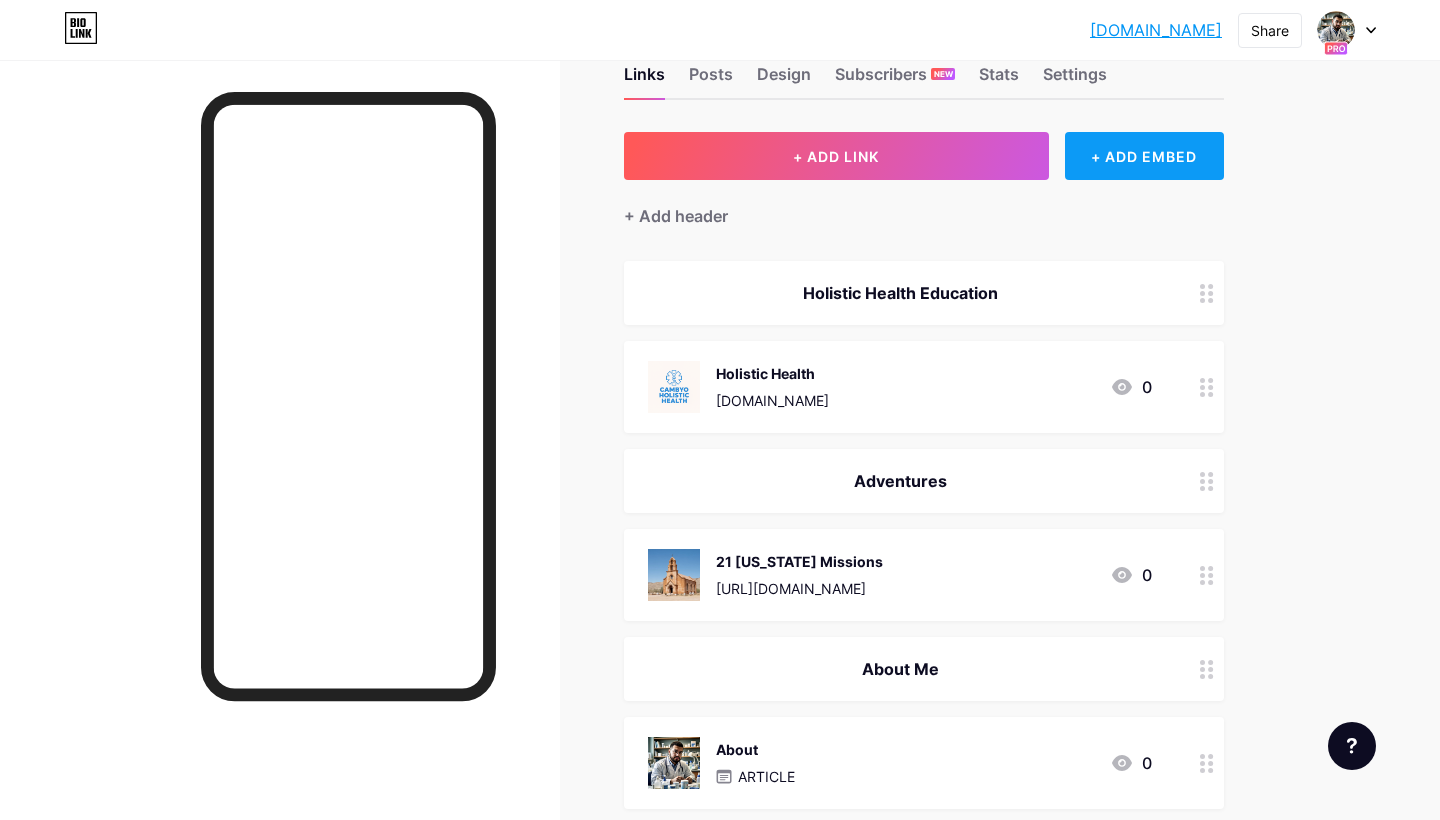click on "+ ADD EMBED" at bounding box center (1144, 156) 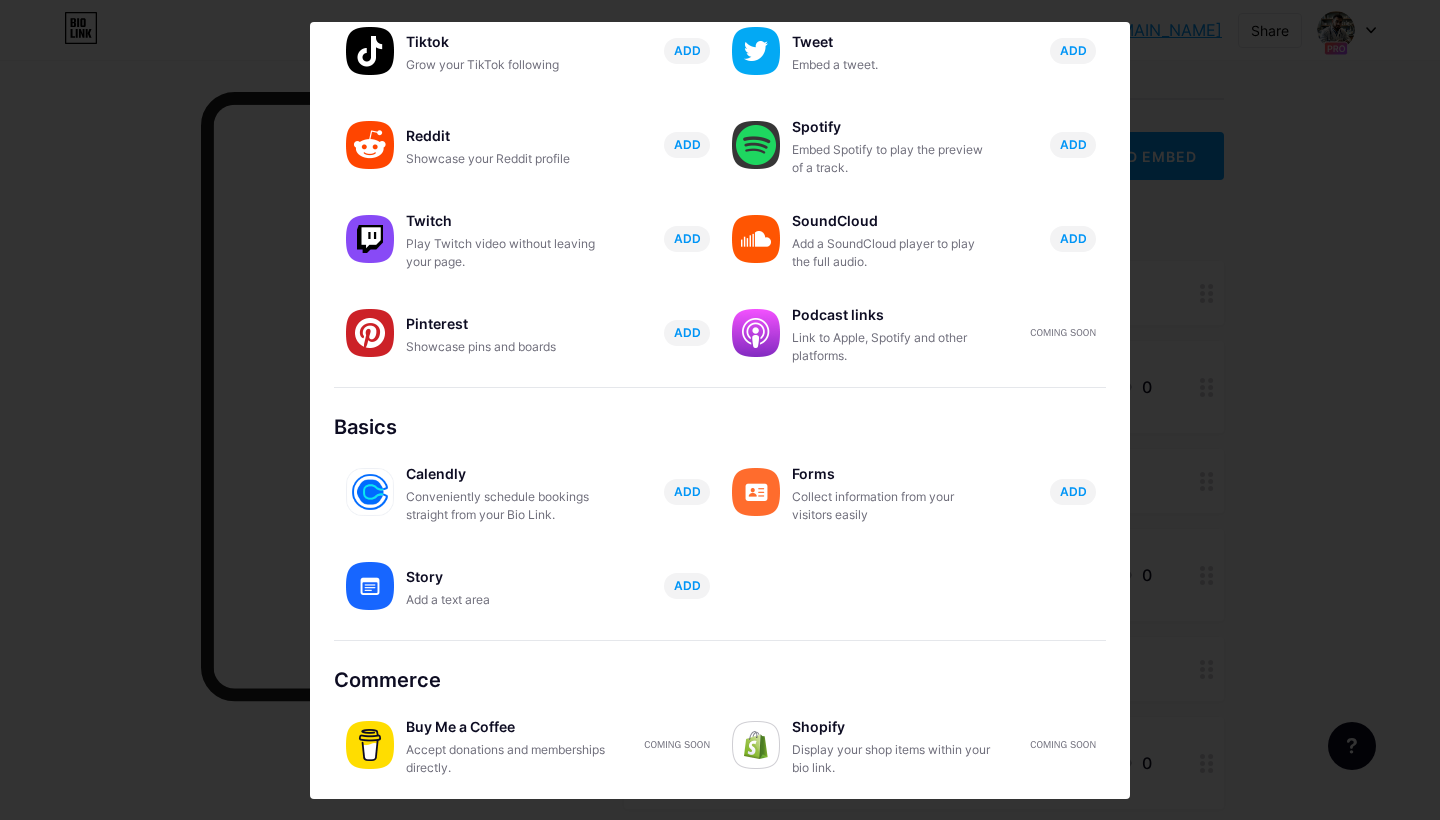 scroll, scrollTop: 242, scrollLeft: 0, axis: vertical 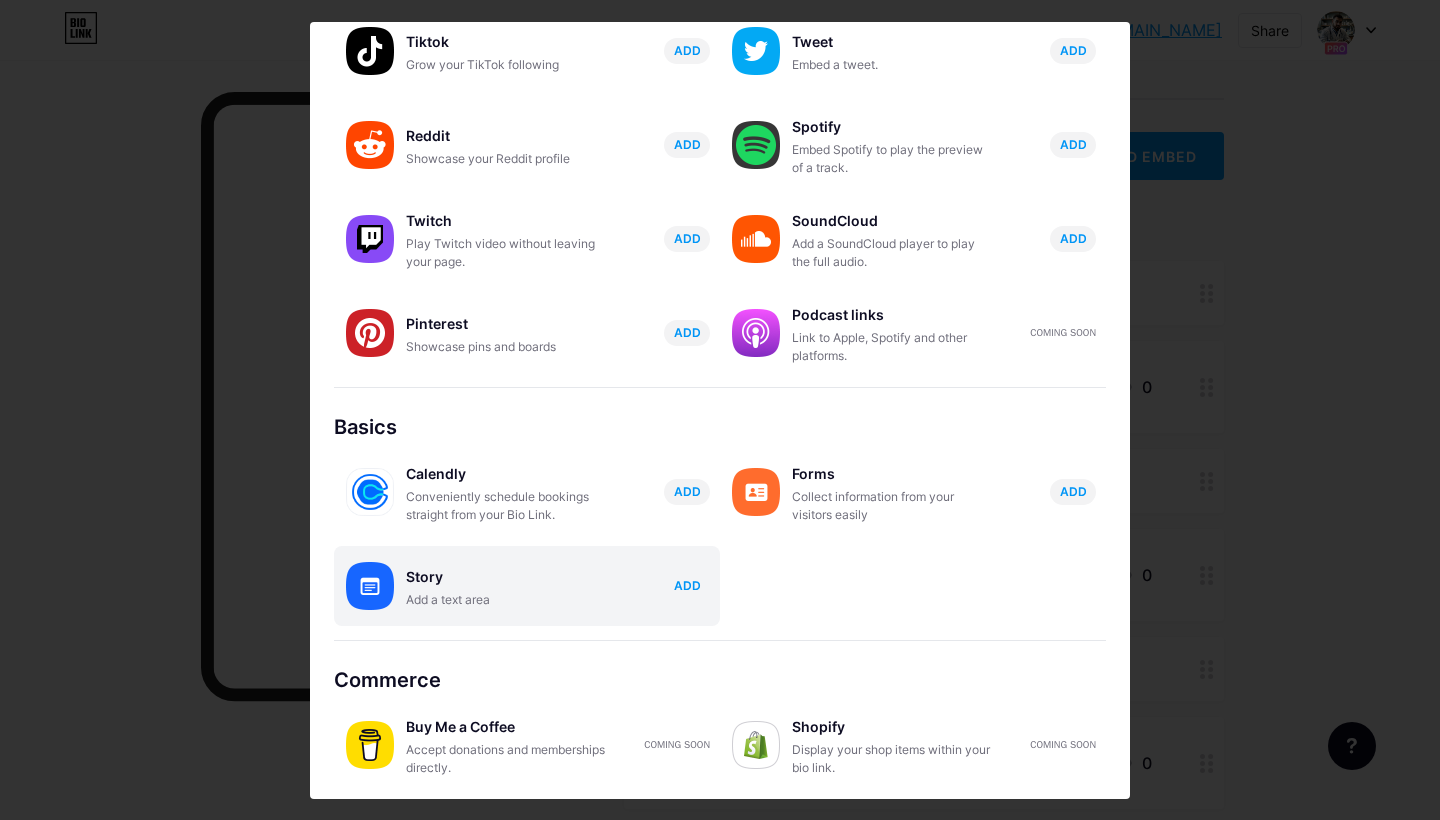 click on "ADD" at bounding box center [687, 585] 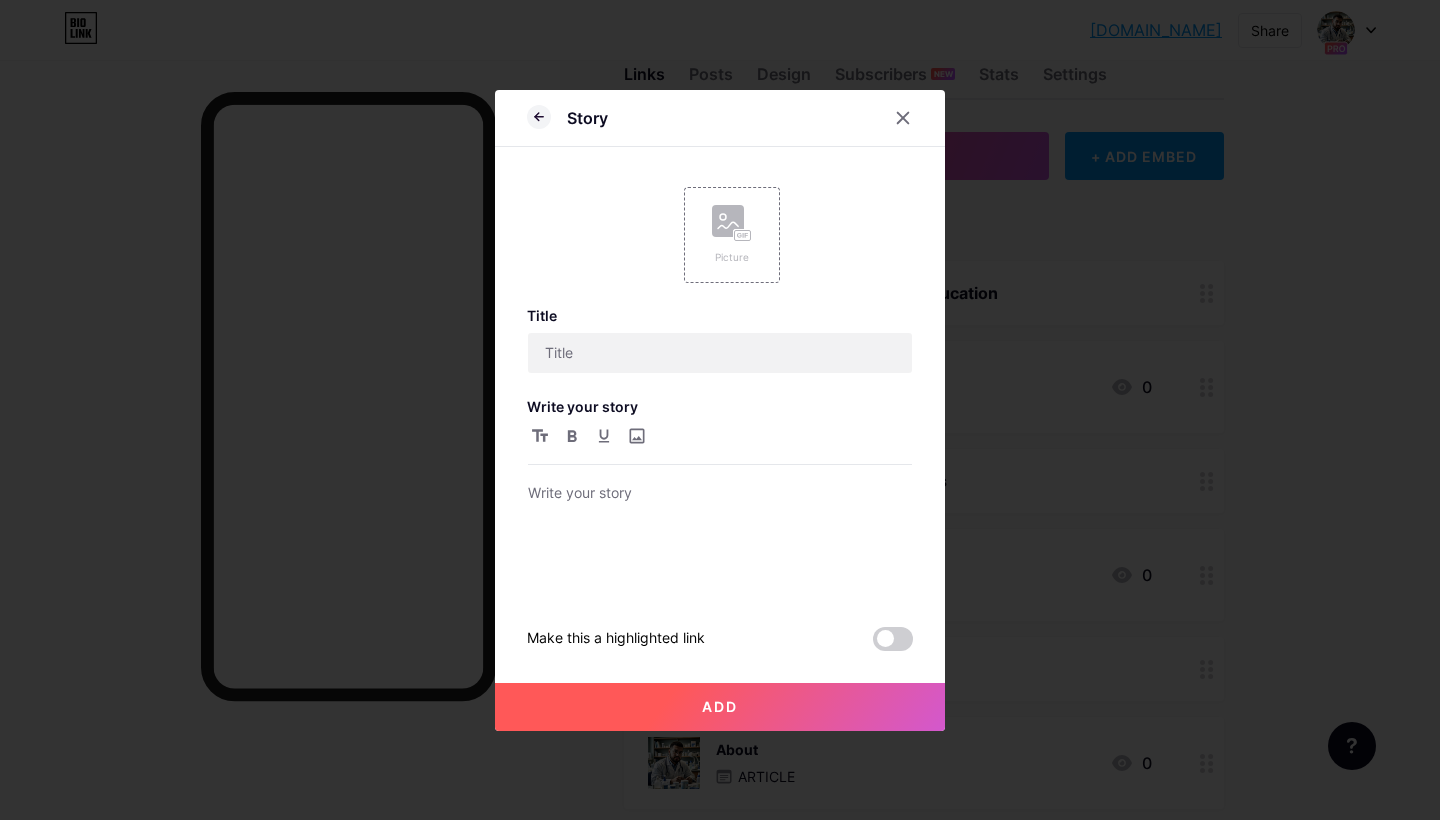 scroll, scrollTop: 0, scrollLeft: 0, axis: both 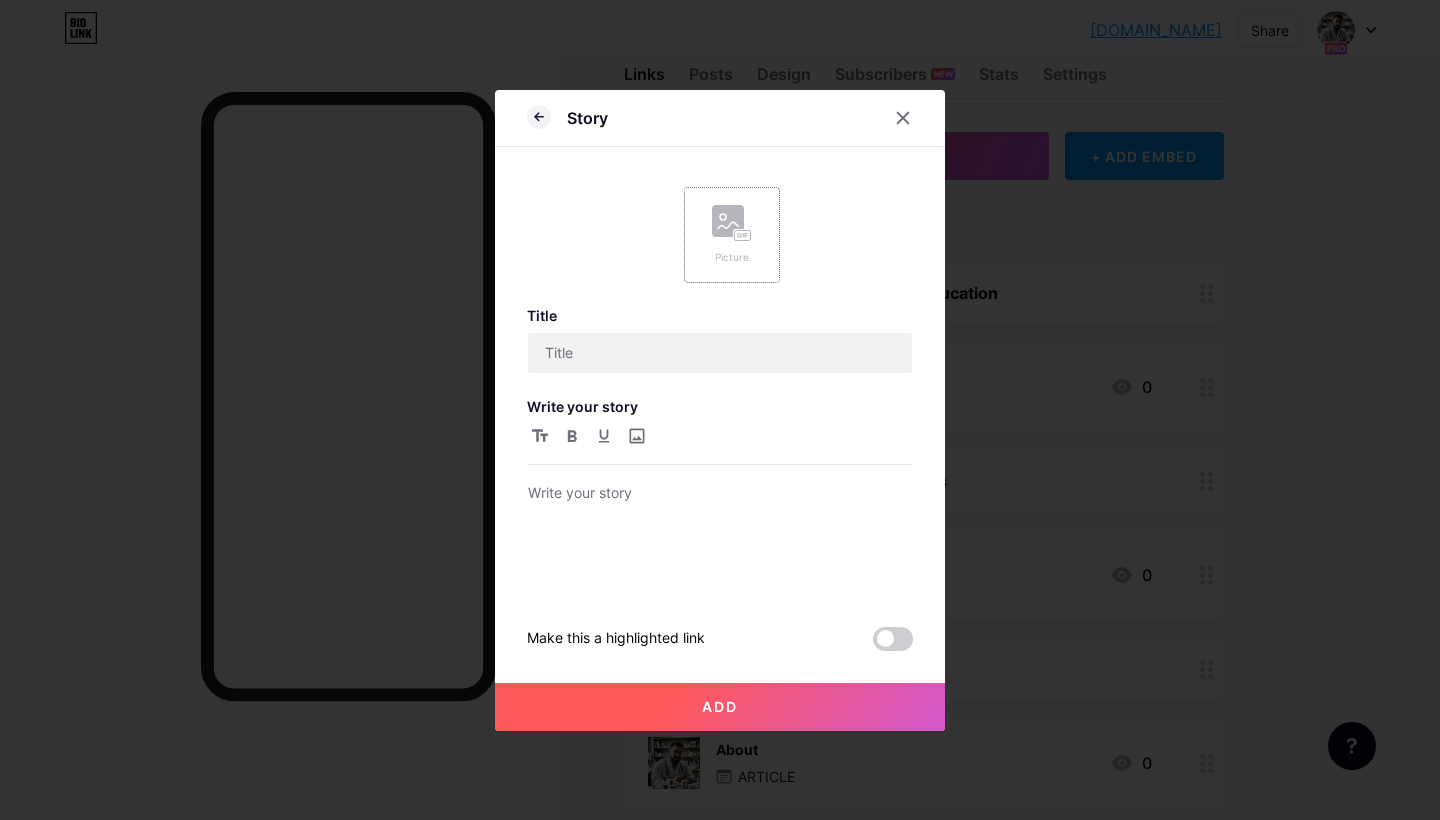 click on "Picture" at bounding box center [732, 235] 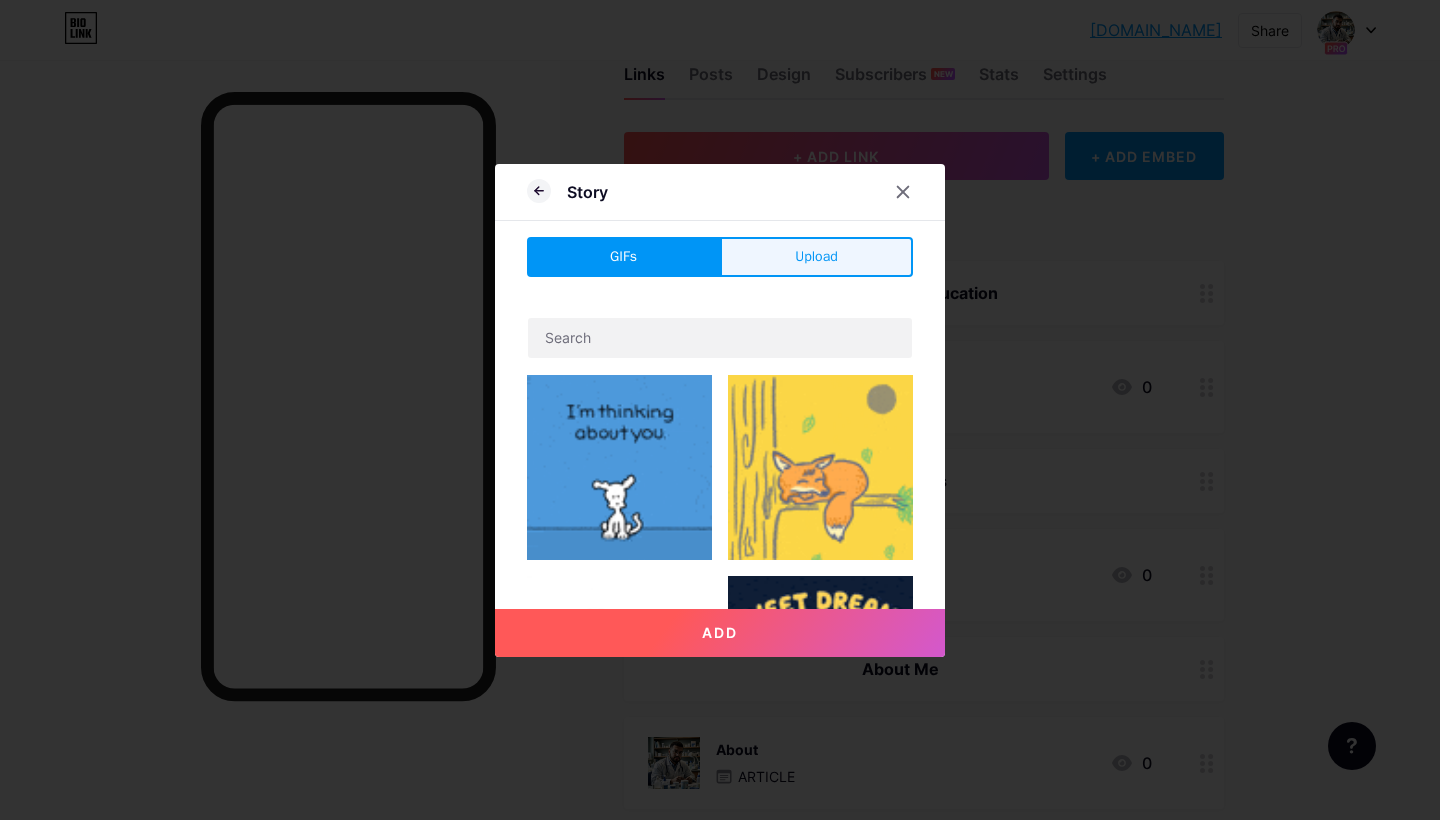 click on "Upload" at bounding box center (816, 256) 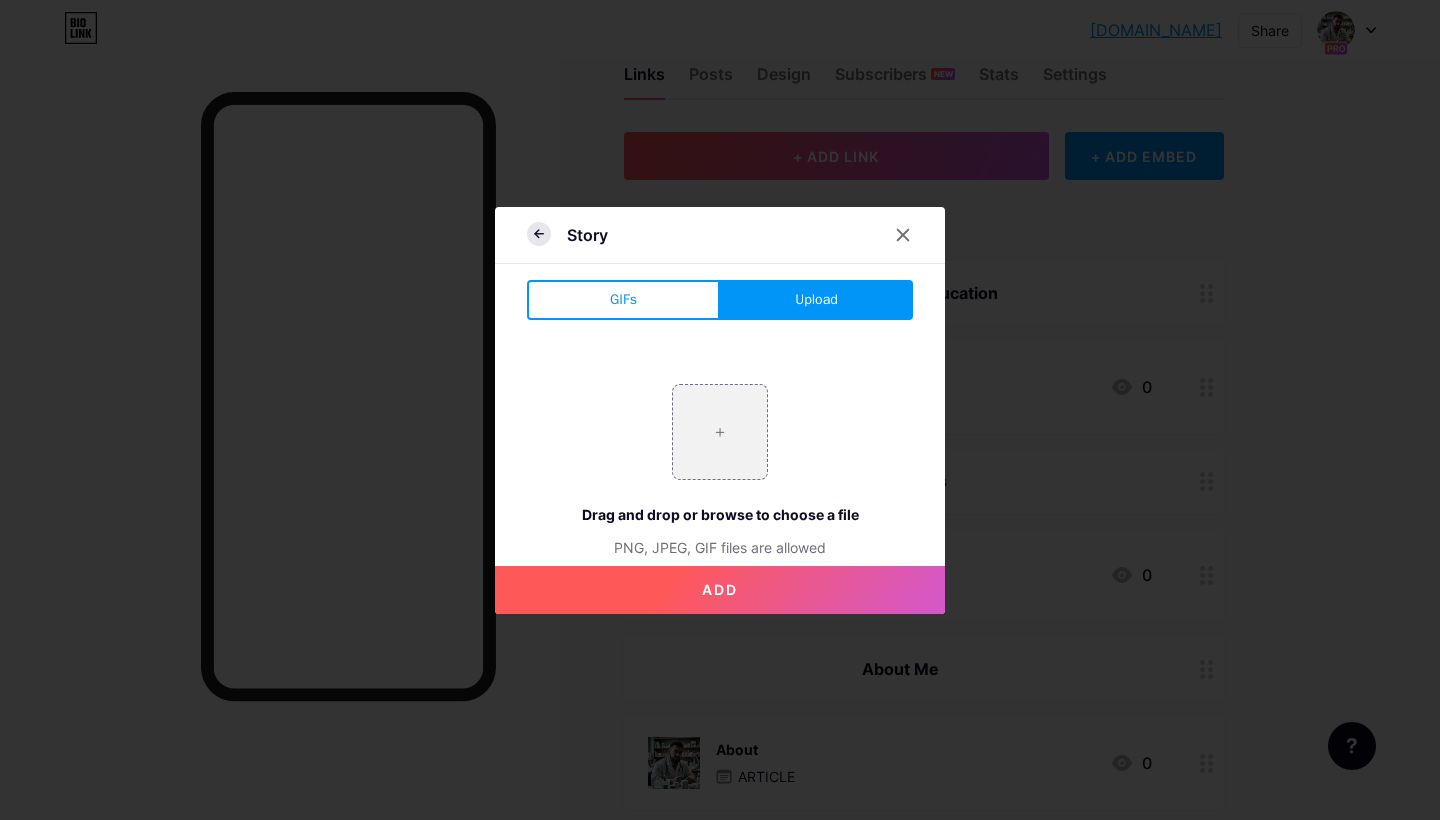 click 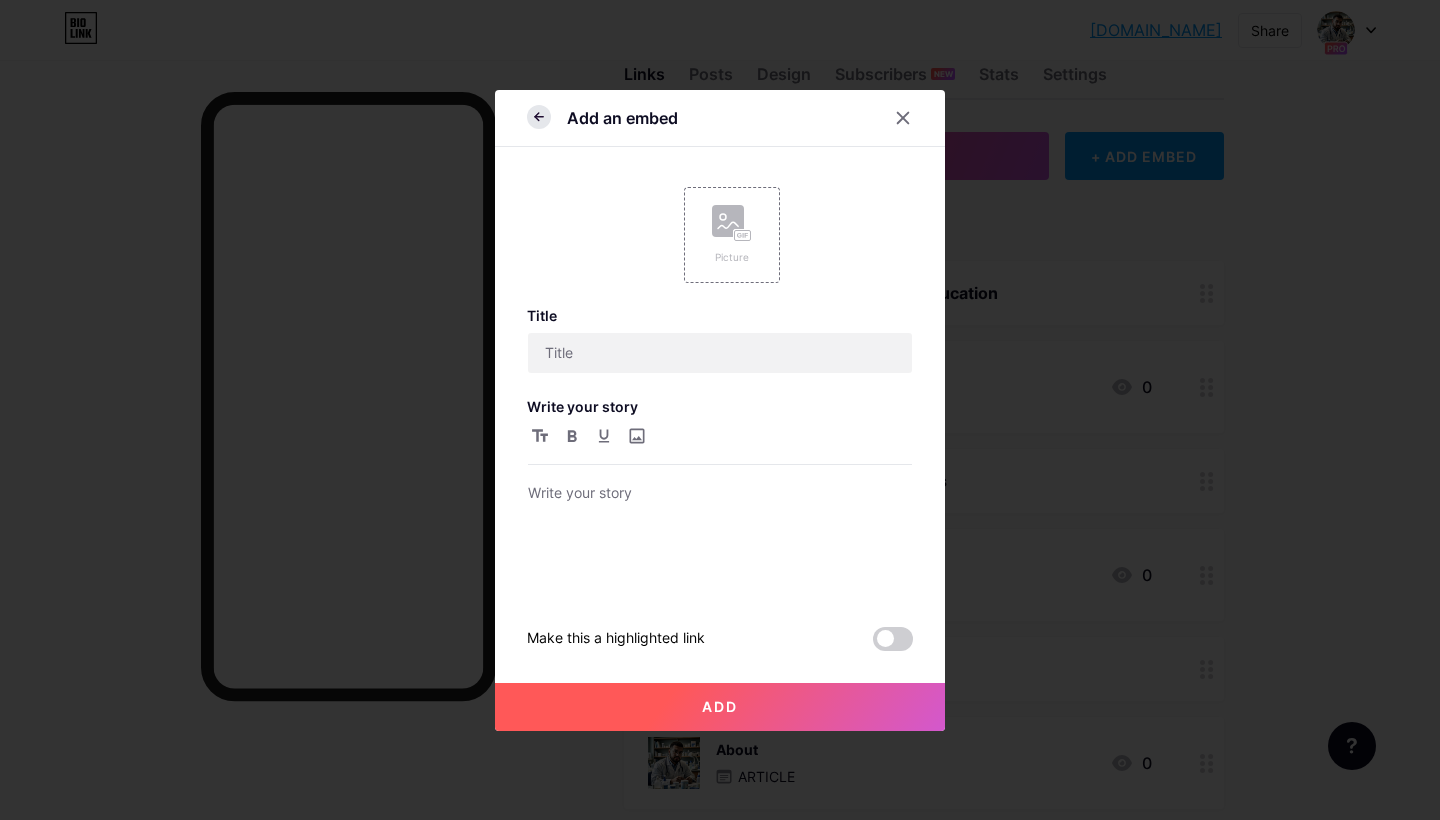 click 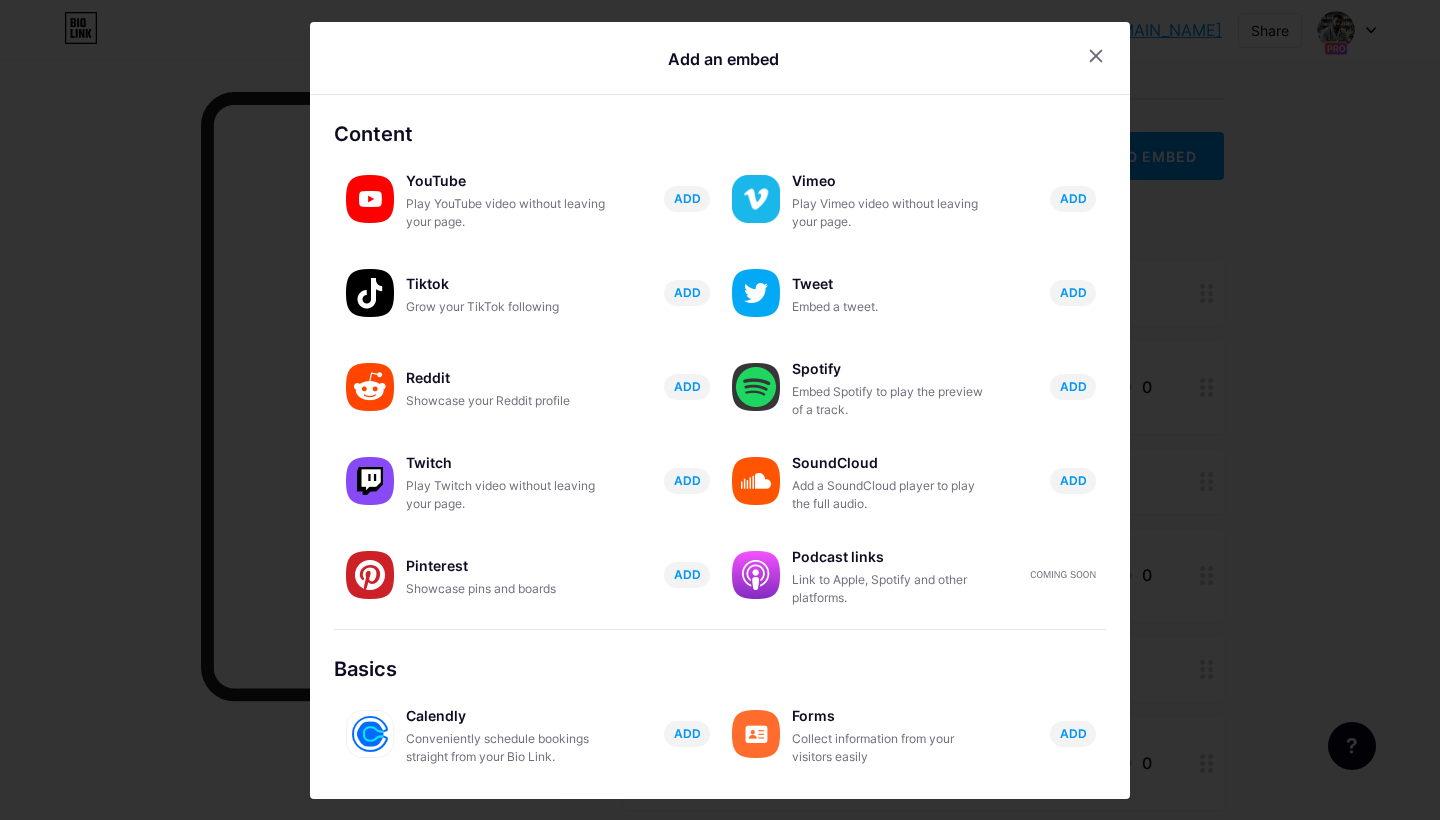 scroll, scrollTop: 0, scrollLeft: 0, axis: both 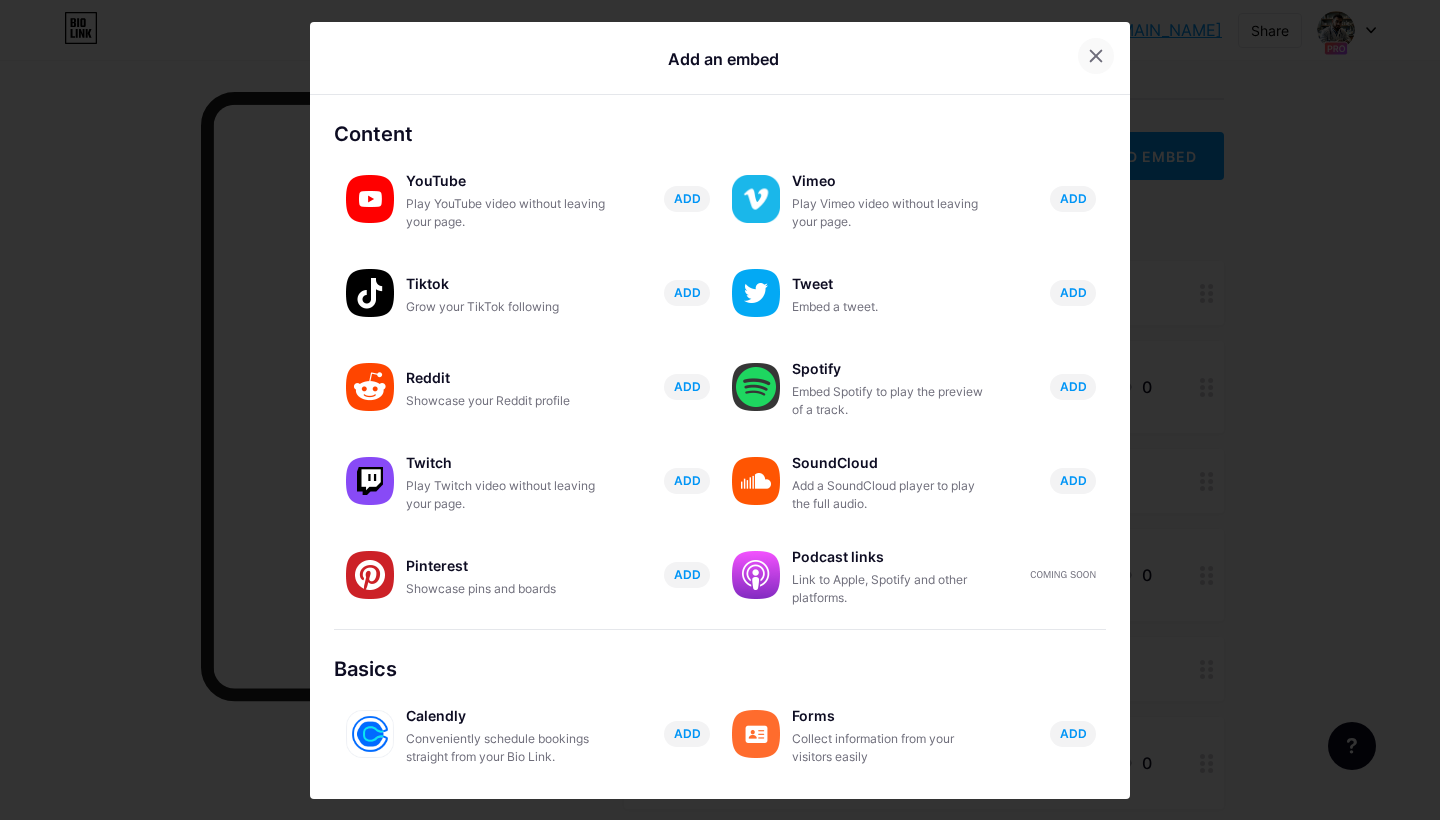 click 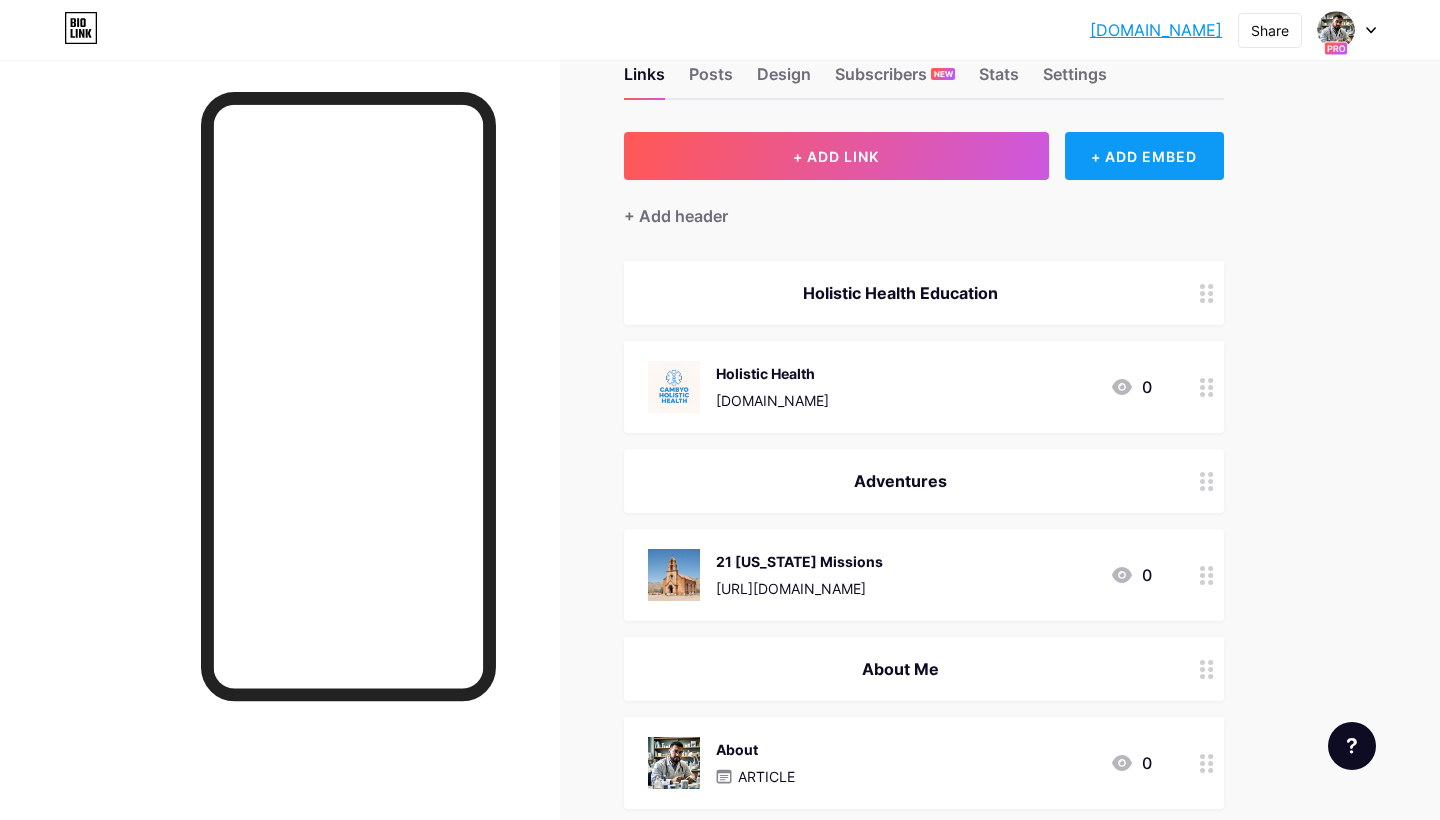 click on "+ ADD EMBED" at bounding box center (1144, 156) 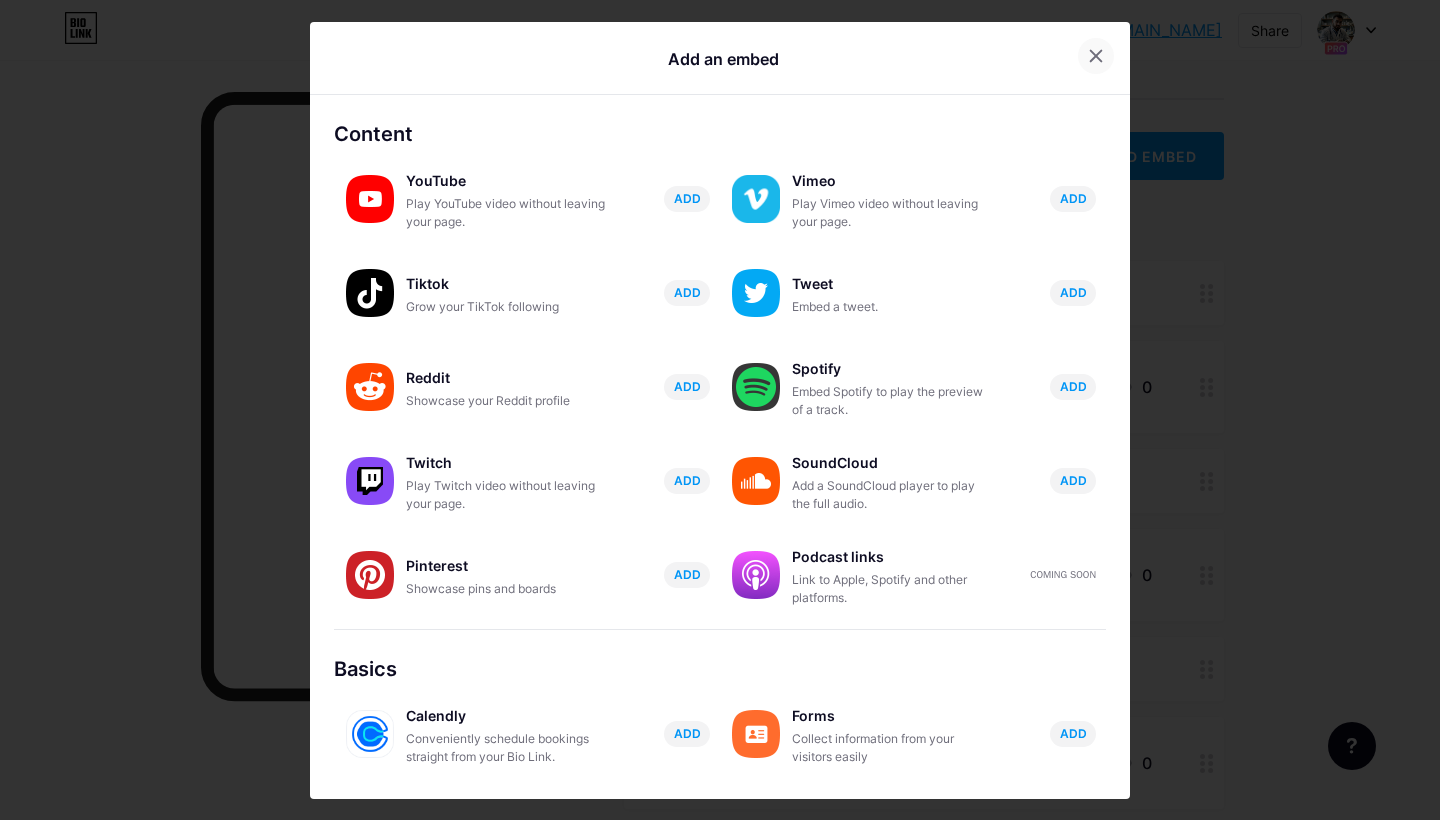 scroll, scrollTop: 0, scrollLeft: 0, axis: both 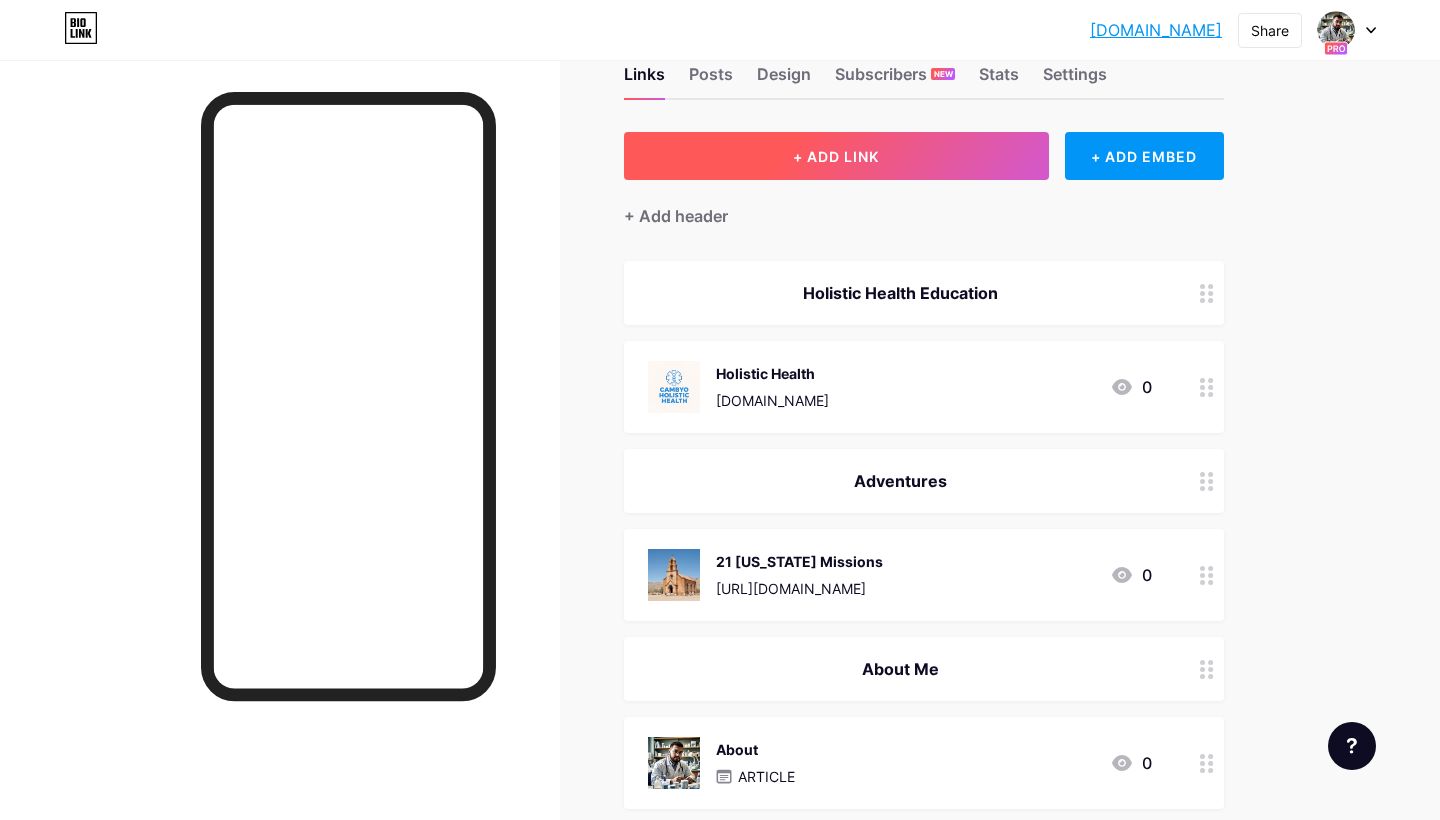 click on "+ ADD LINK" at bounding box center (836, 156) 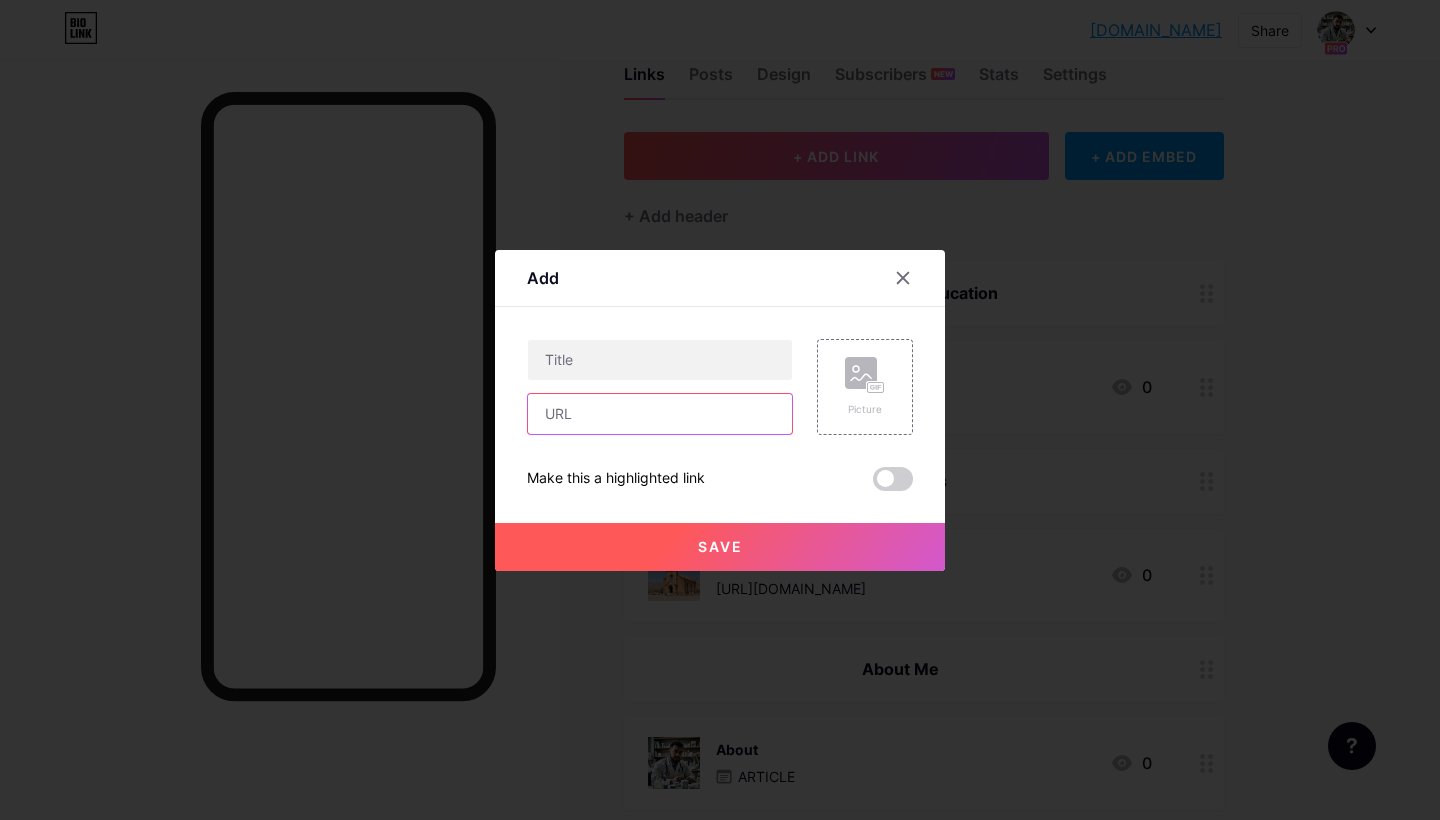 click at bounding box center [660, 414] 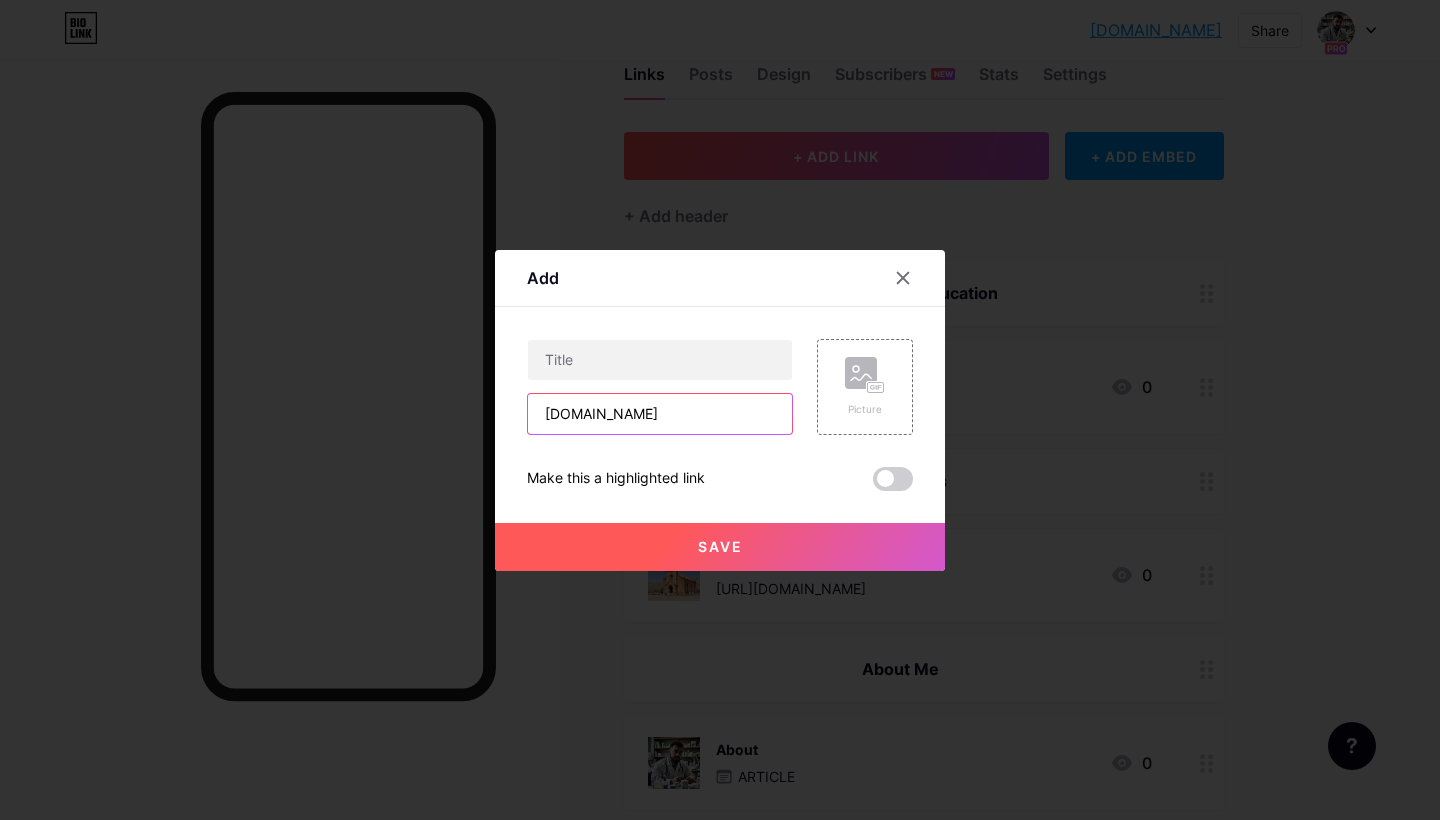 drag, startPoint x: 561, startPoint y: 408, endPoint x: 772, endPoint y: 426, distance: 211.76639 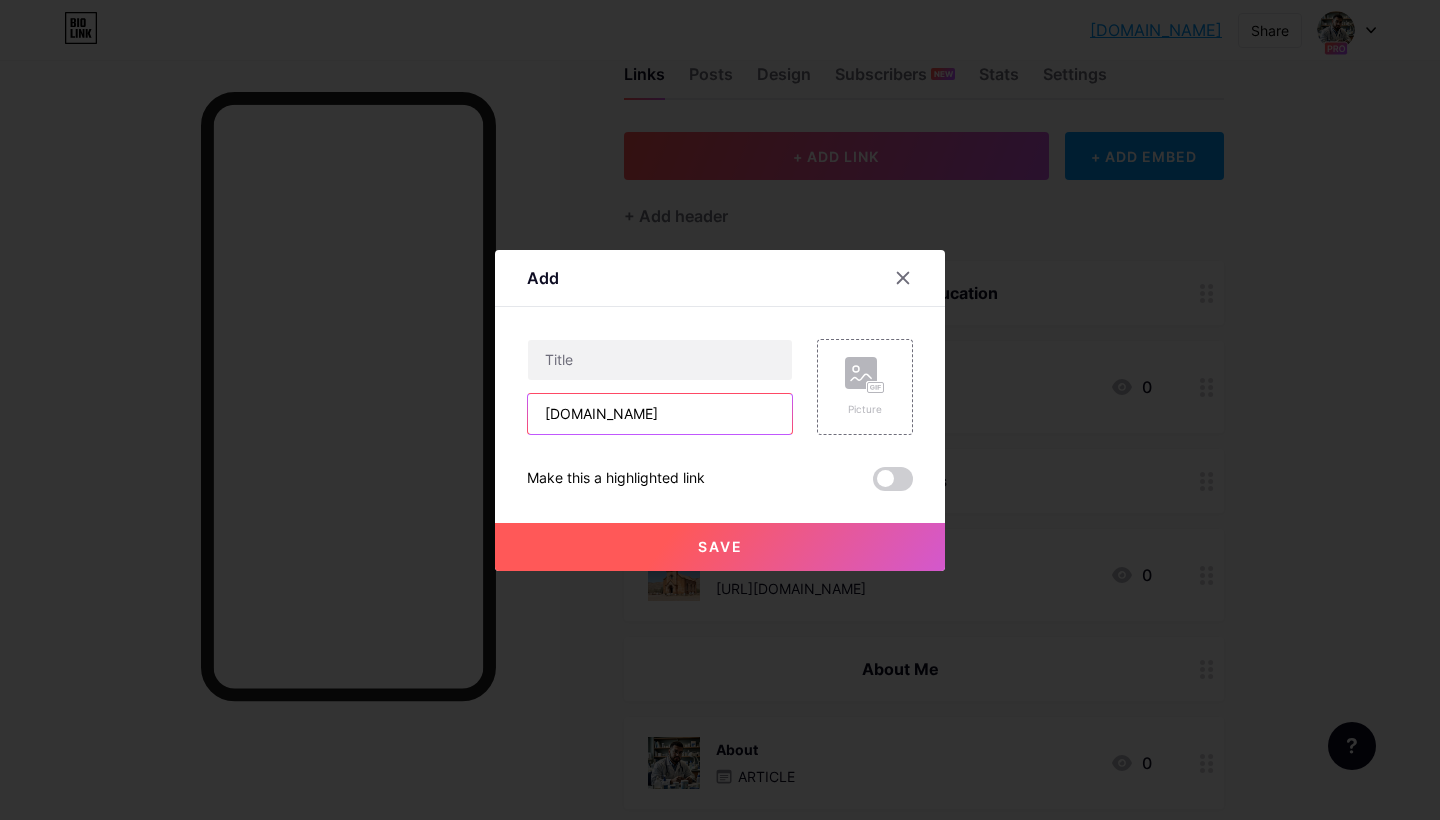 click on "es.cambyo.com" at bounding box center (660, 414) 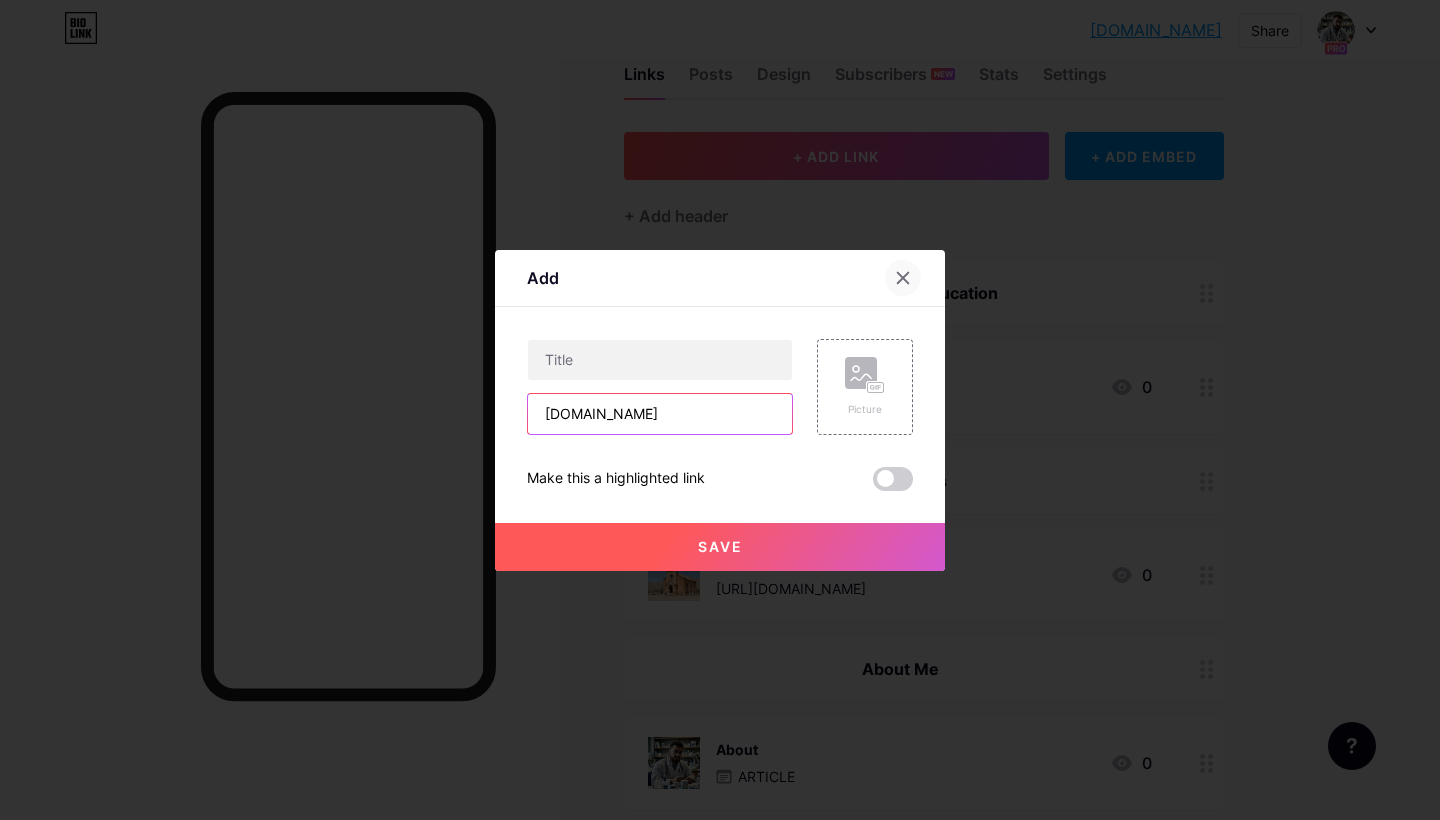 type on "es.cambyo.com" 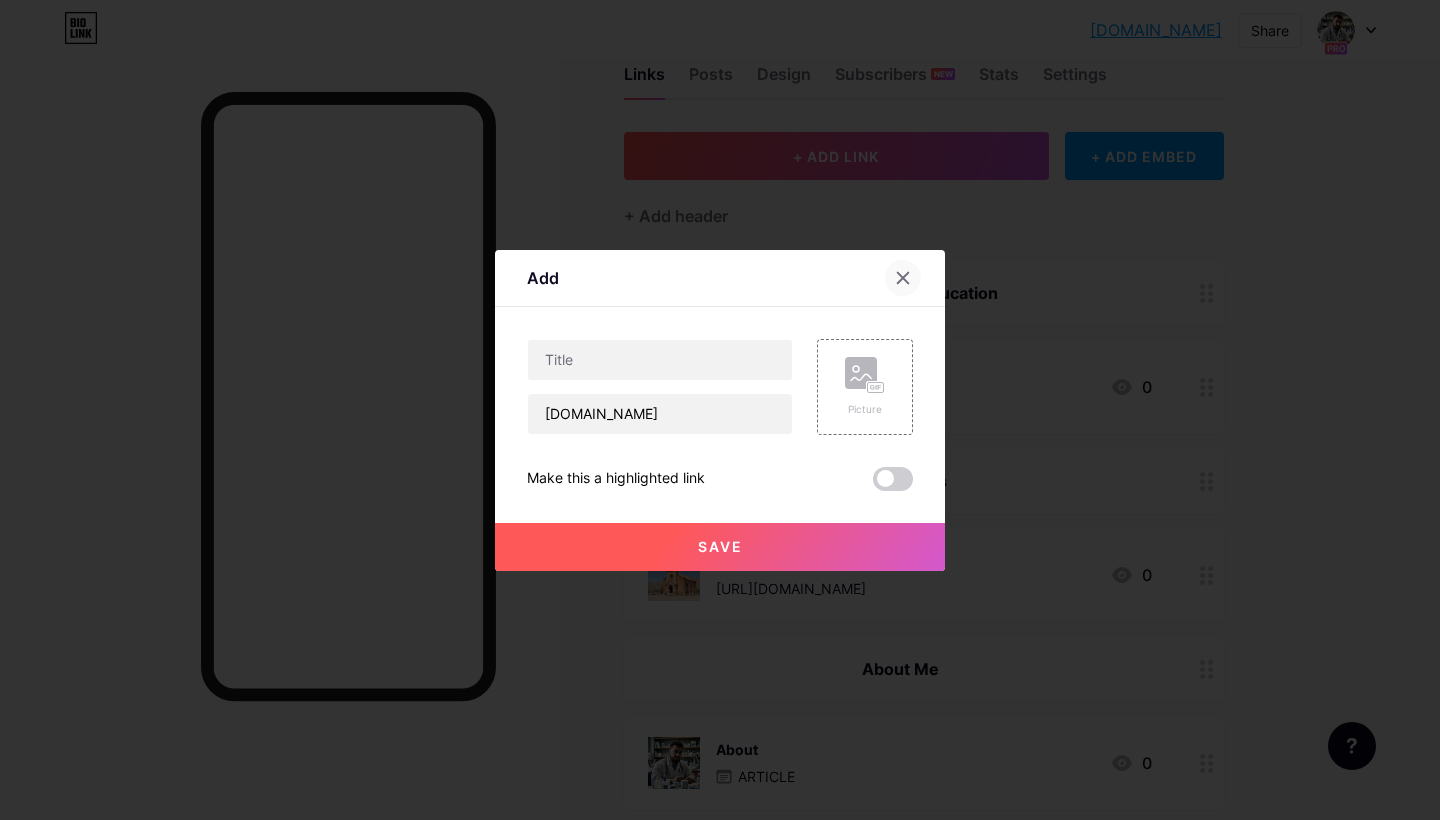 click 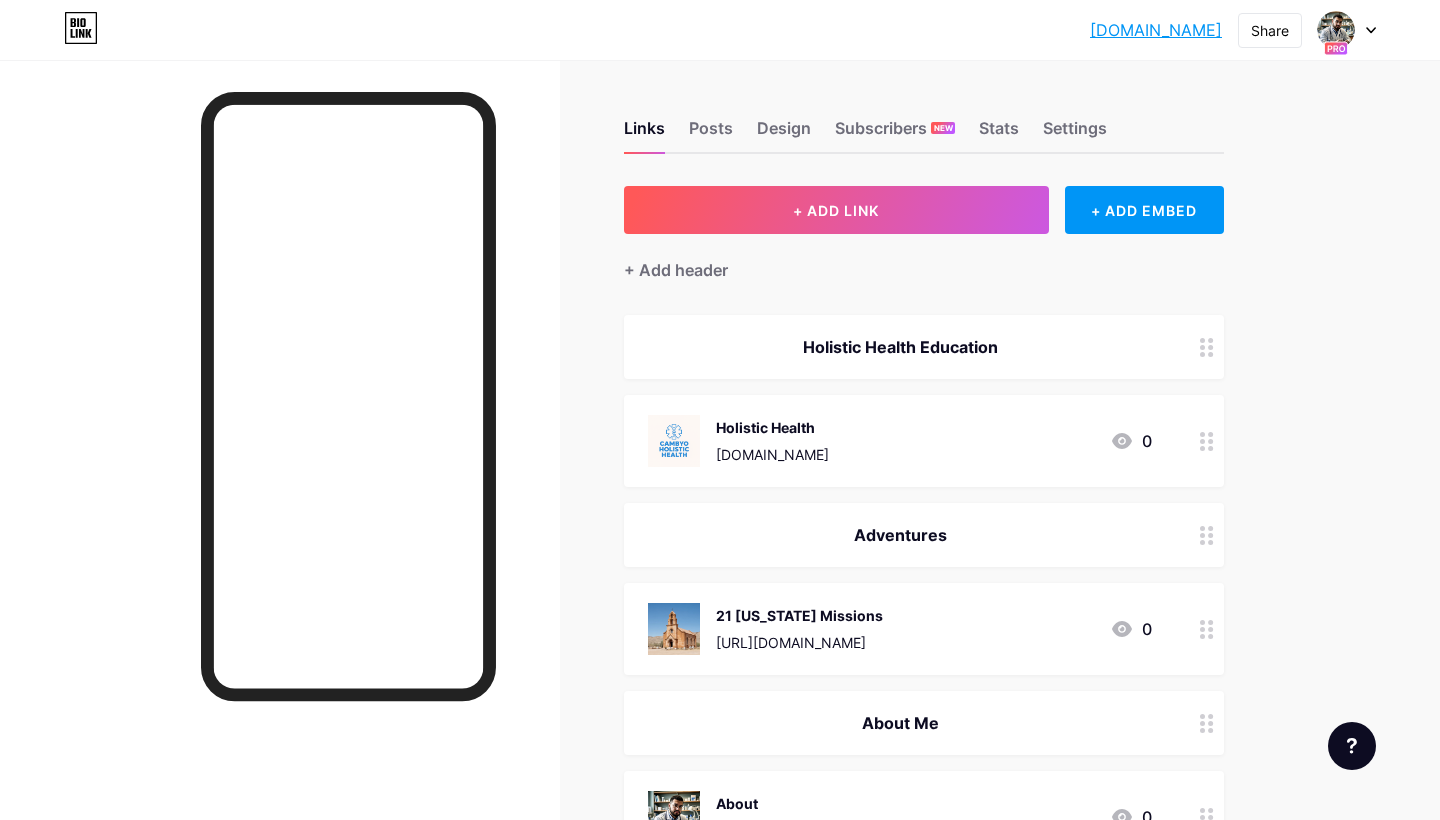 scroll, scrollTop: 0, scrollLeft: 0, axis: both 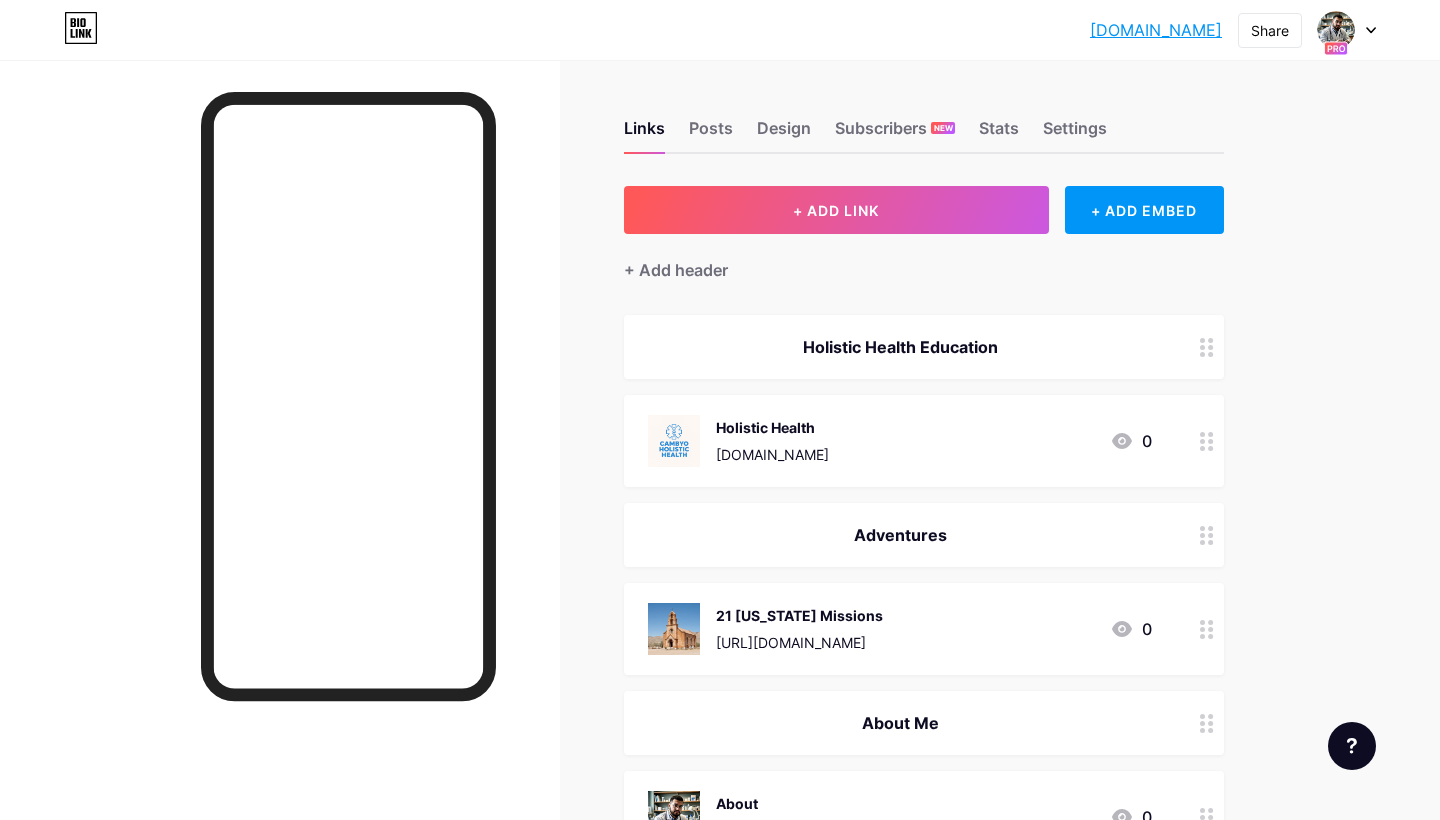 click at bounding box center [1347, 30] 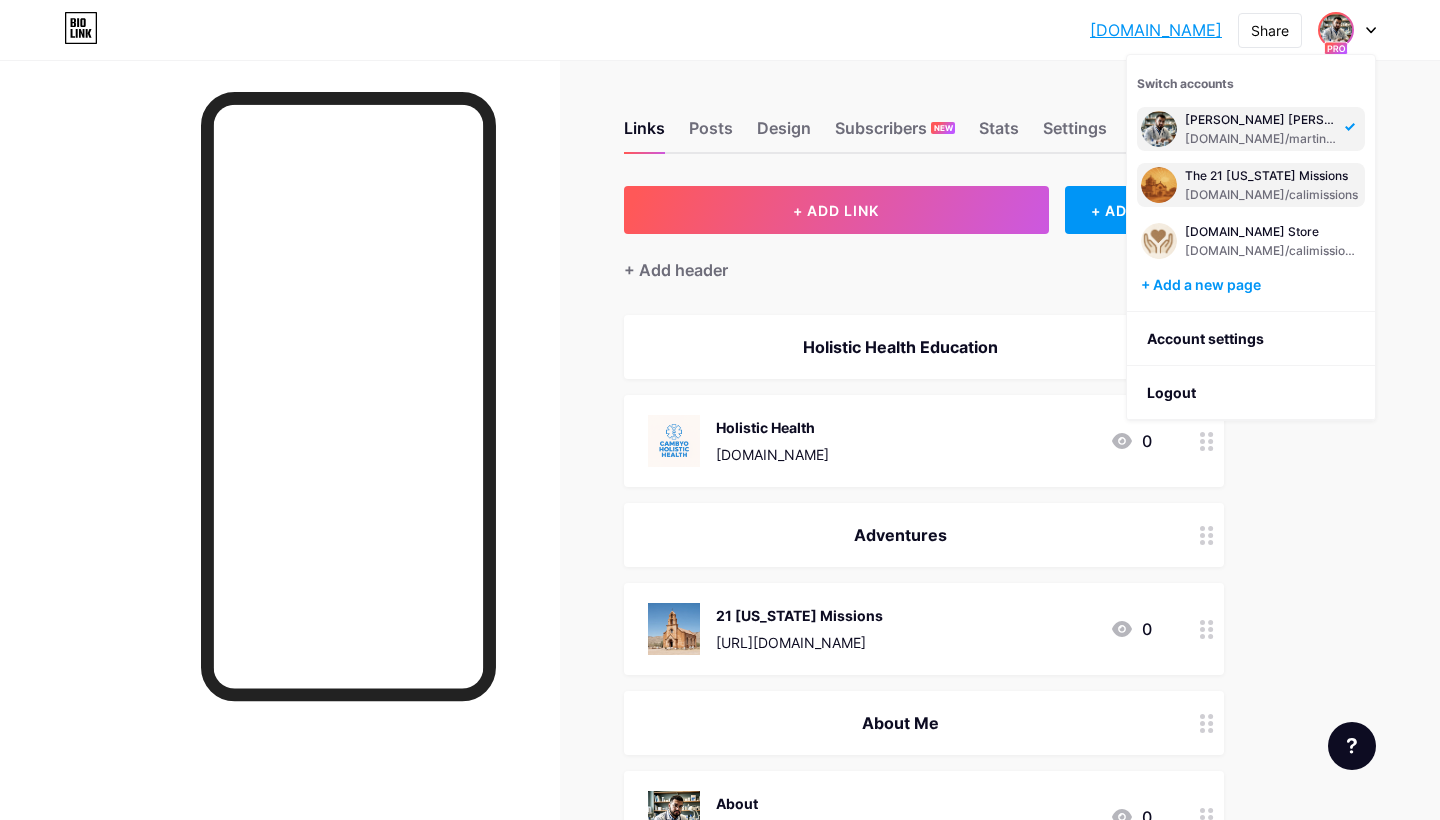 click on "[DOMAIN_NAME]/calimissions" at bounding box center [1271, 195] 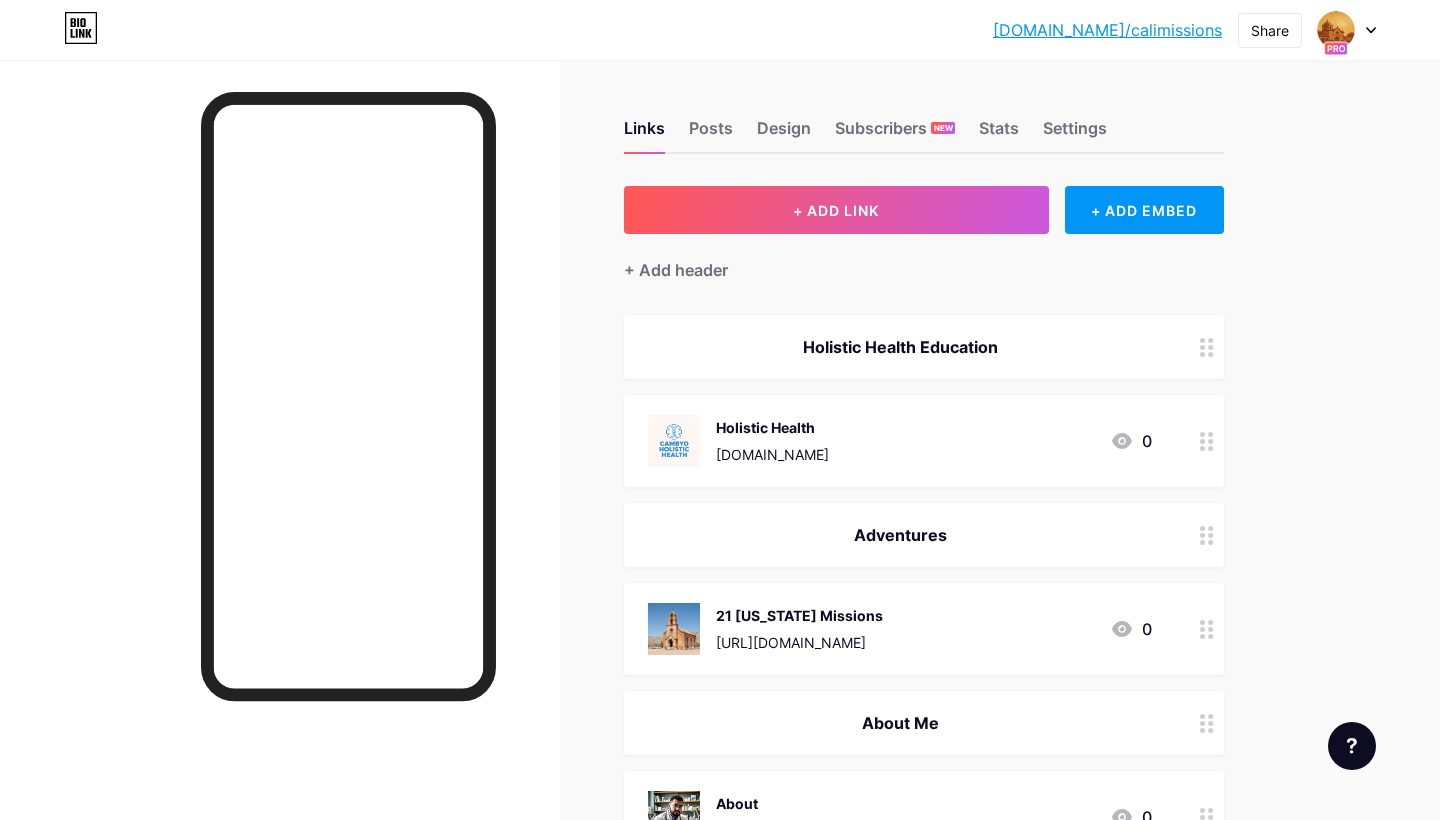 scroll, scrollTop: 0, scrollLeft: 0, axis: both 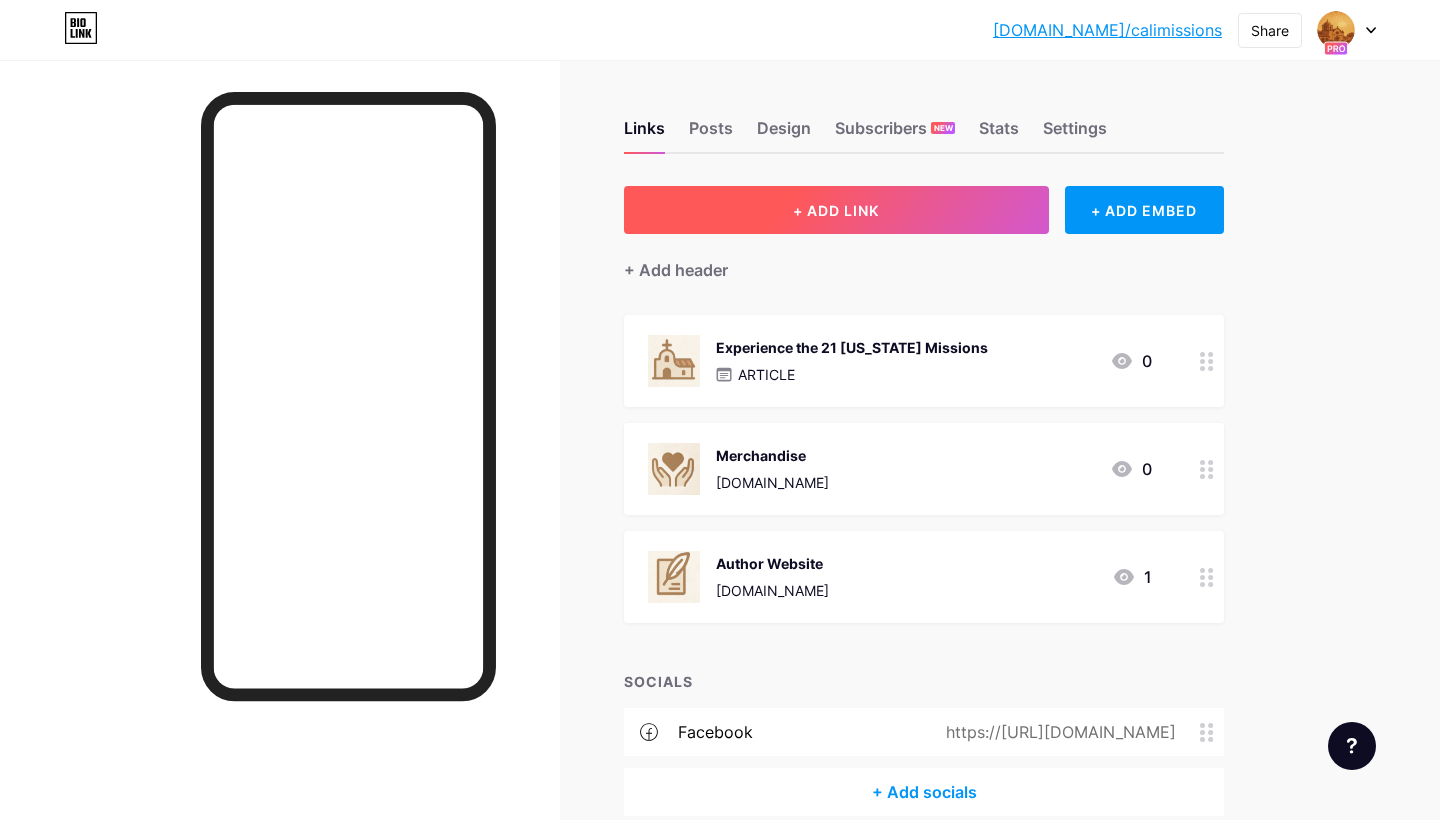 click on "+ ADD LINK" at bounding box center [836, 210] 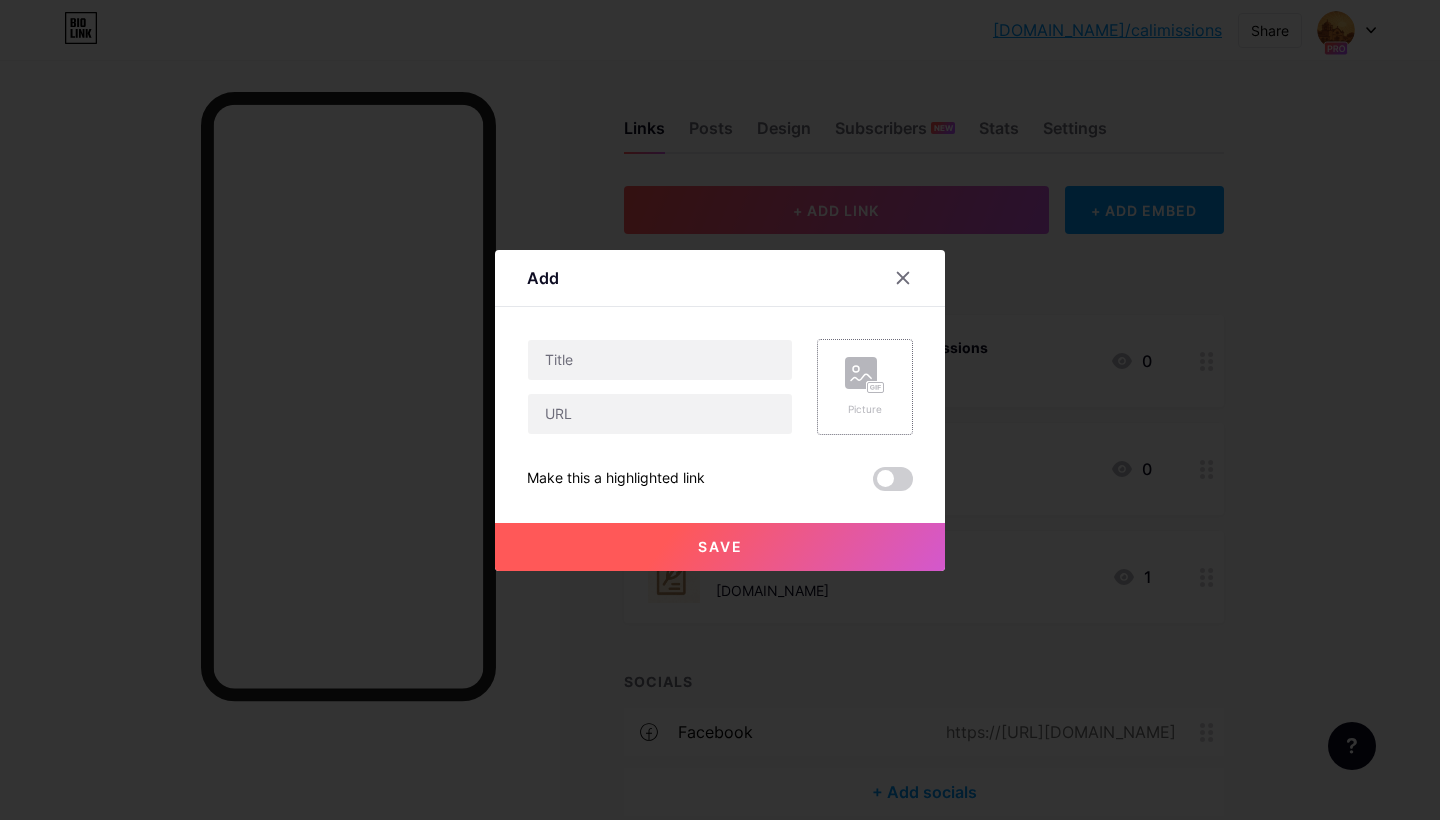 click on "Picture" at bounding box center (865, 409) 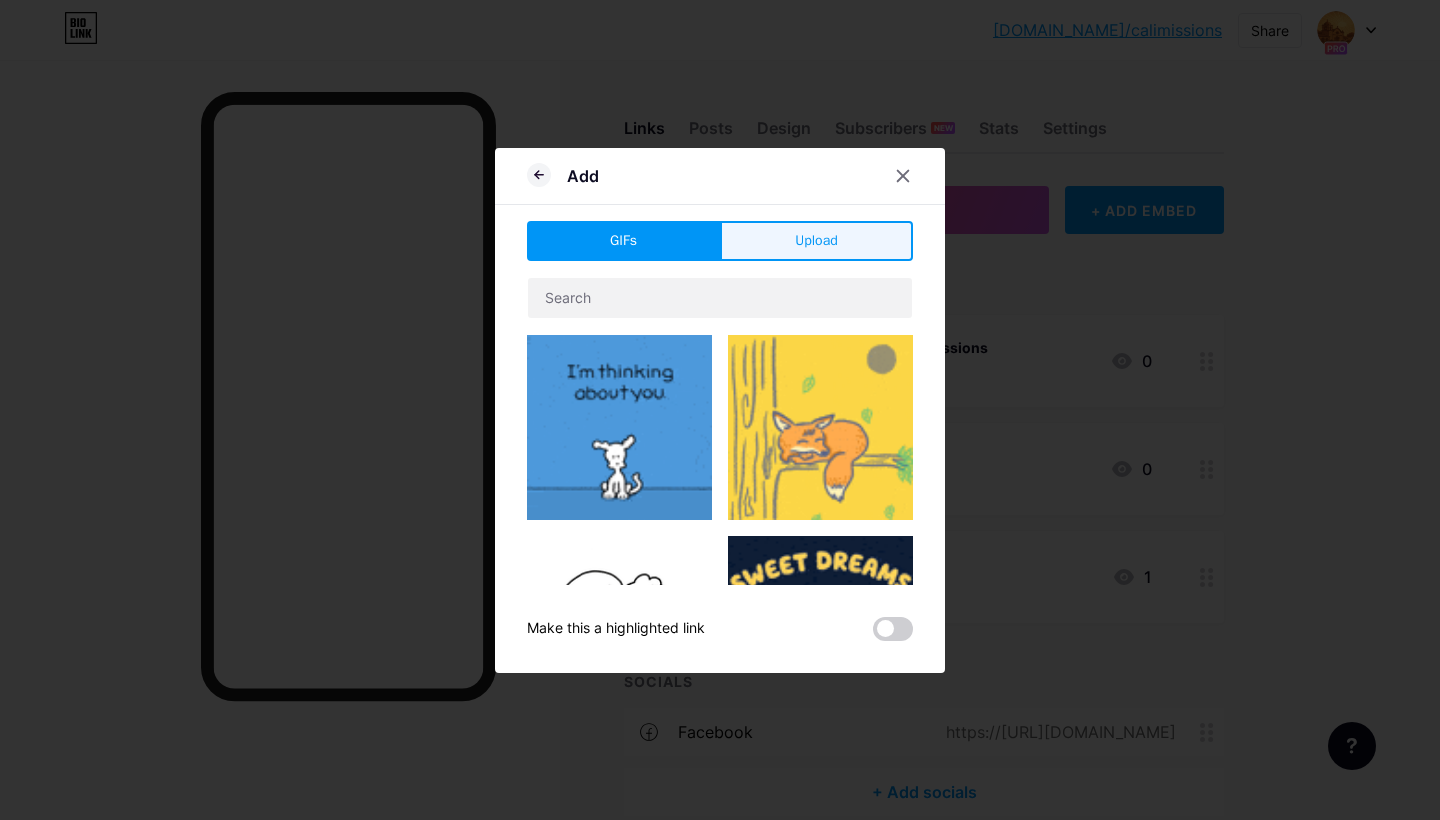click on "Upload" at bounding box center [816, 240] 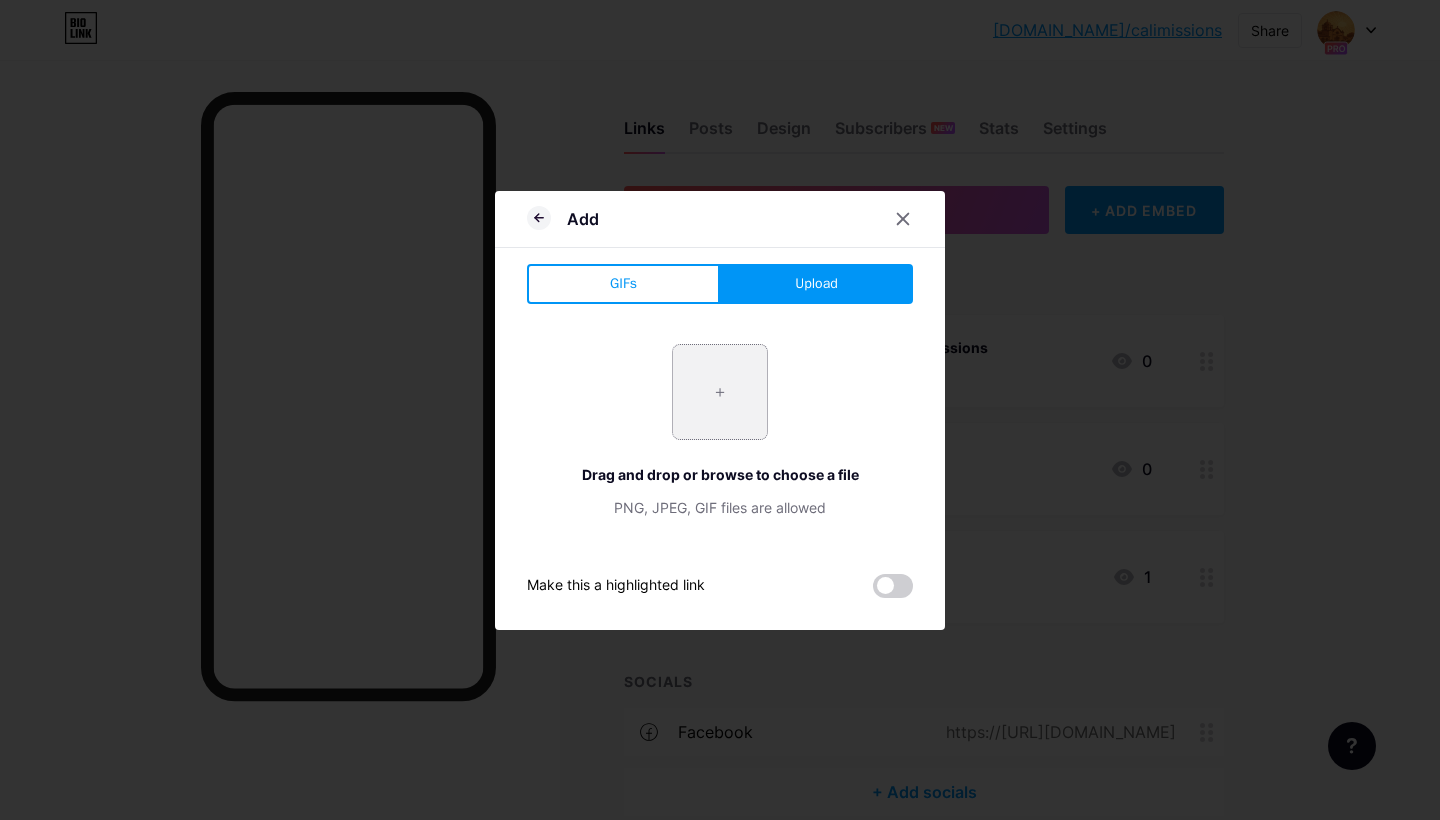 click at bounding box center [720, 392] 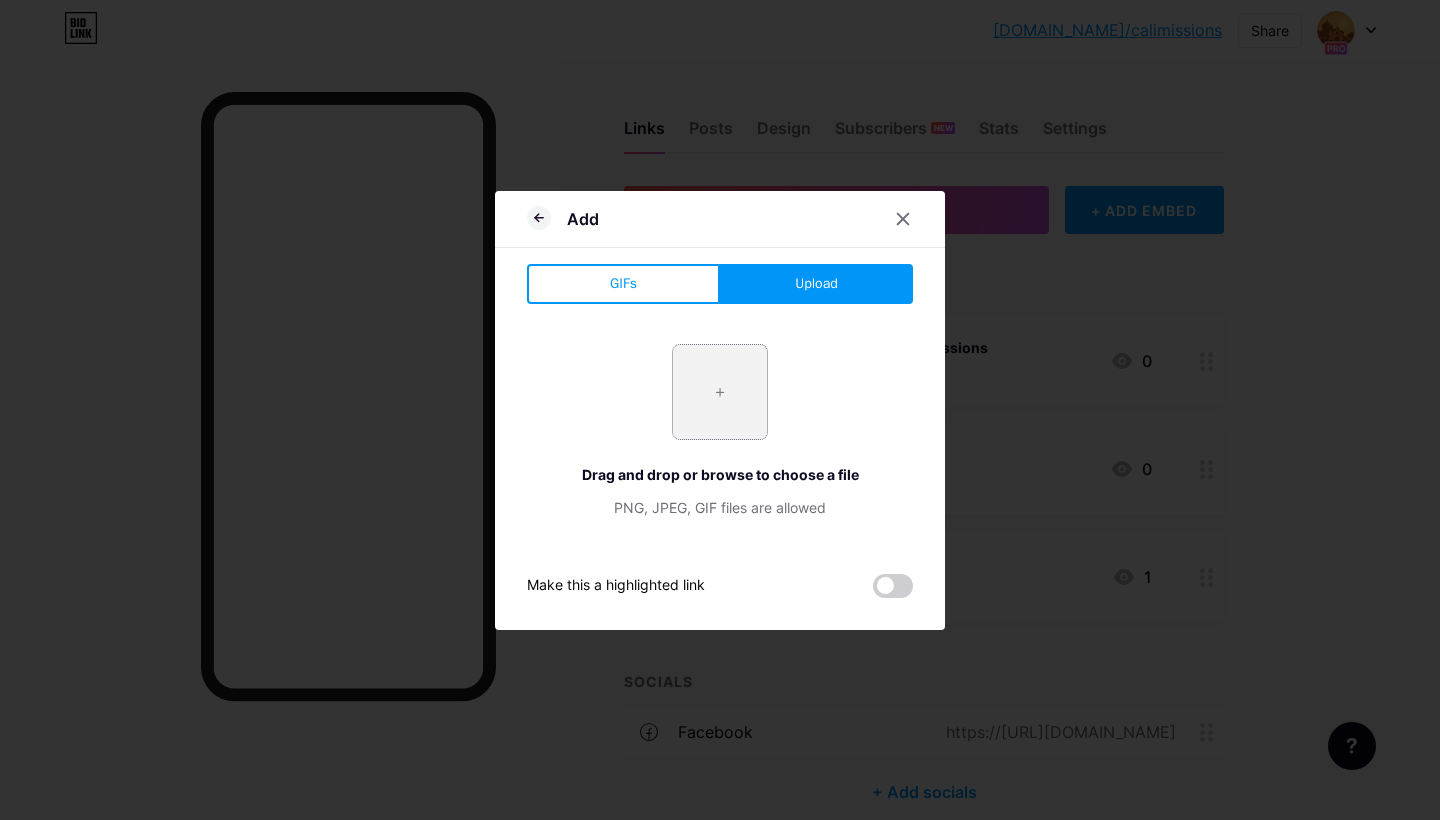 type on "C:\fakepath\Screenshot [DATE] 5.06.53 AM.png" 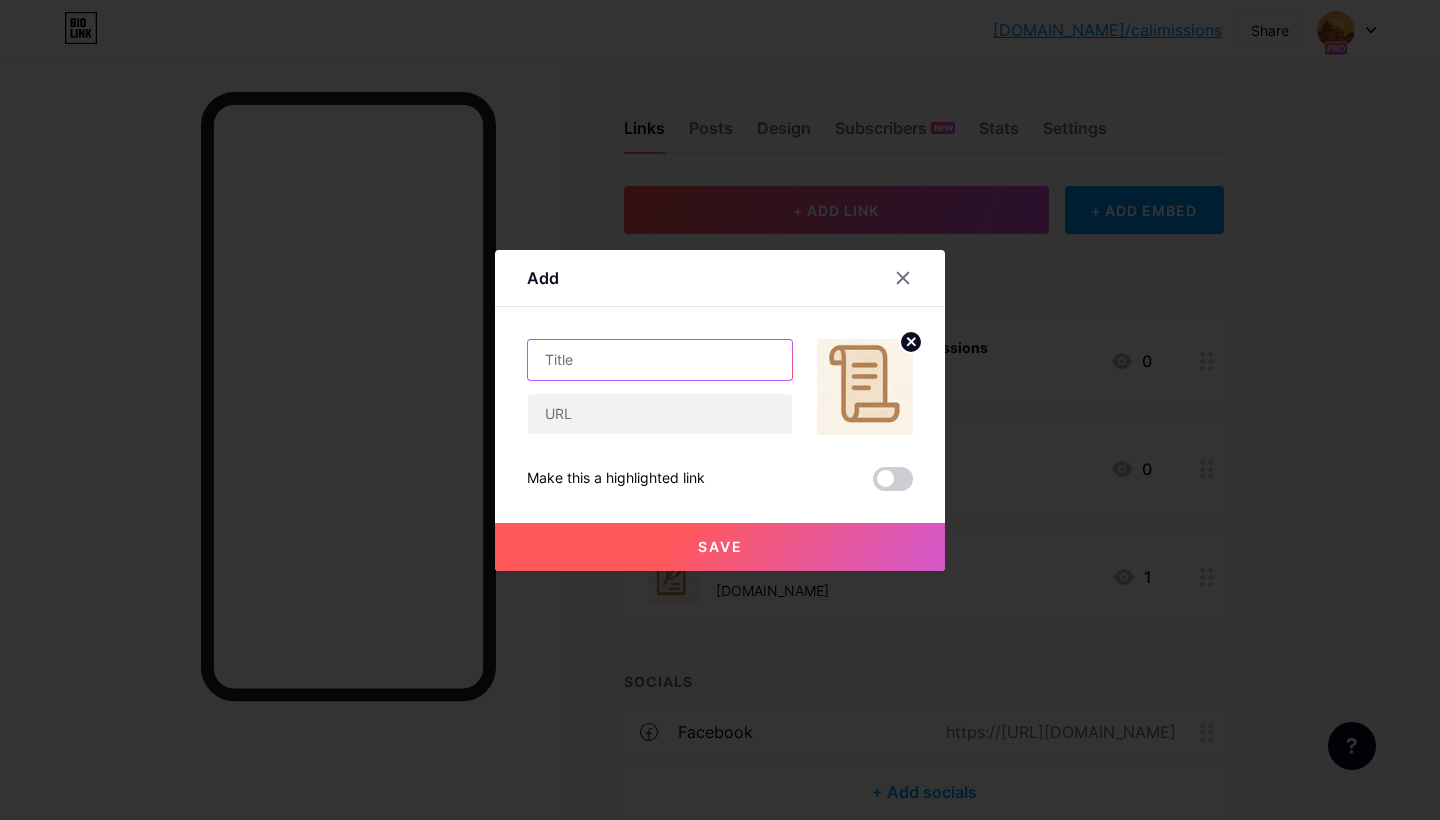click at bounding box center (660, 360) 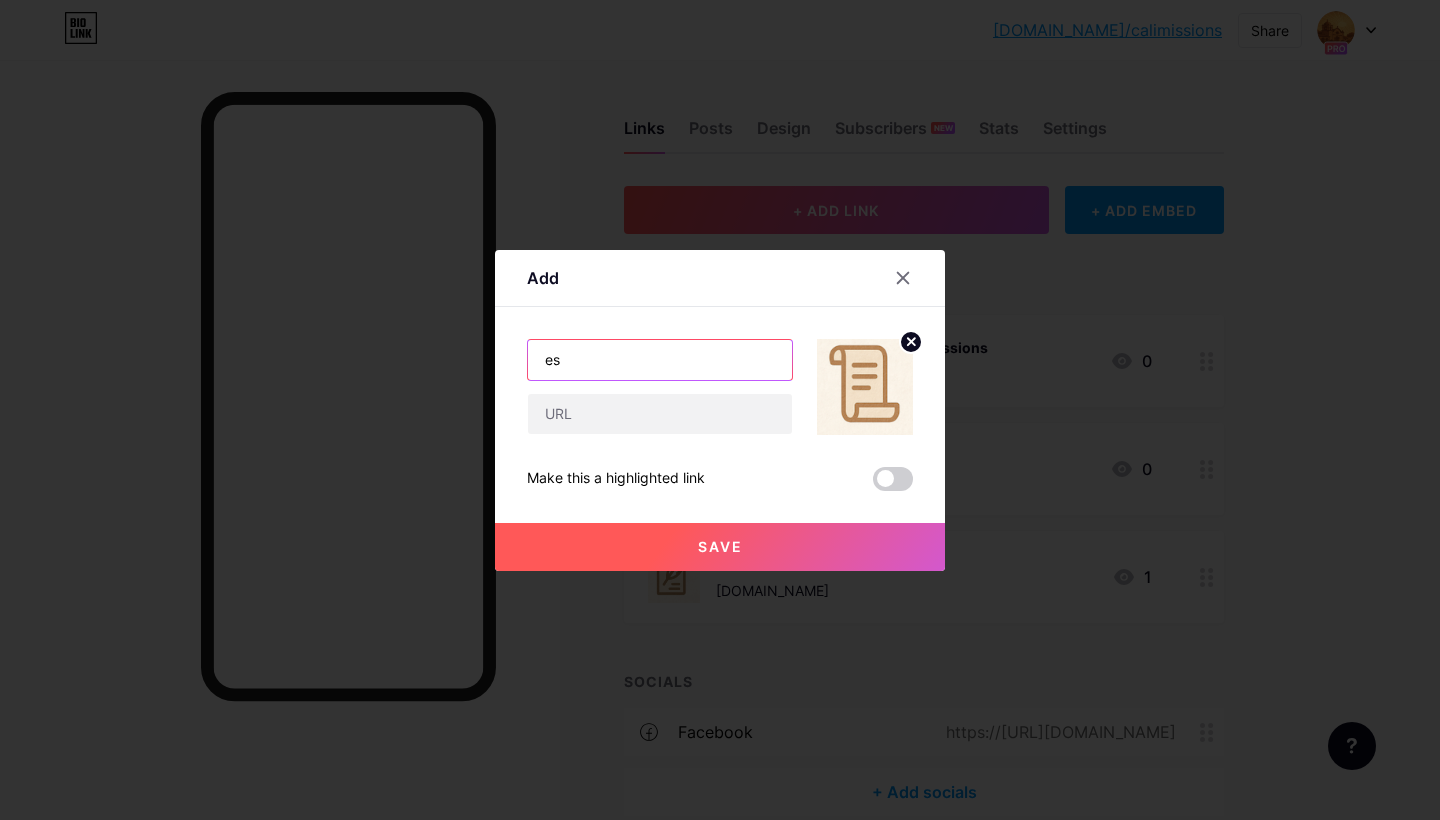 type on "e" 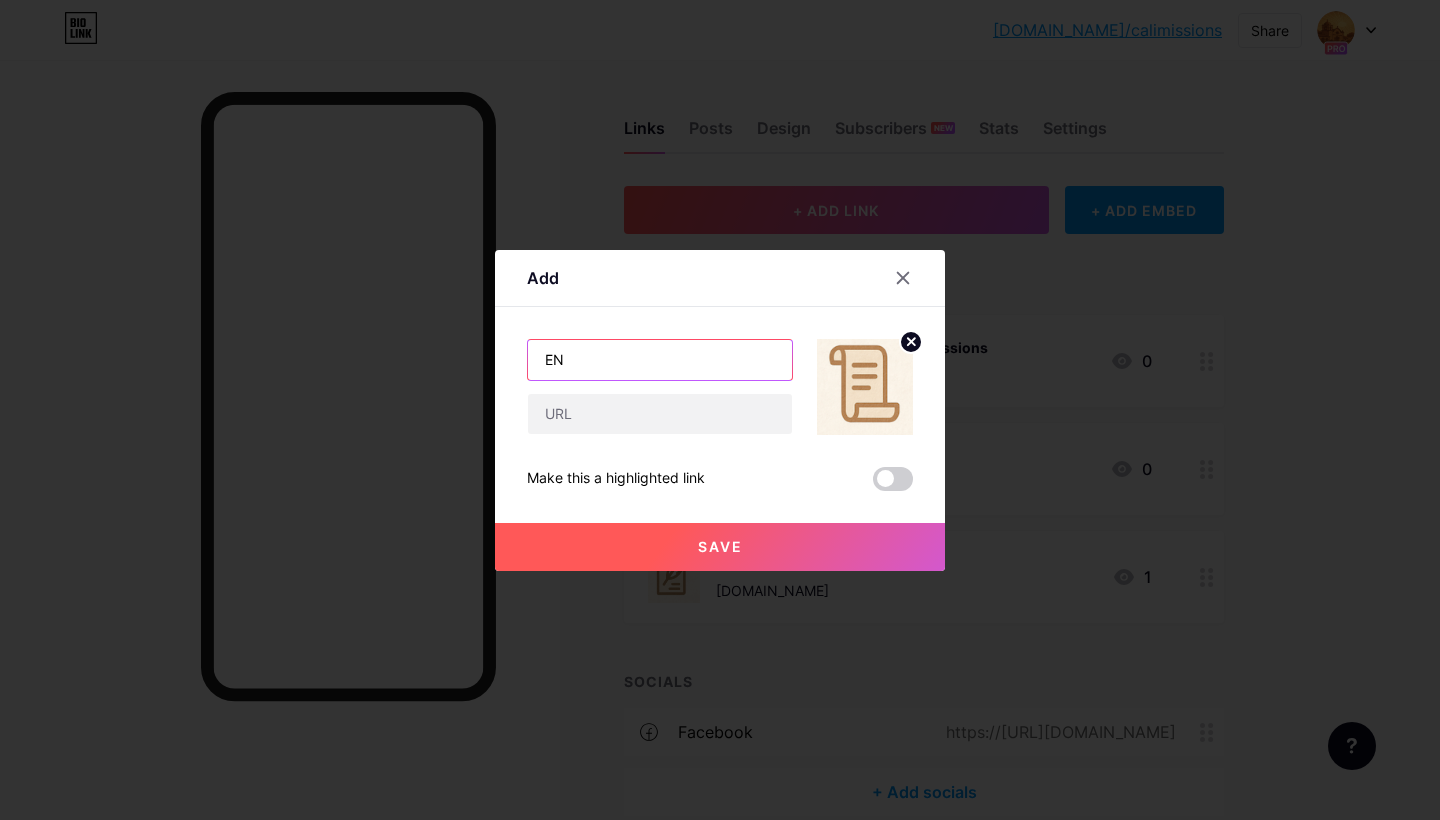 type on "E" 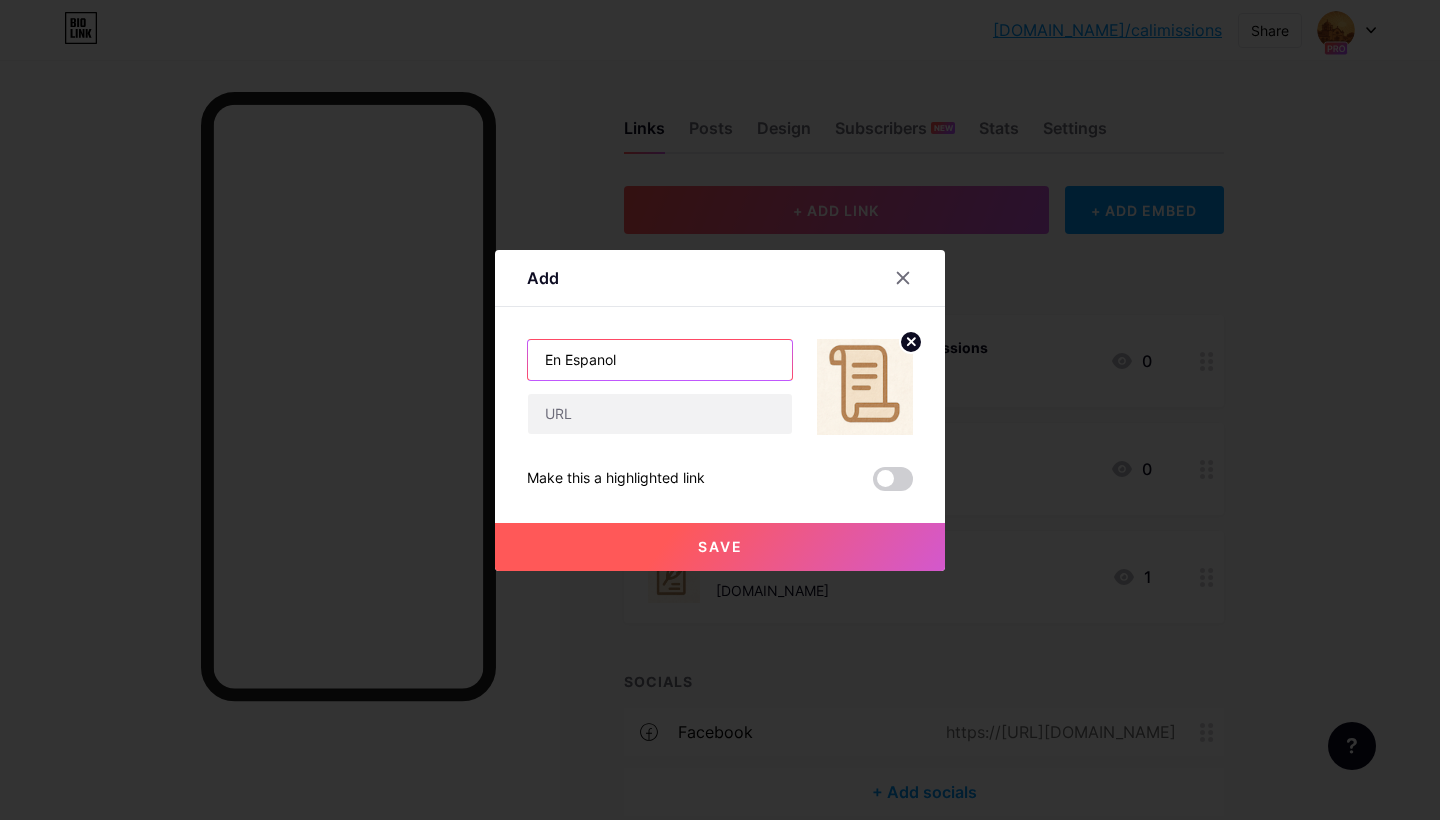 drag, startPoint x: 636, startPoint y: 355, endPoint x: 498, endPoint y: 354, distance: 138.00362 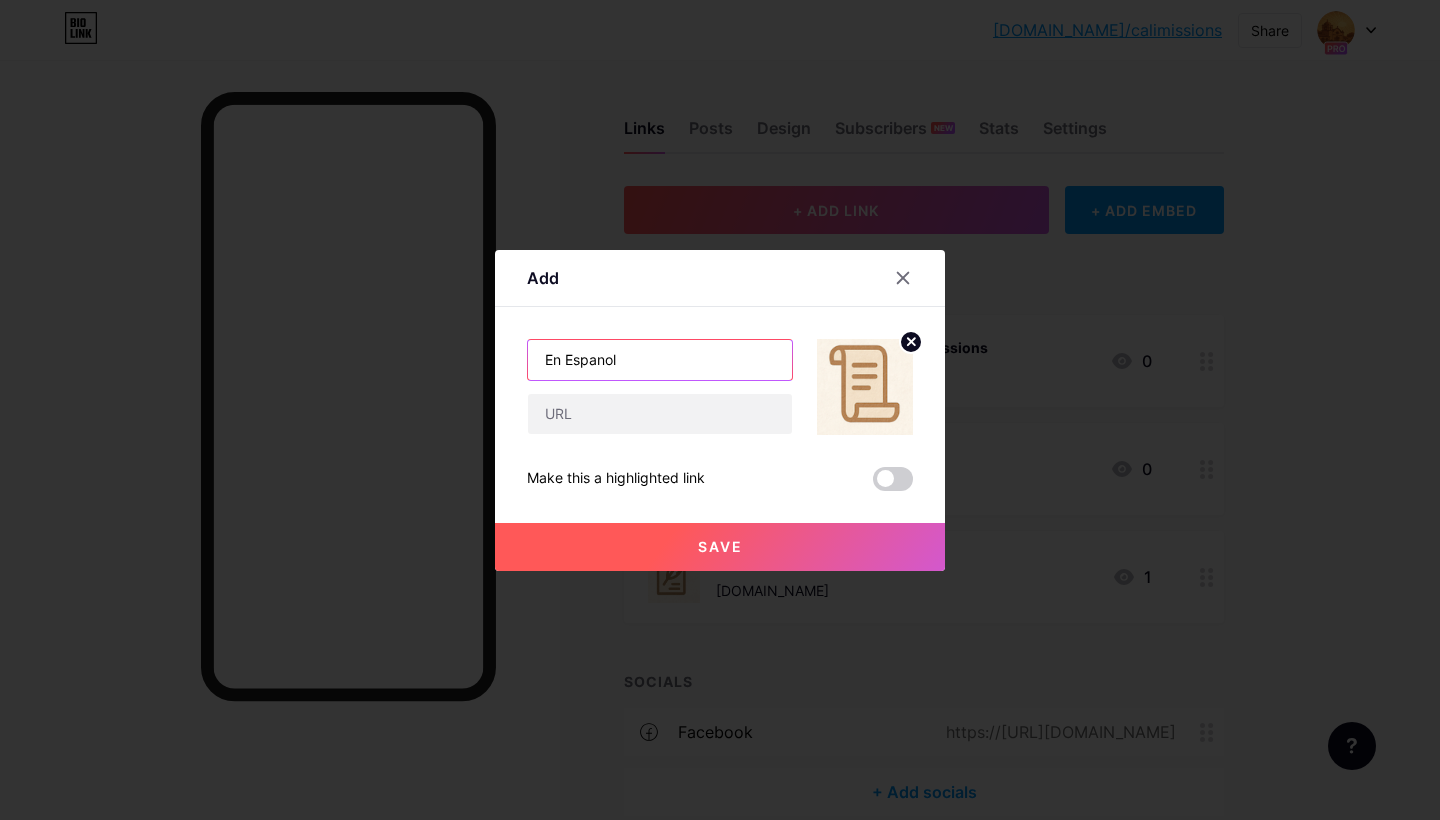 paste on "en españ" 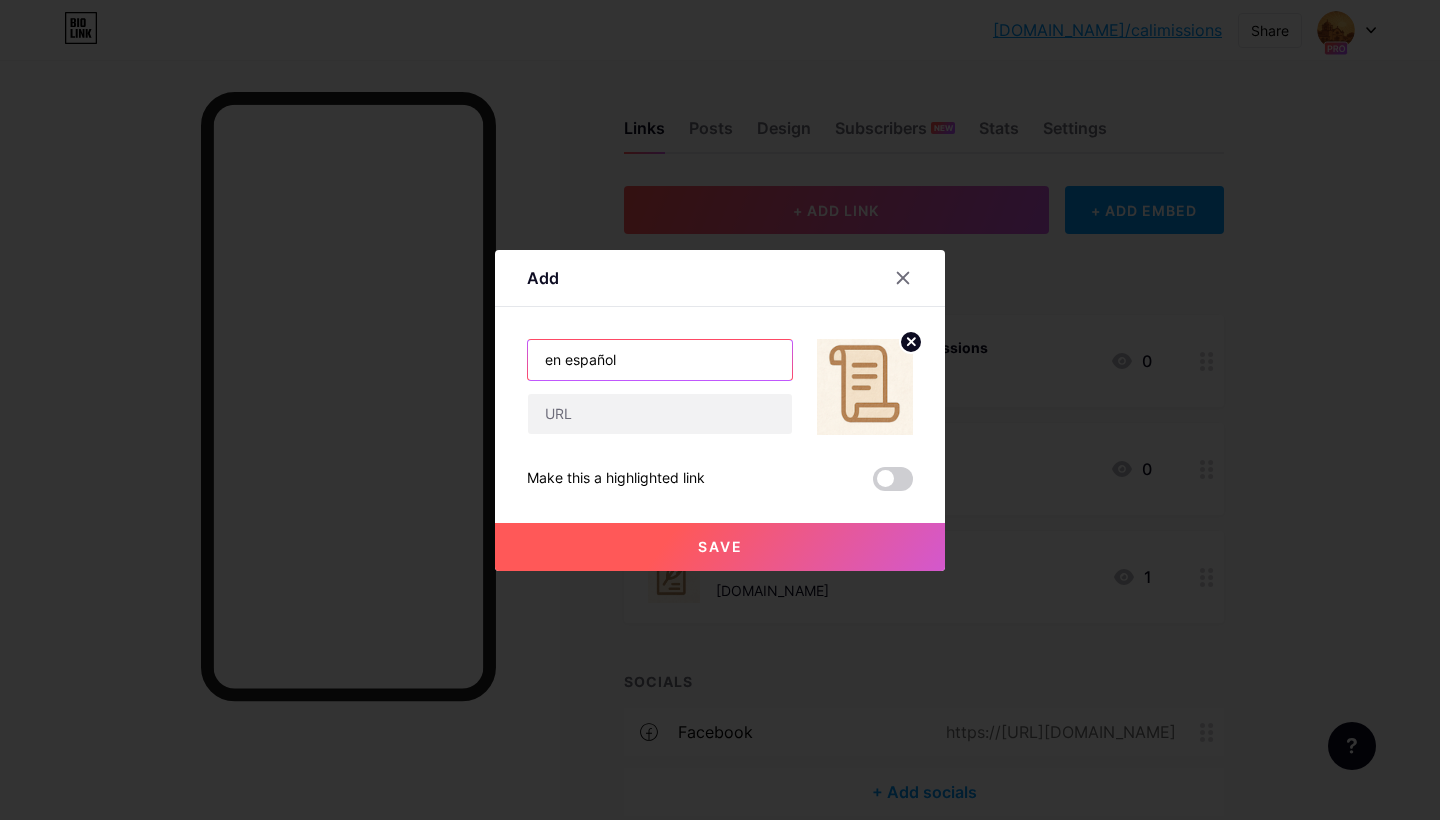 click on "en español" at bounding box center (660, 360) 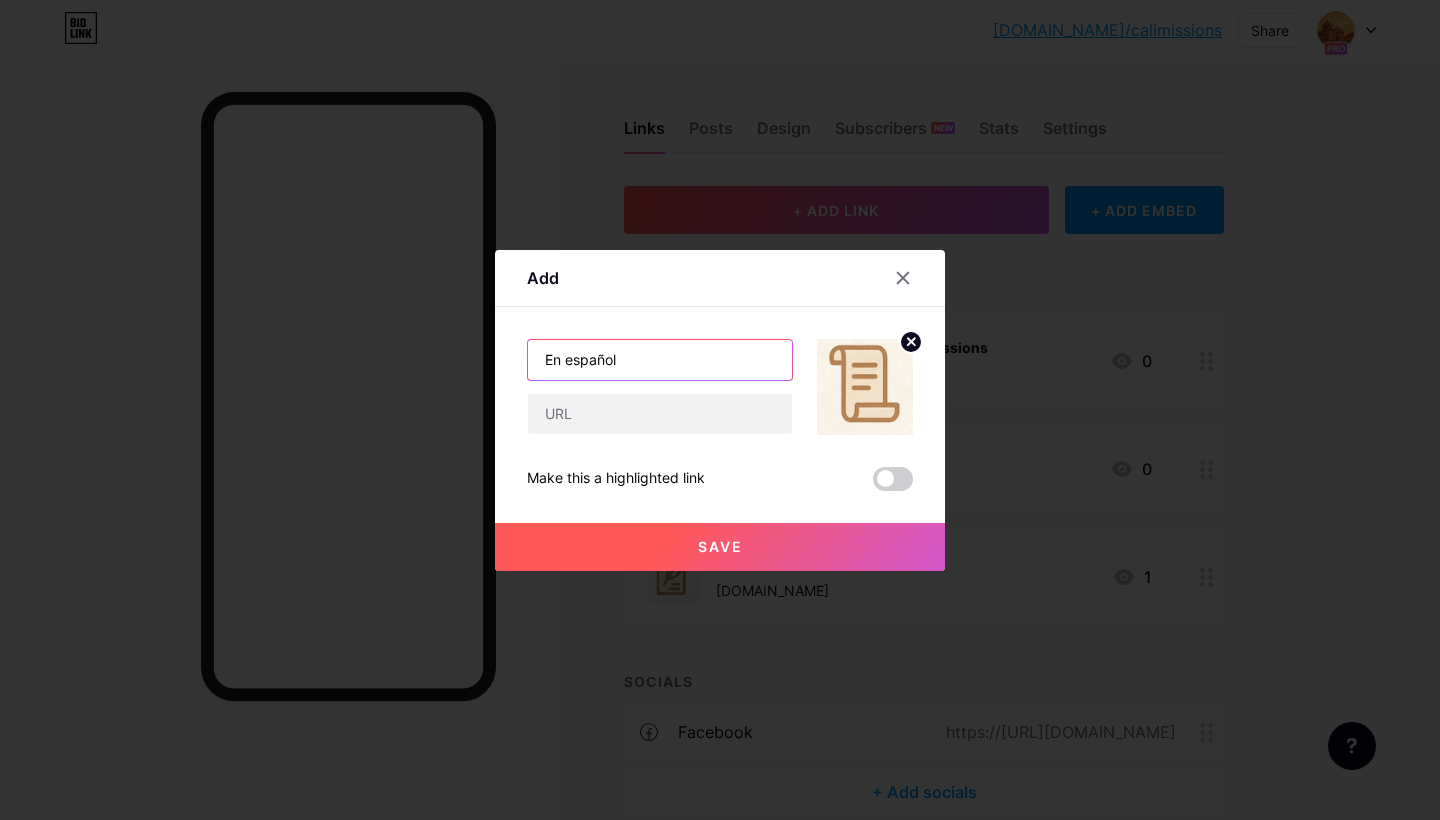 click on "En español" at bounding box center [660, 360] 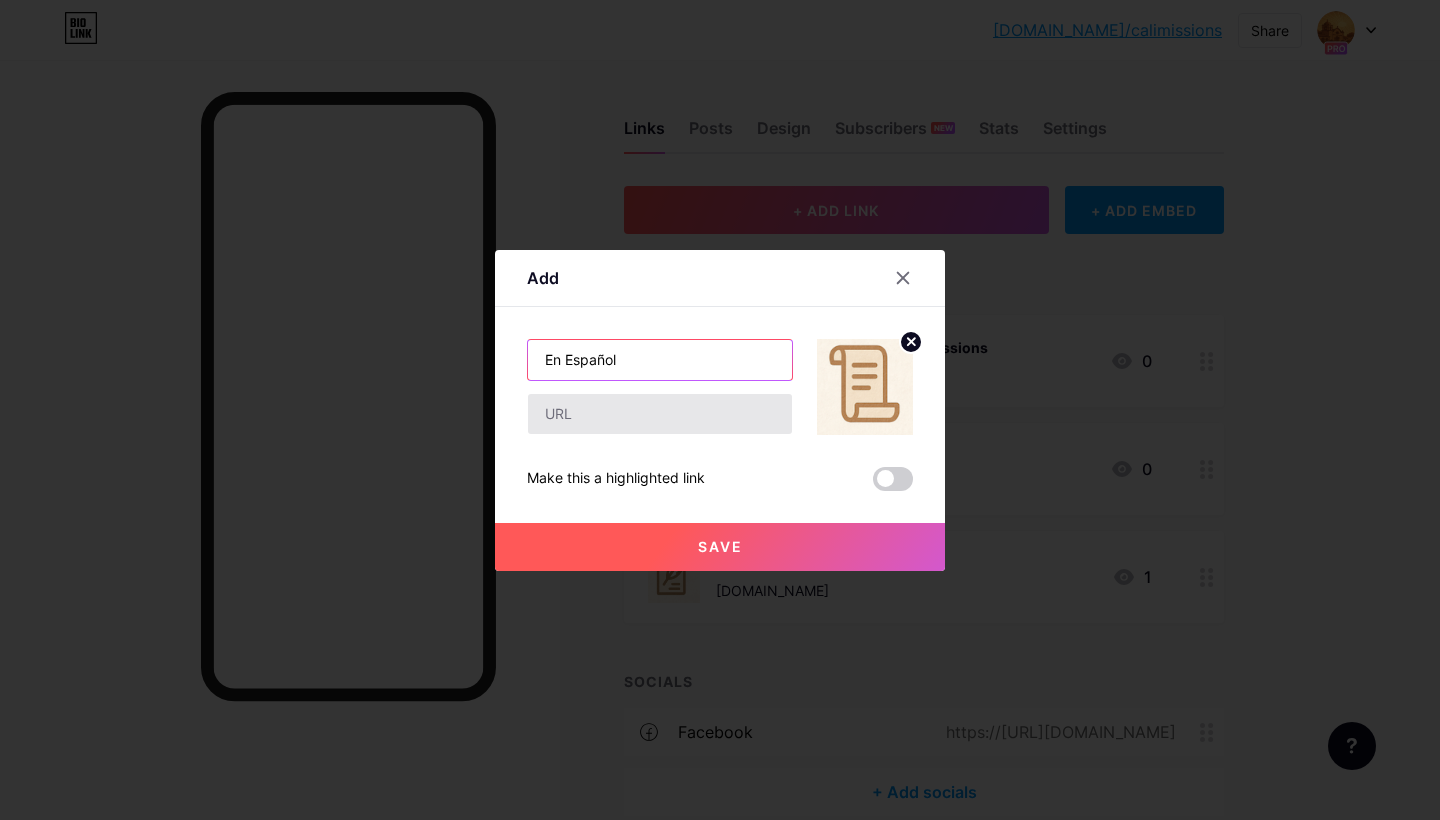 type on "En Español" 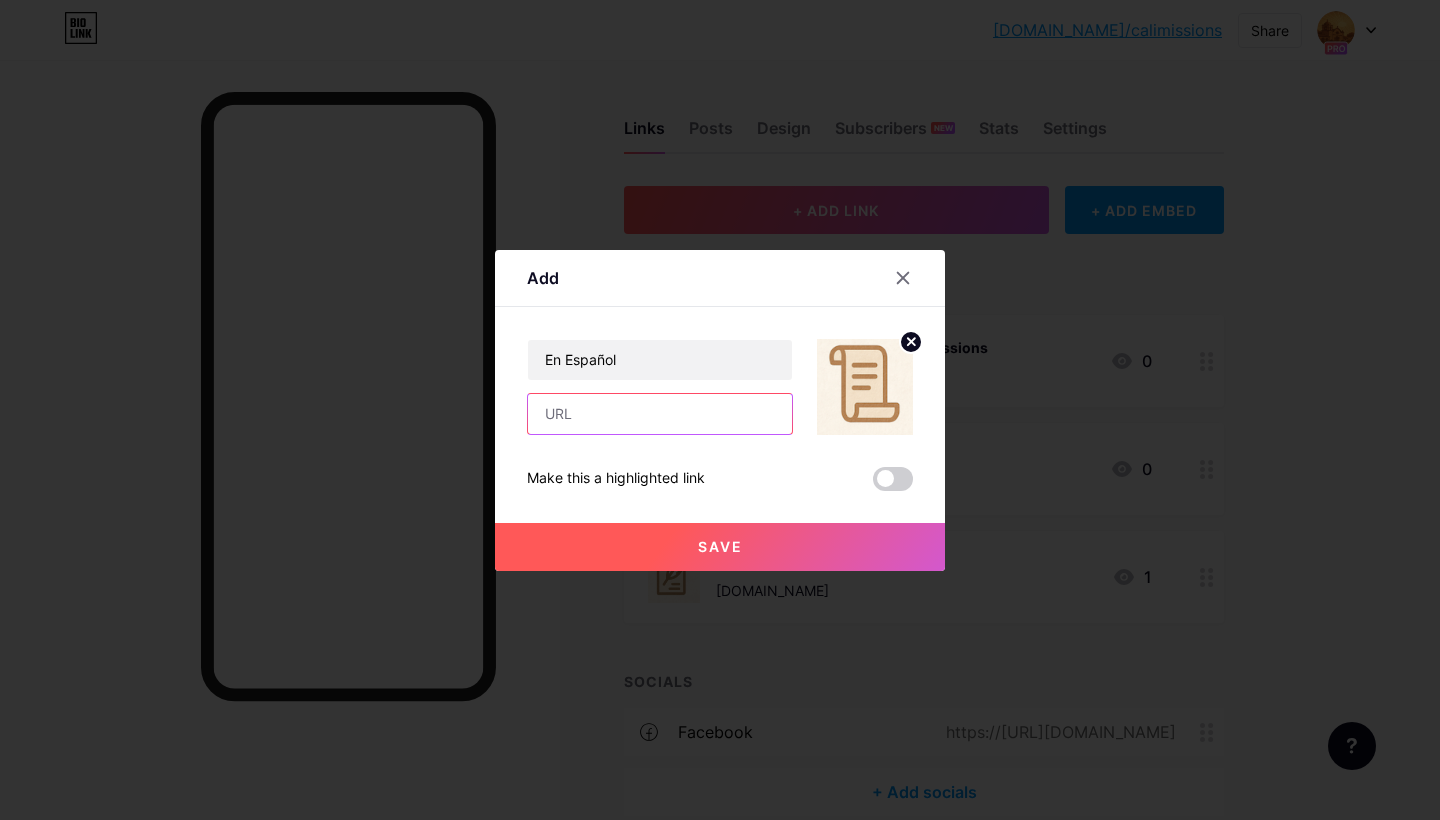 click at bounding box center [660, 414] 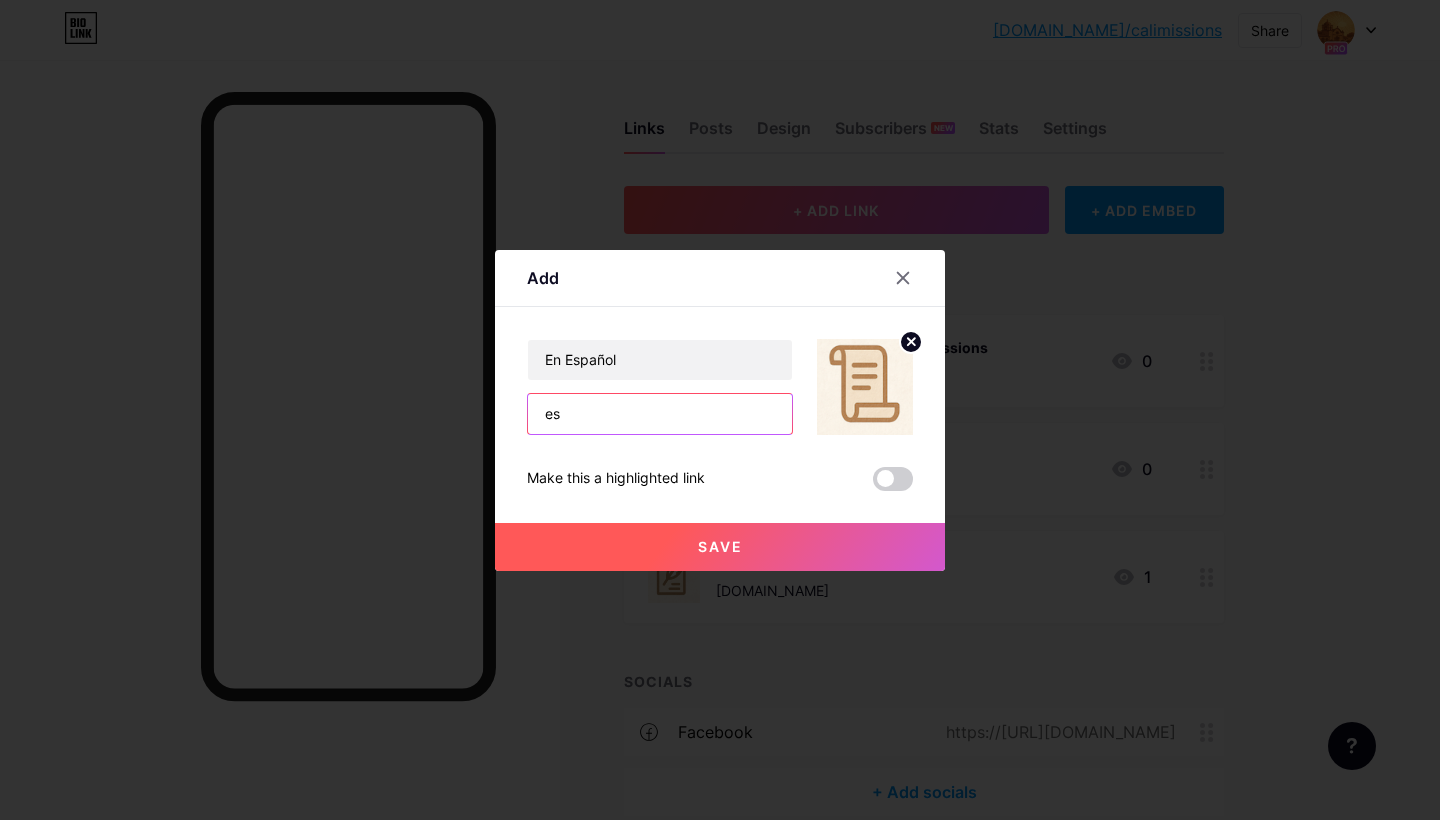 type on "e" 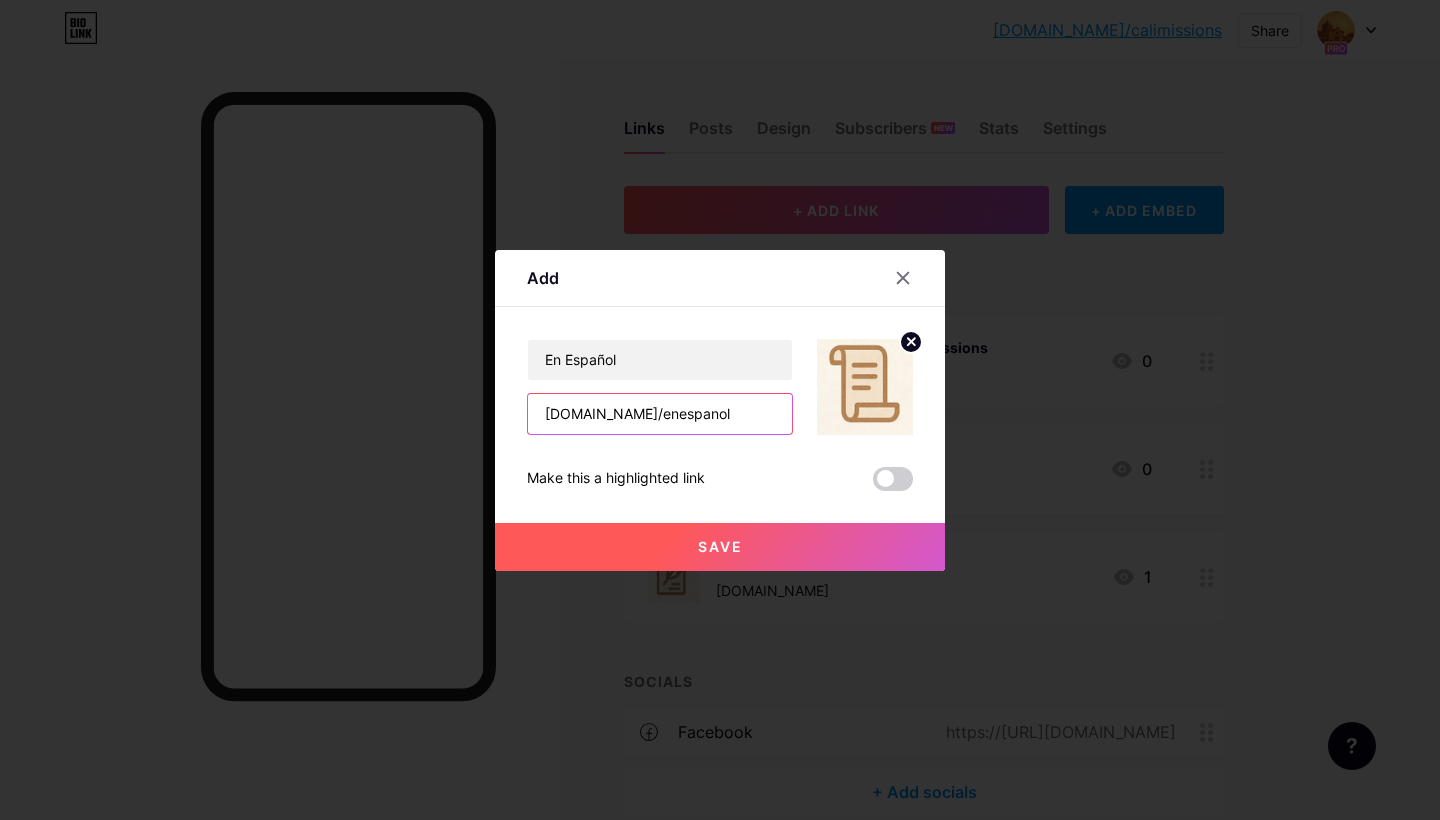 click on "[DOMAIN_NAME]/enespanol" at bounding box center (660, 414) 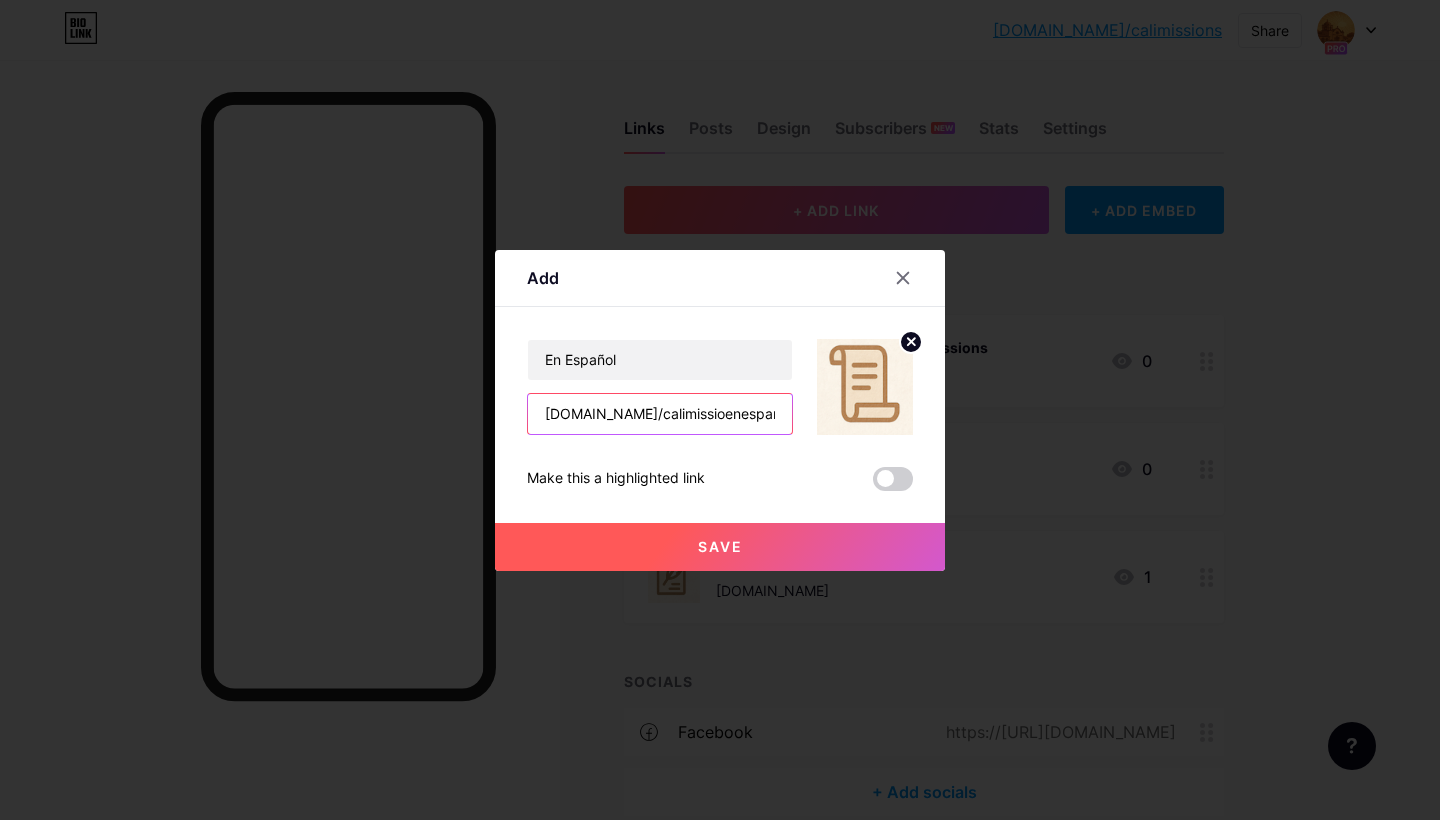 drag, startPoint x: 741, startPoint y: 412, endPoint x: 584, endPoint y: 417, distance: 157.0796 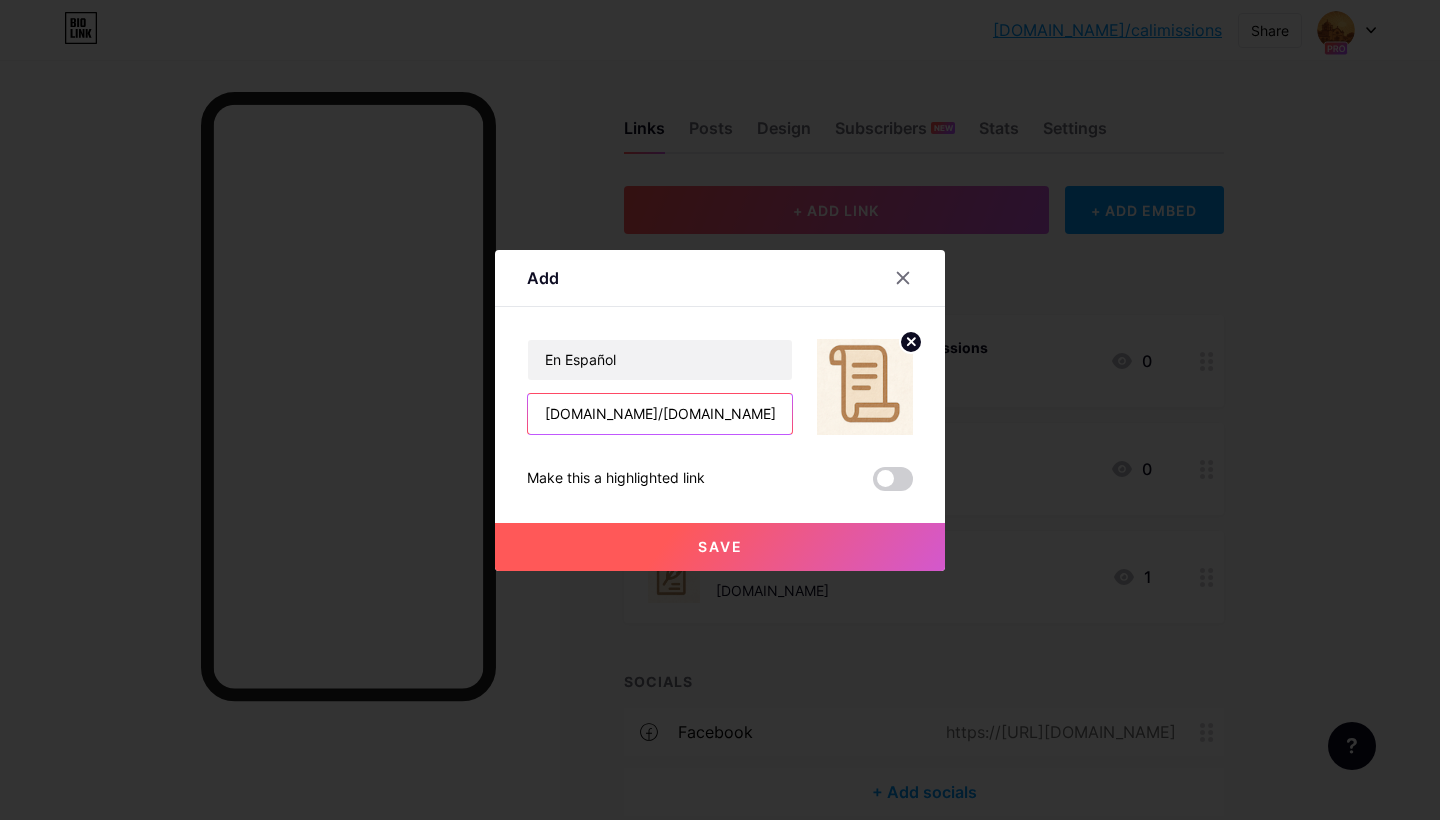 type on "[DOMAIN_NAME]/[DOMAIN_NAME]" 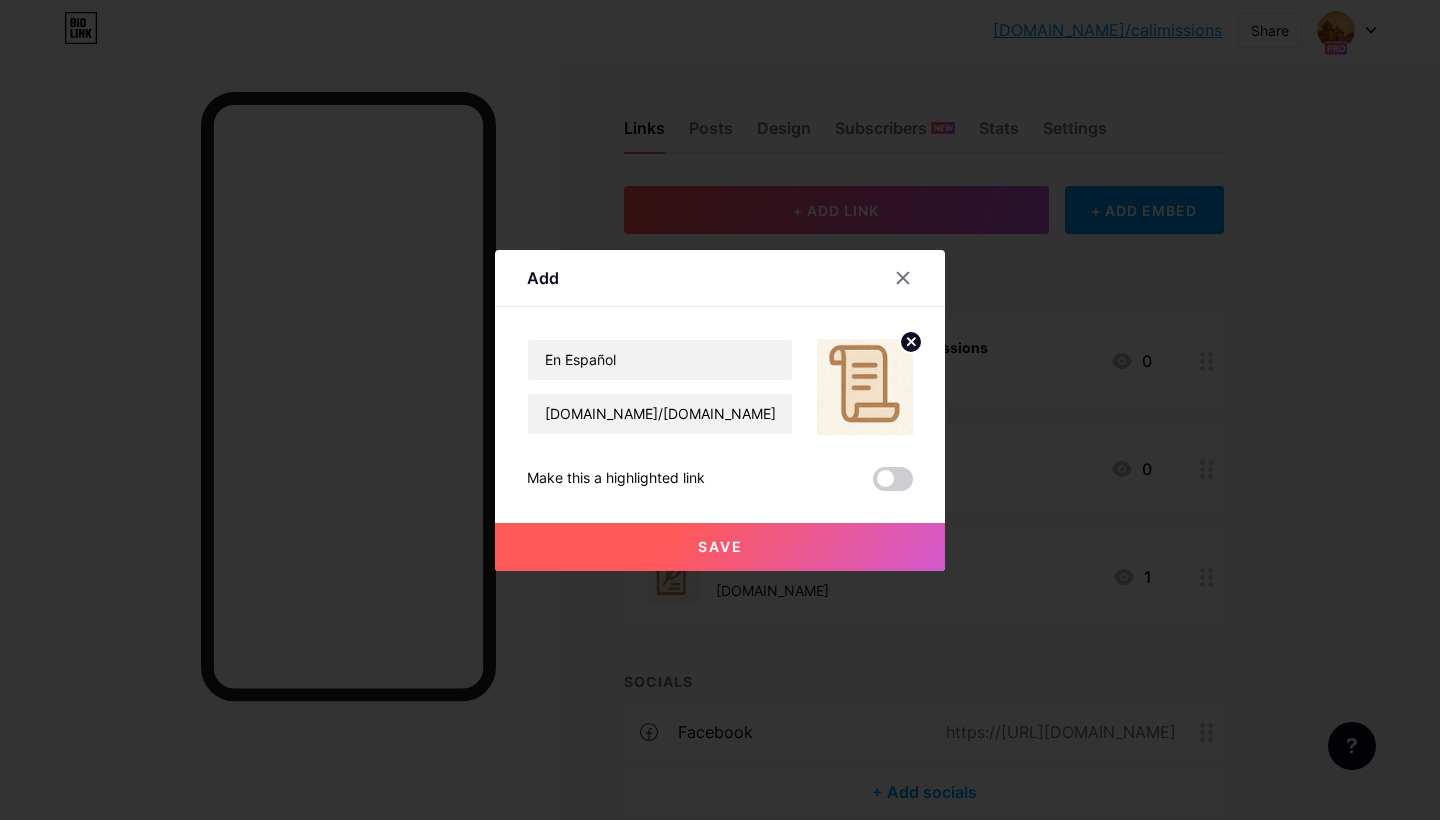 click on "Save" at bounding box center [720, 546] 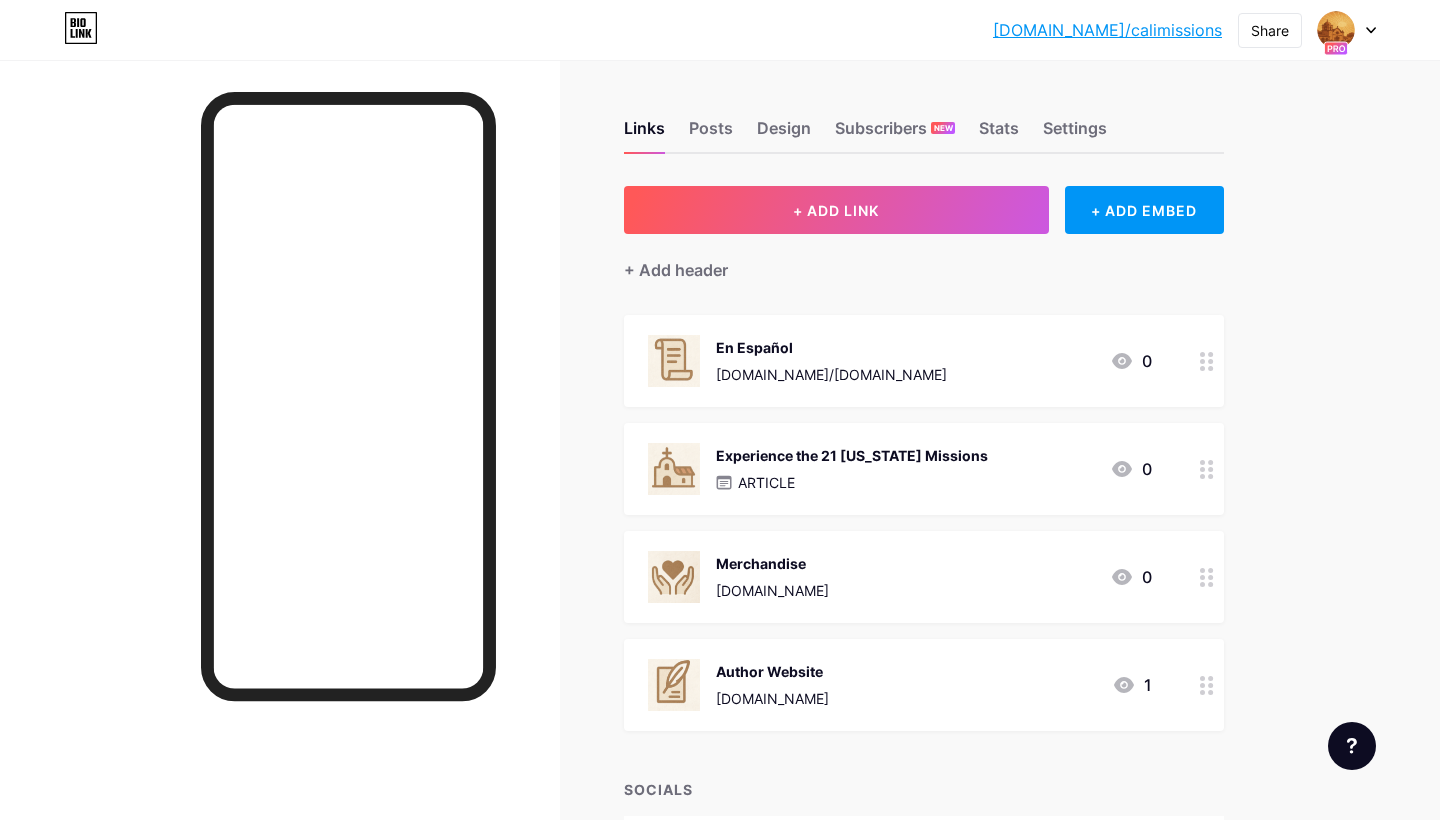 click 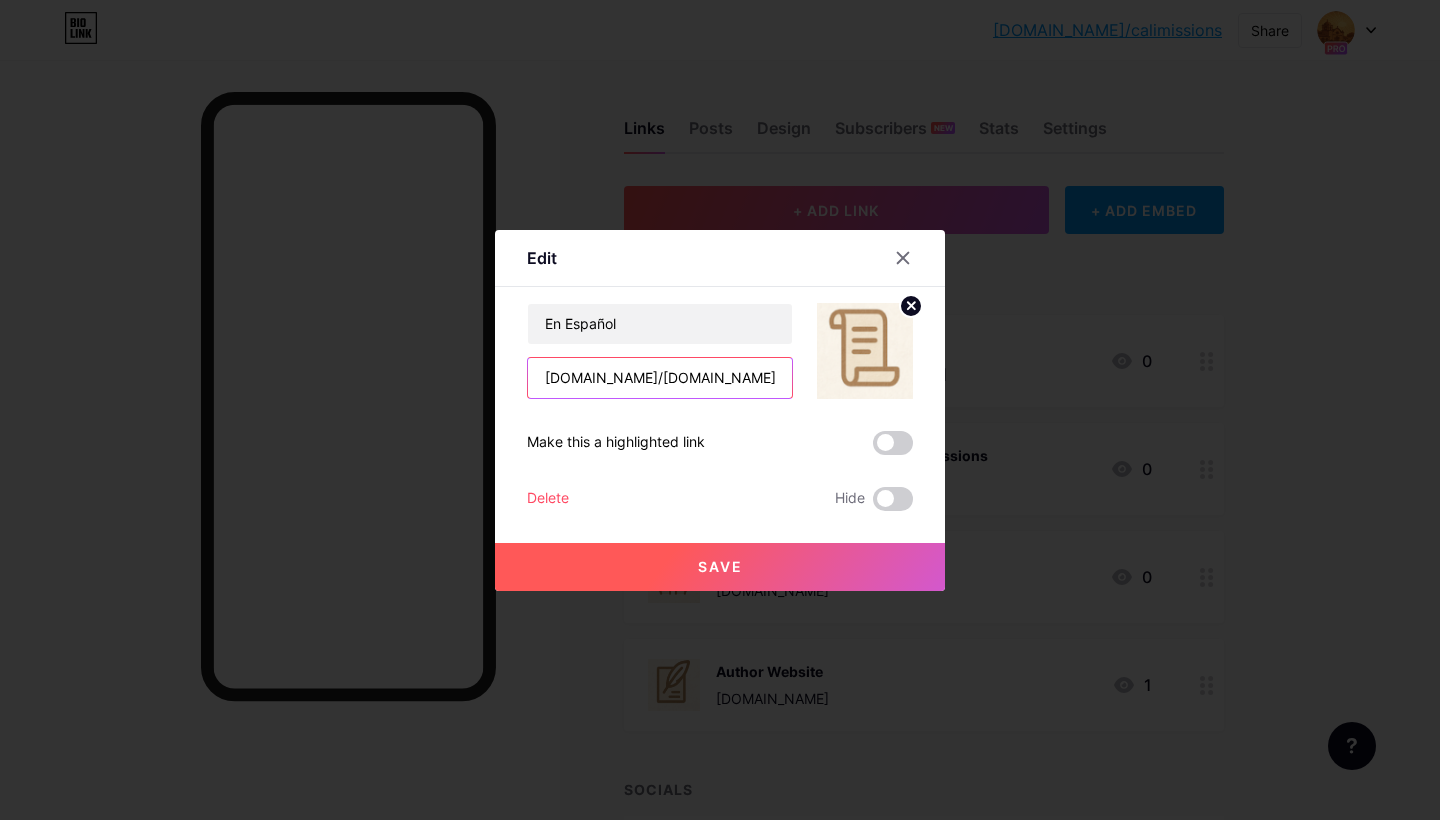 drag, startPoint x: 686, startPoint y: 381, endPoint x: 798, endPoint y: 389, distance: 112.28535 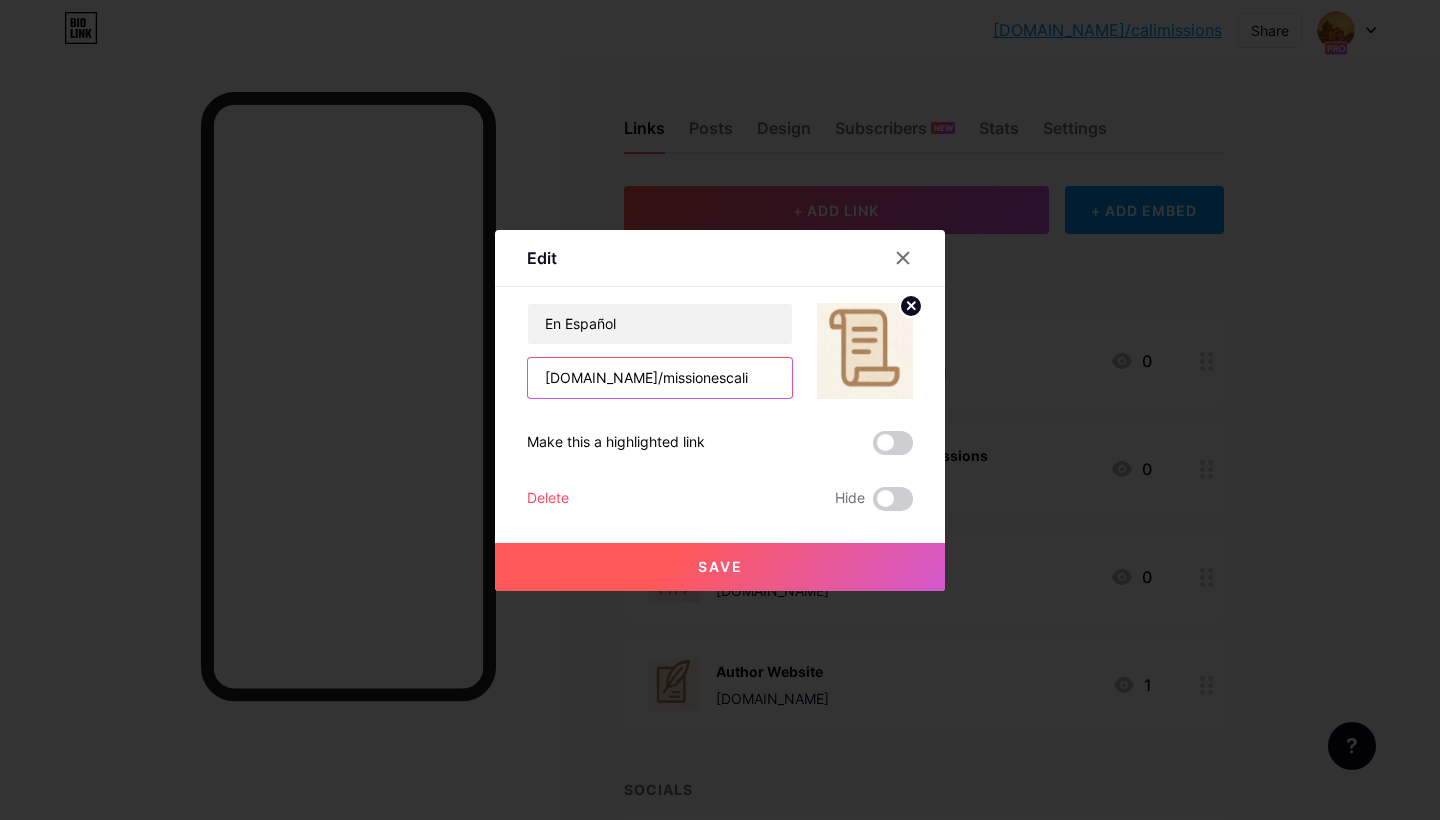 type on "[DOMAIN_NAME]/missionescali" 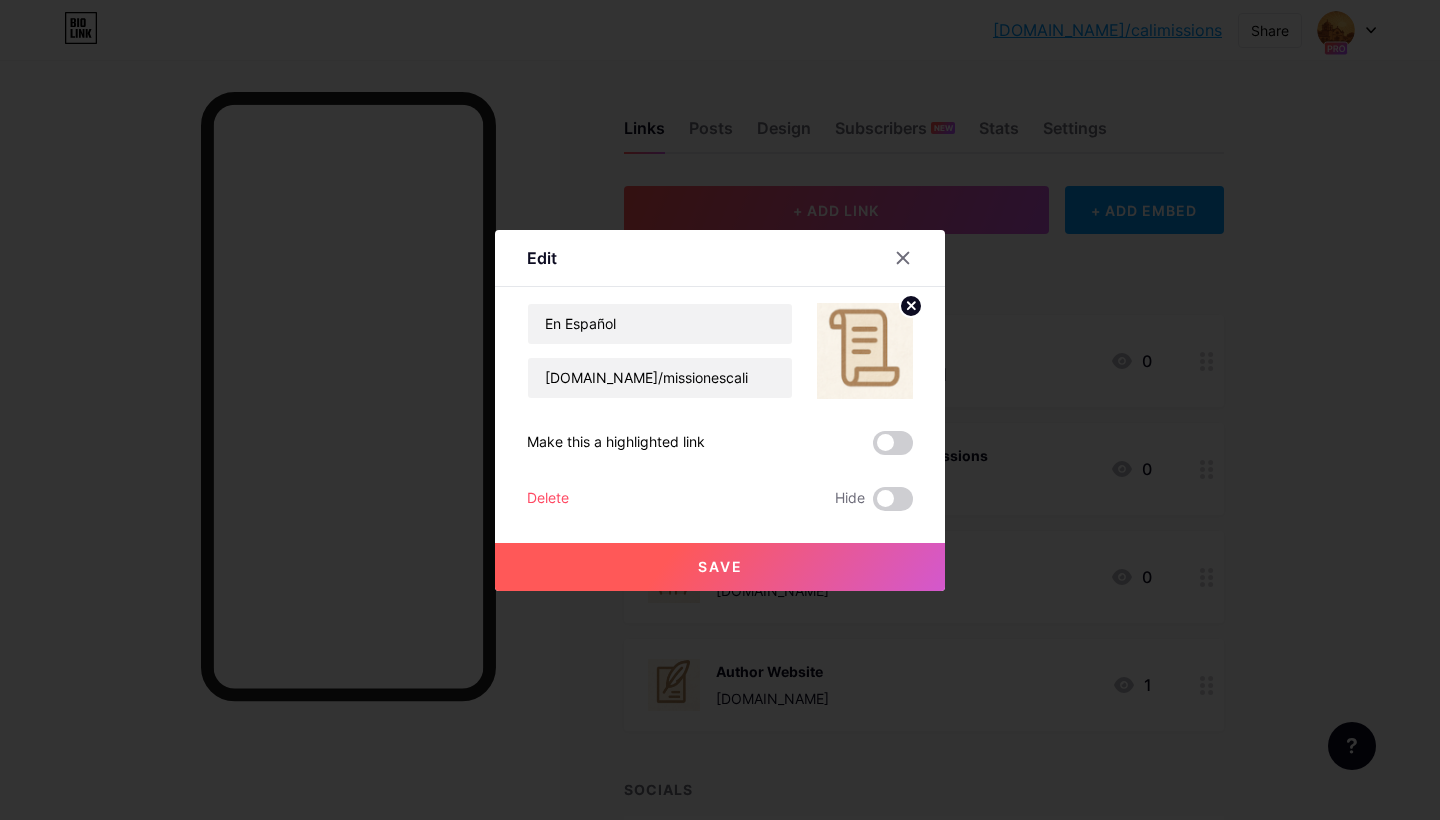 click on "En Español     [DOMAIN_NAME]/missionescali
Make this a highlighted link
Delete
Hide         Save" at bounding box center [720, 407] 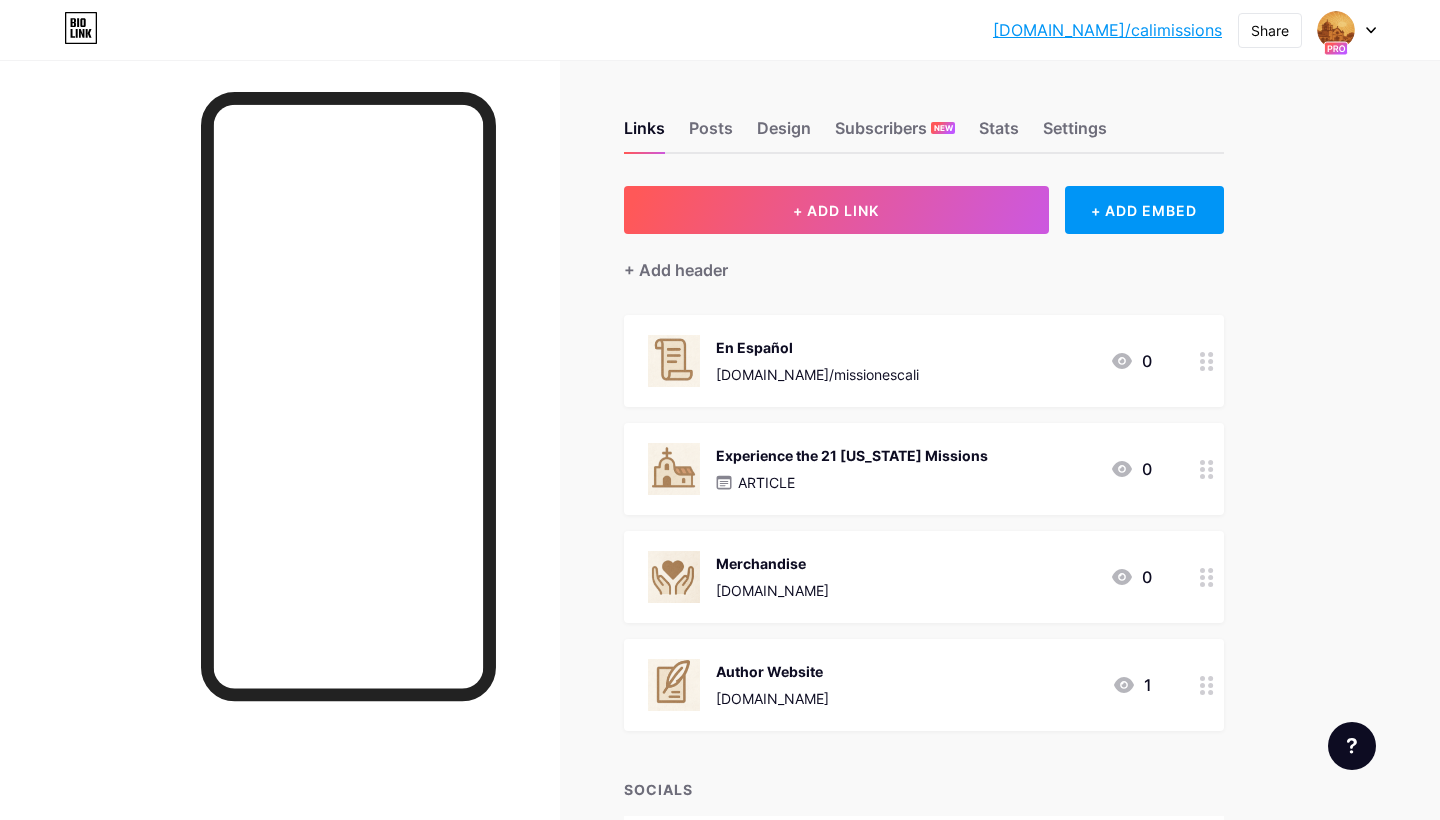 click 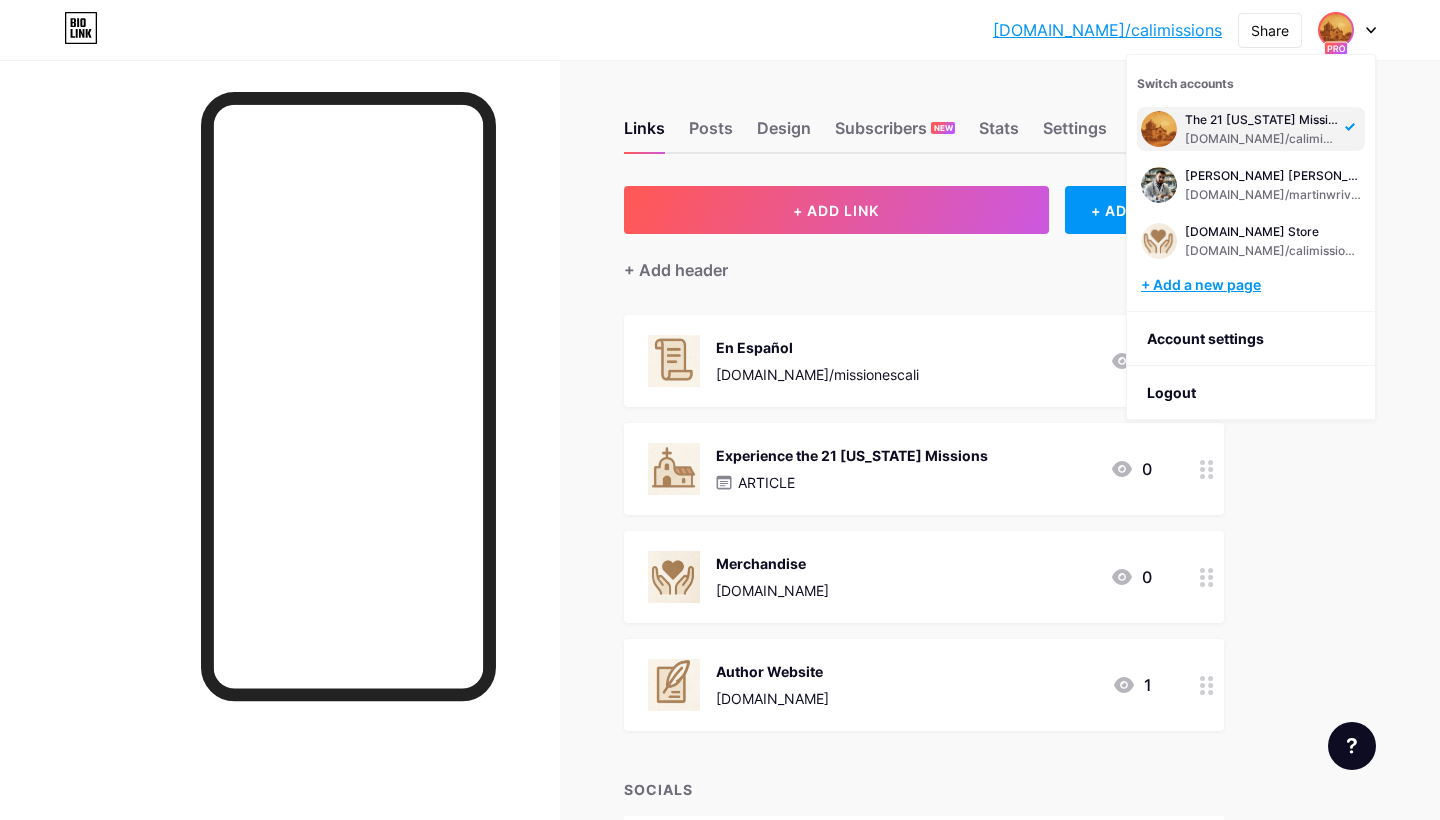 click on "+ Add a new page" at bounding box center [1253, 285] 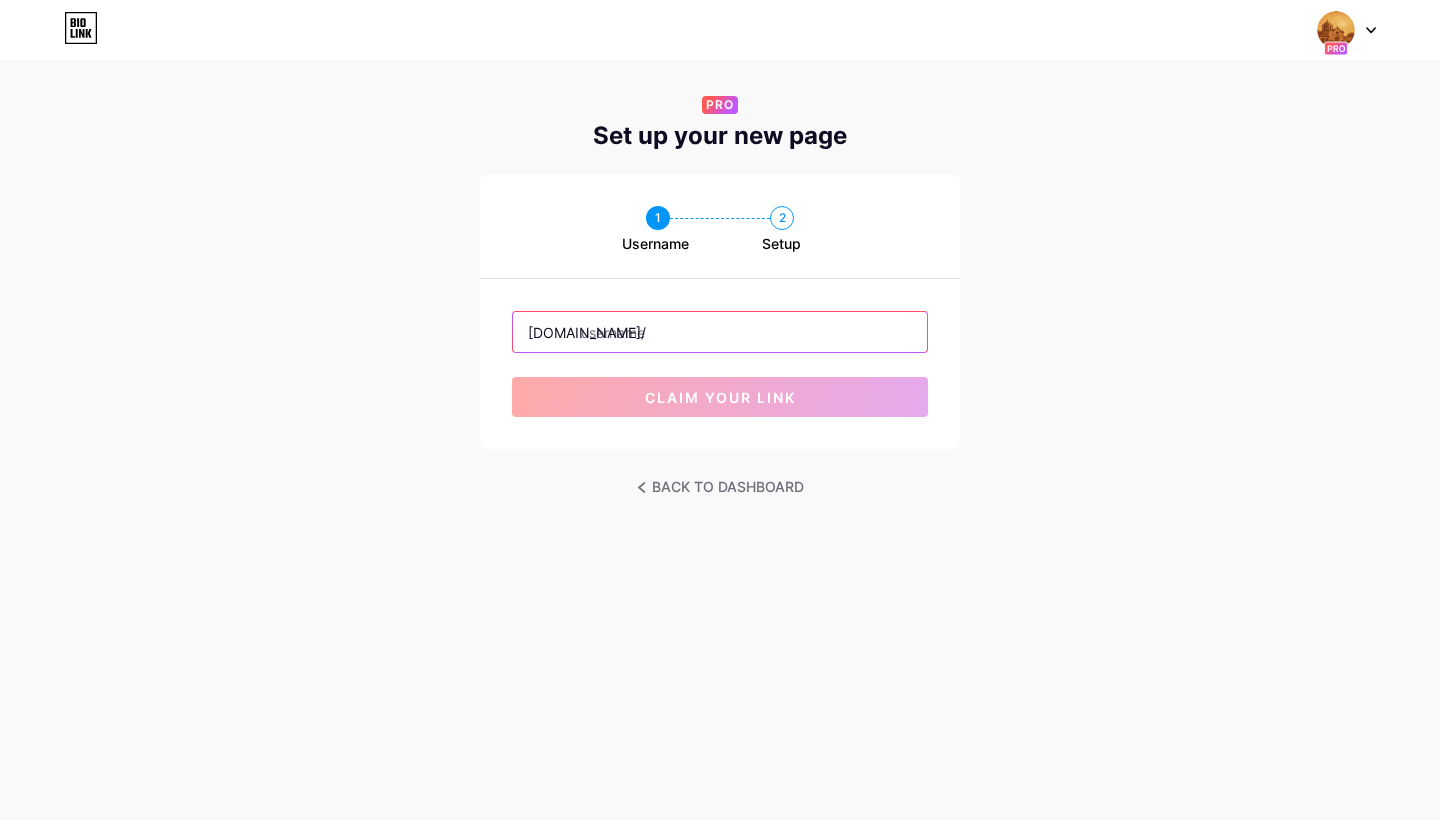 click at bounding box center [720, 332] 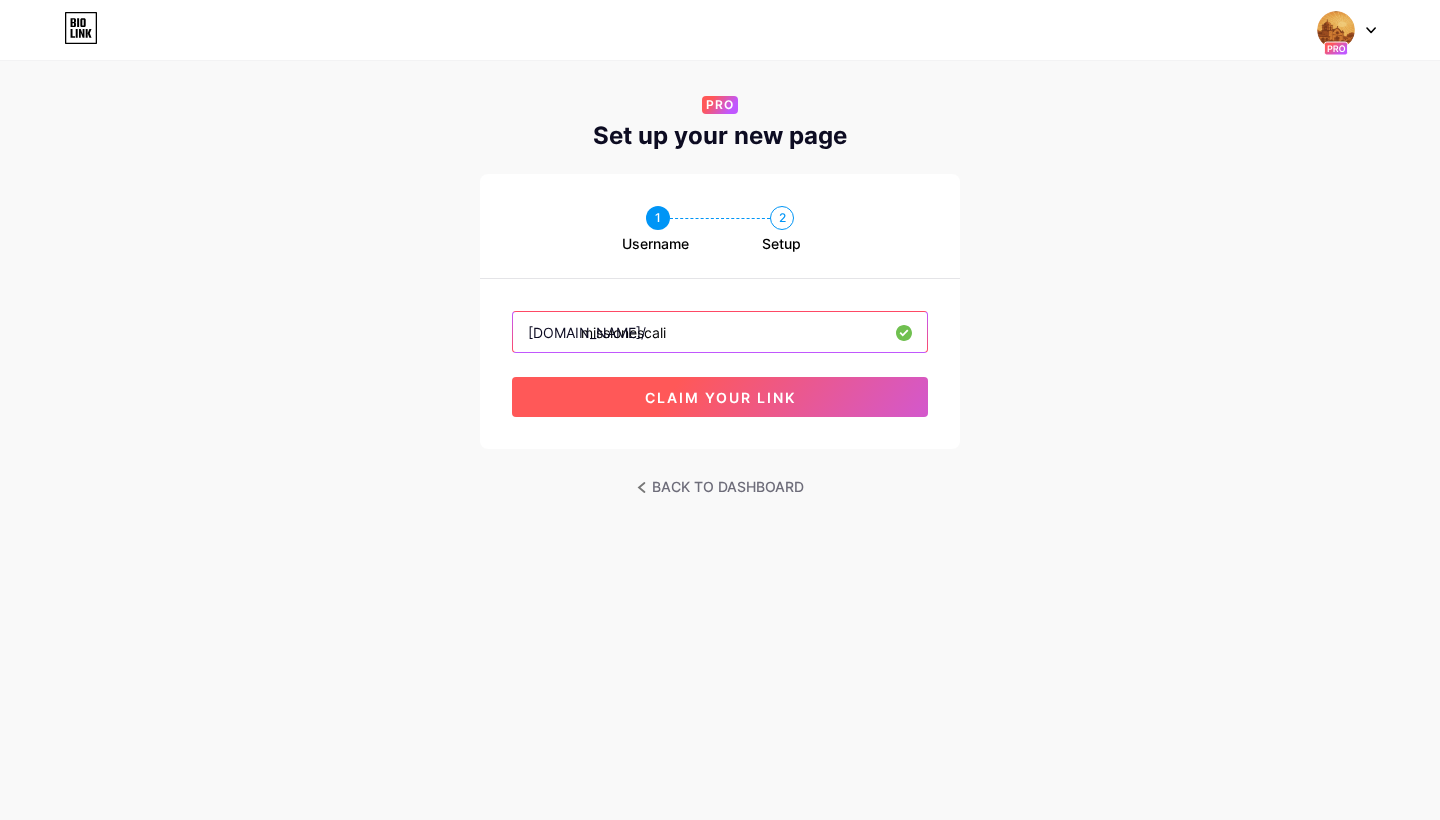 type on "missionescali" 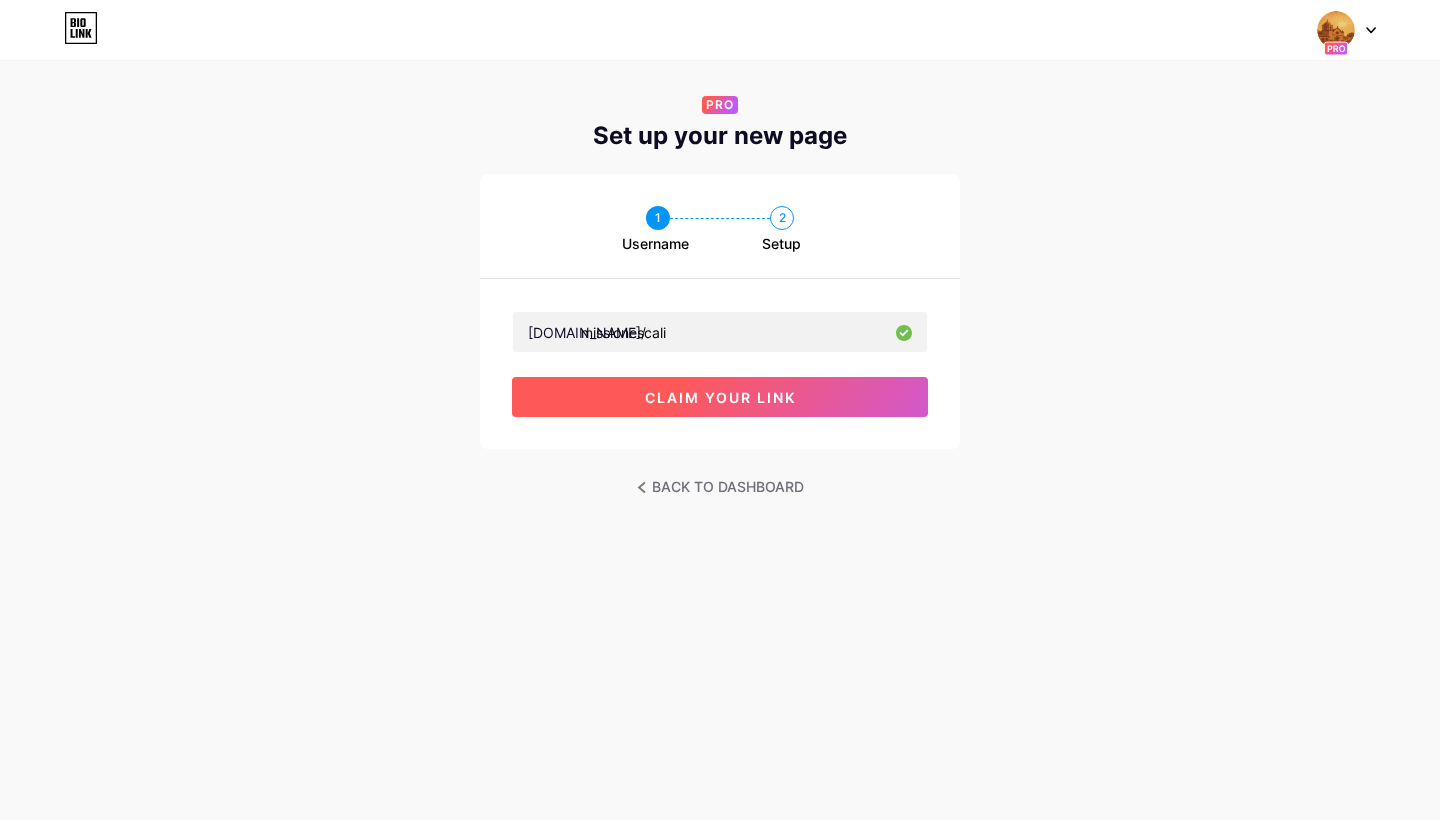 click on "claim your link" at bounding box center (720, 397) 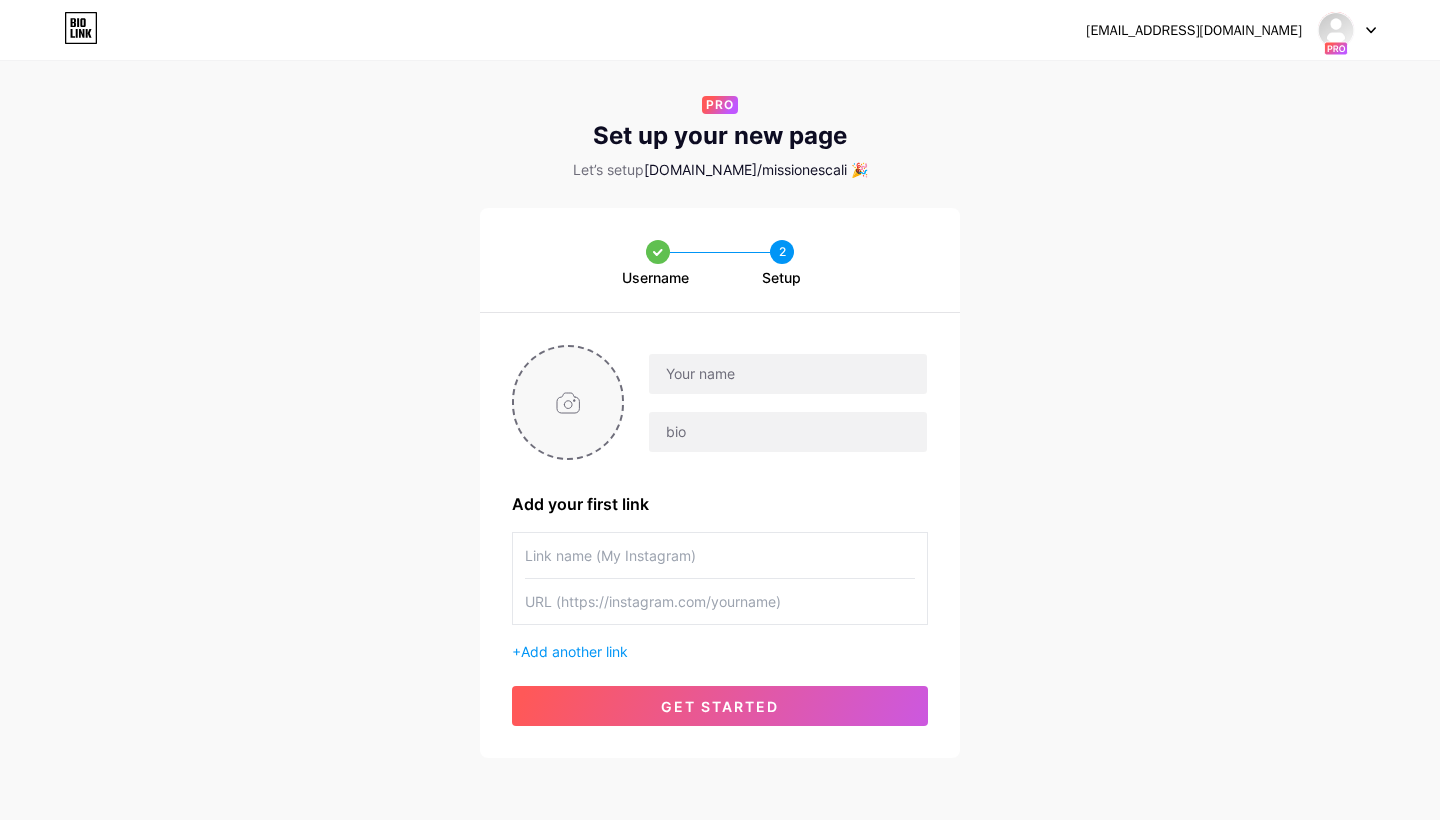 click at bounding box center (568, 402) 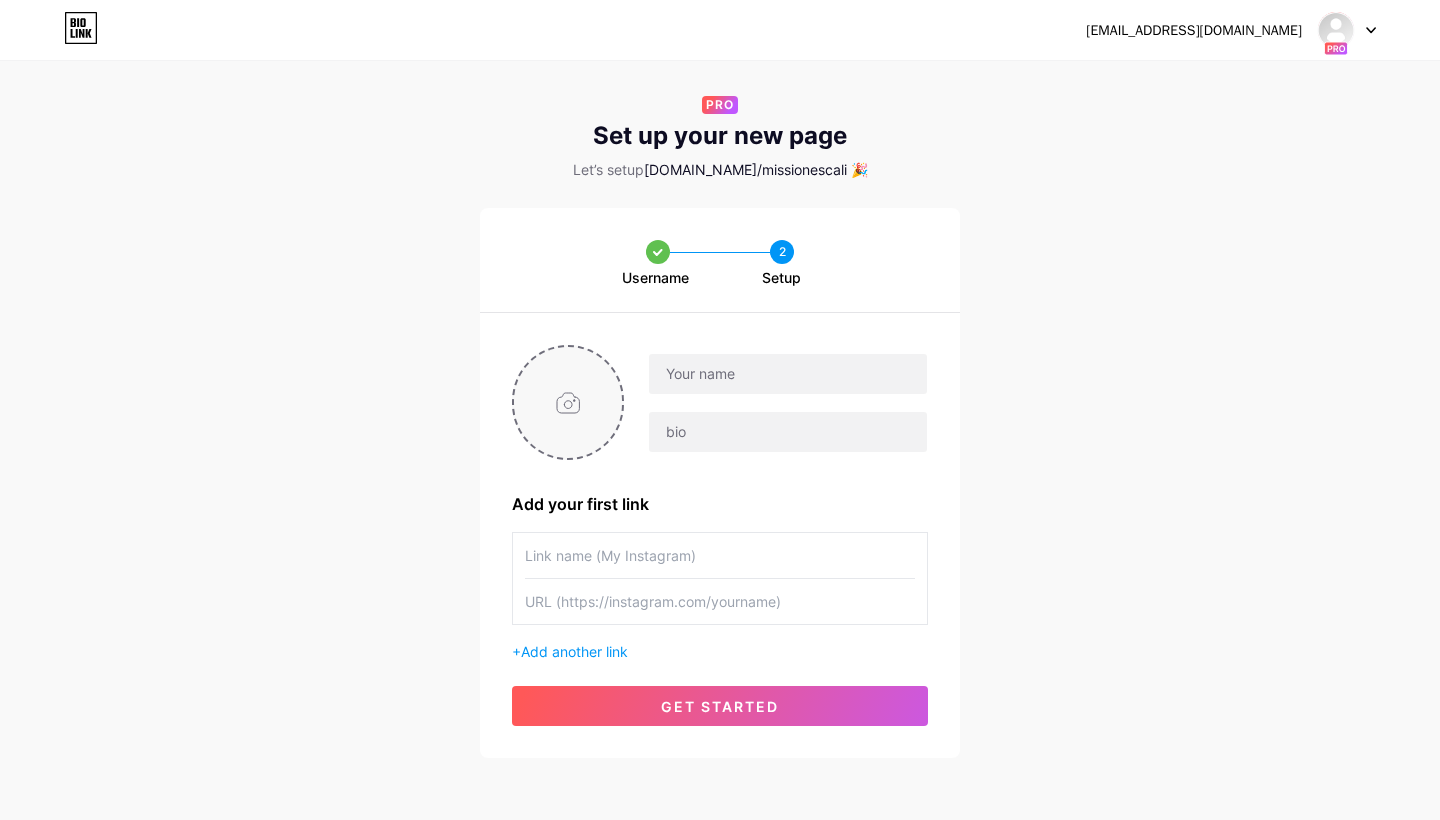 type on "C:\fakepath\Screenshot [DATE] 4.34.45 AM.png" 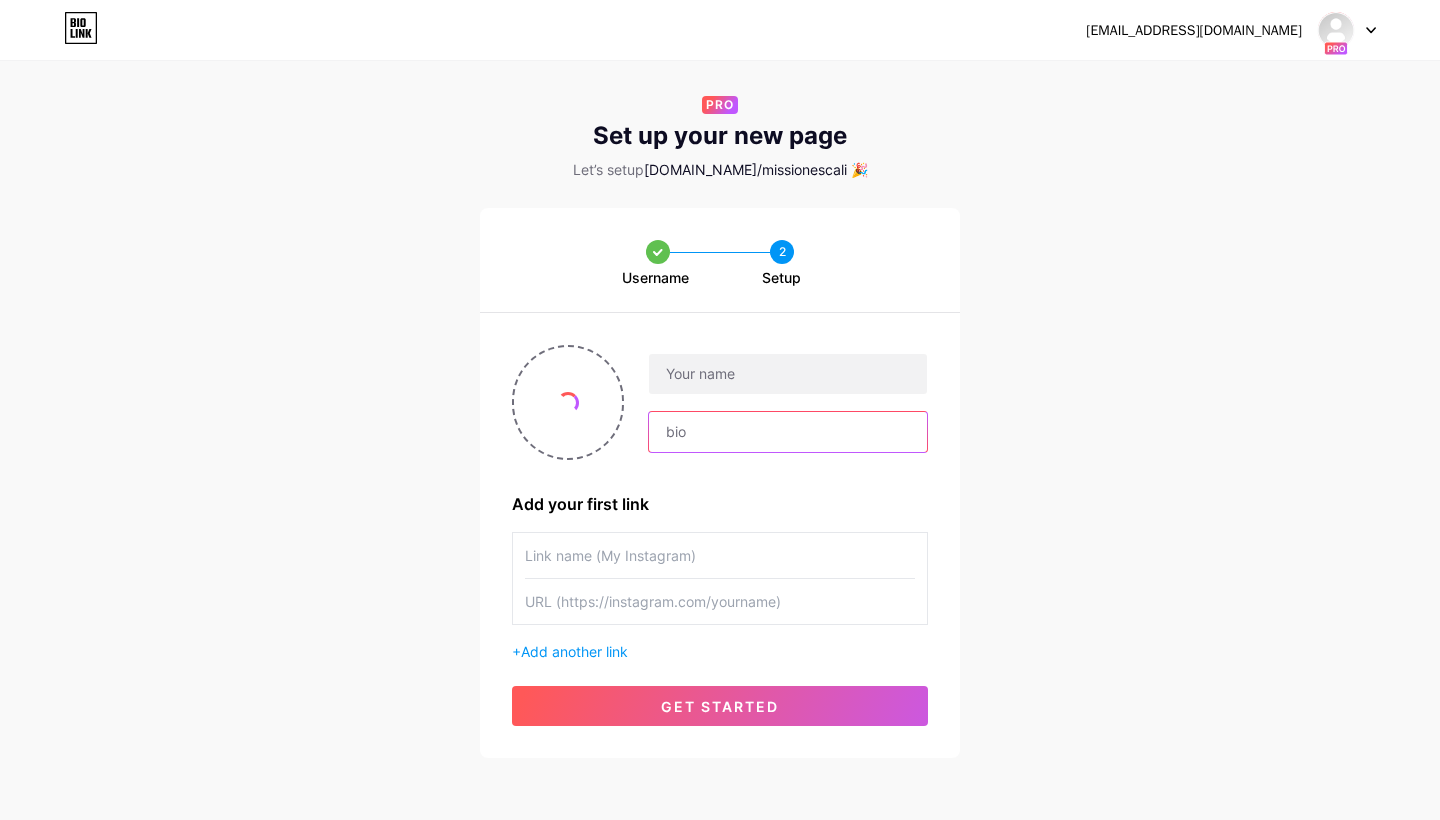click at bounding box center [788, 432] 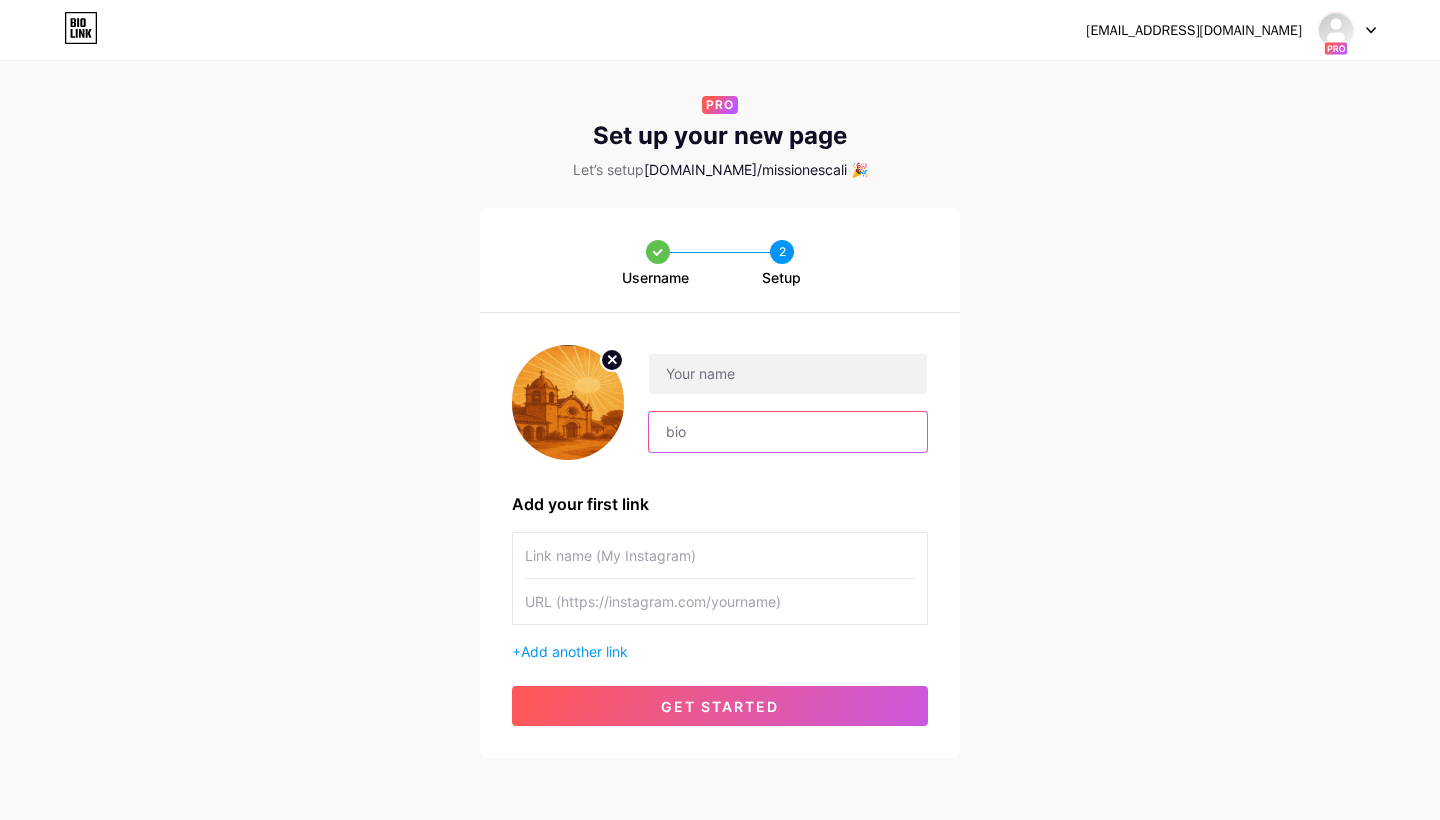 click at bounding box center (788, 432) 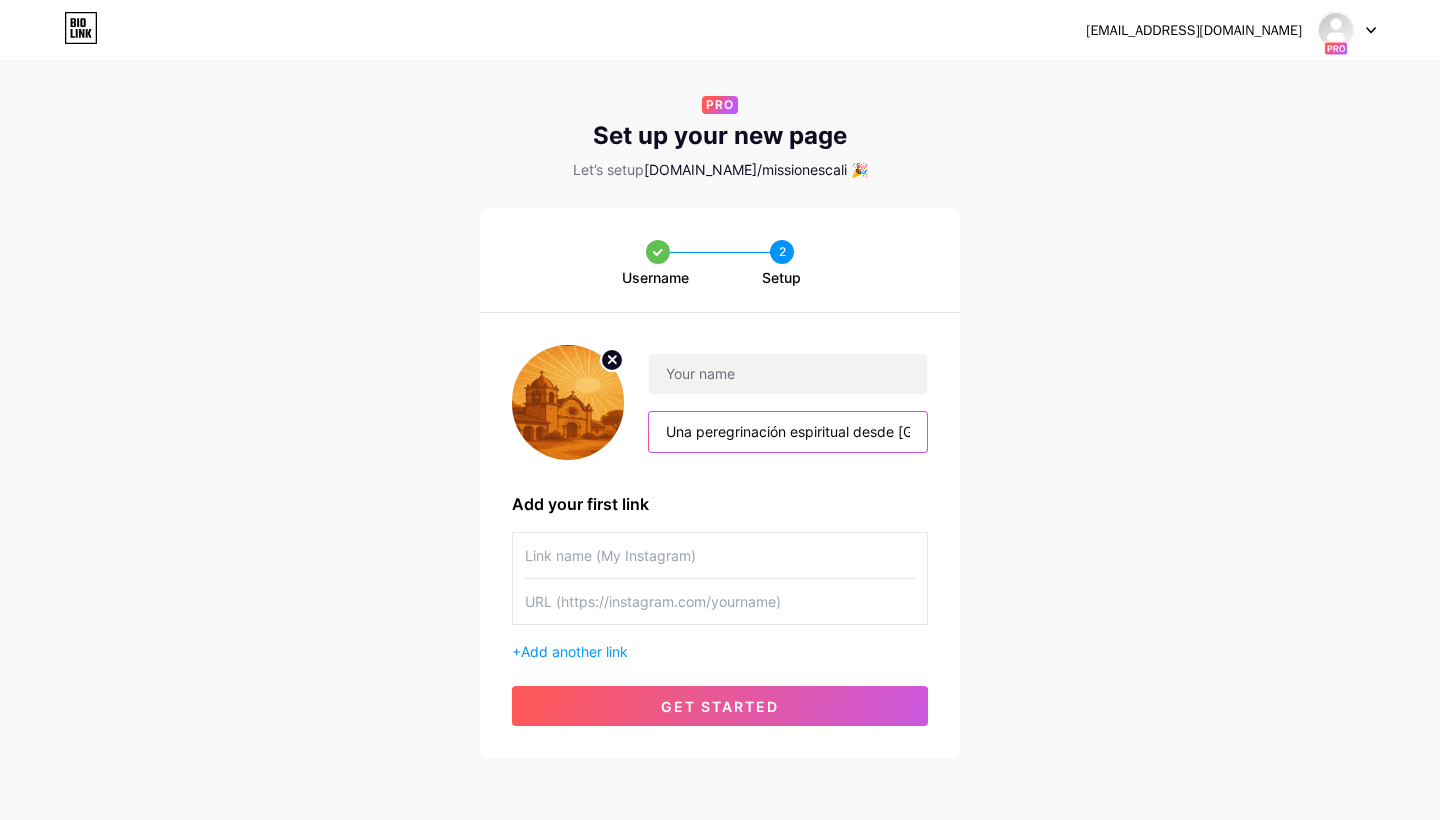 drag, startPoint x: 722, startPoint y: 433, endPoint x: 572, endPoint y: 417, distance: 150.85092 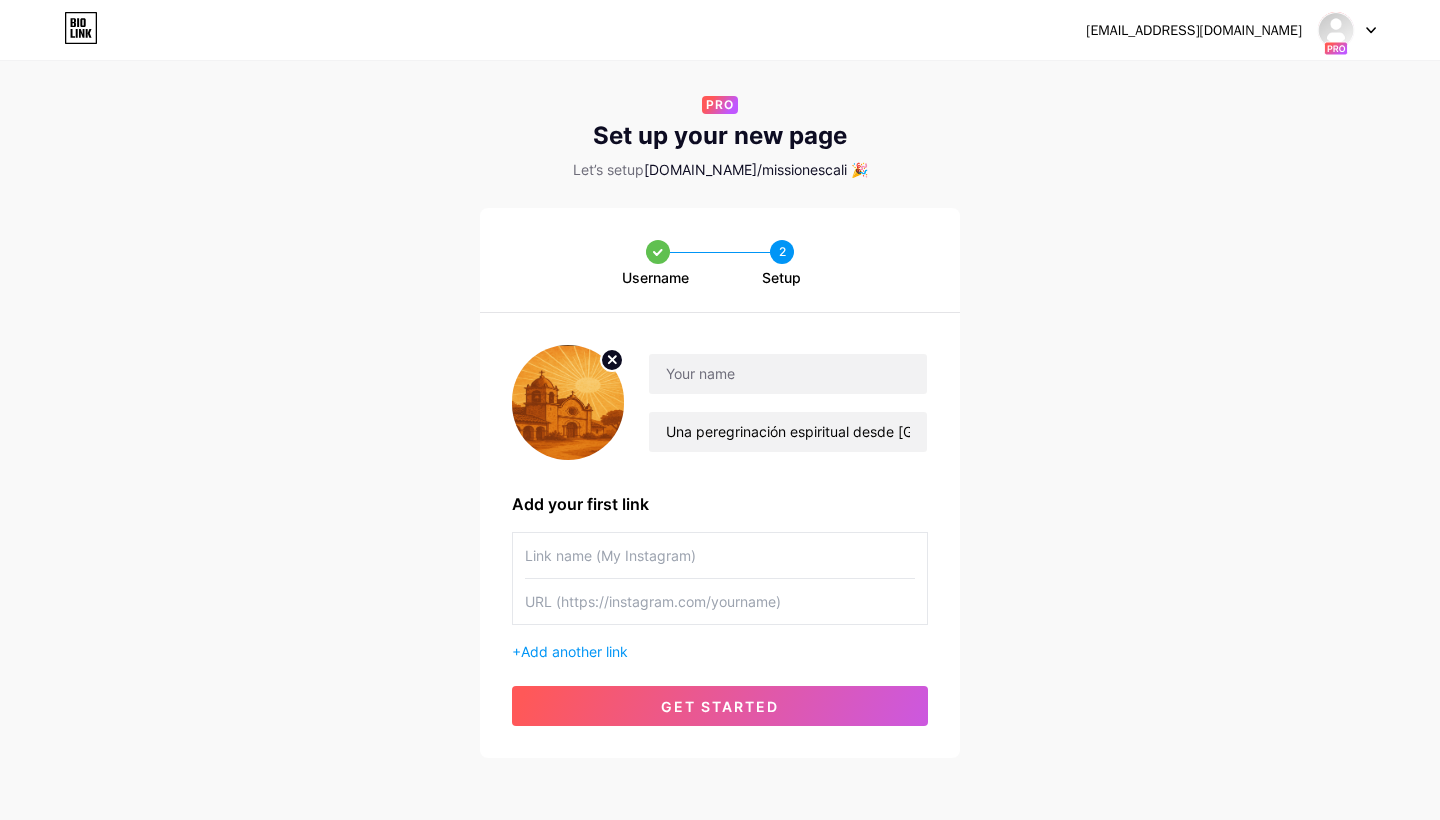 click on "Add your first link" at bounding box center [720, 504] 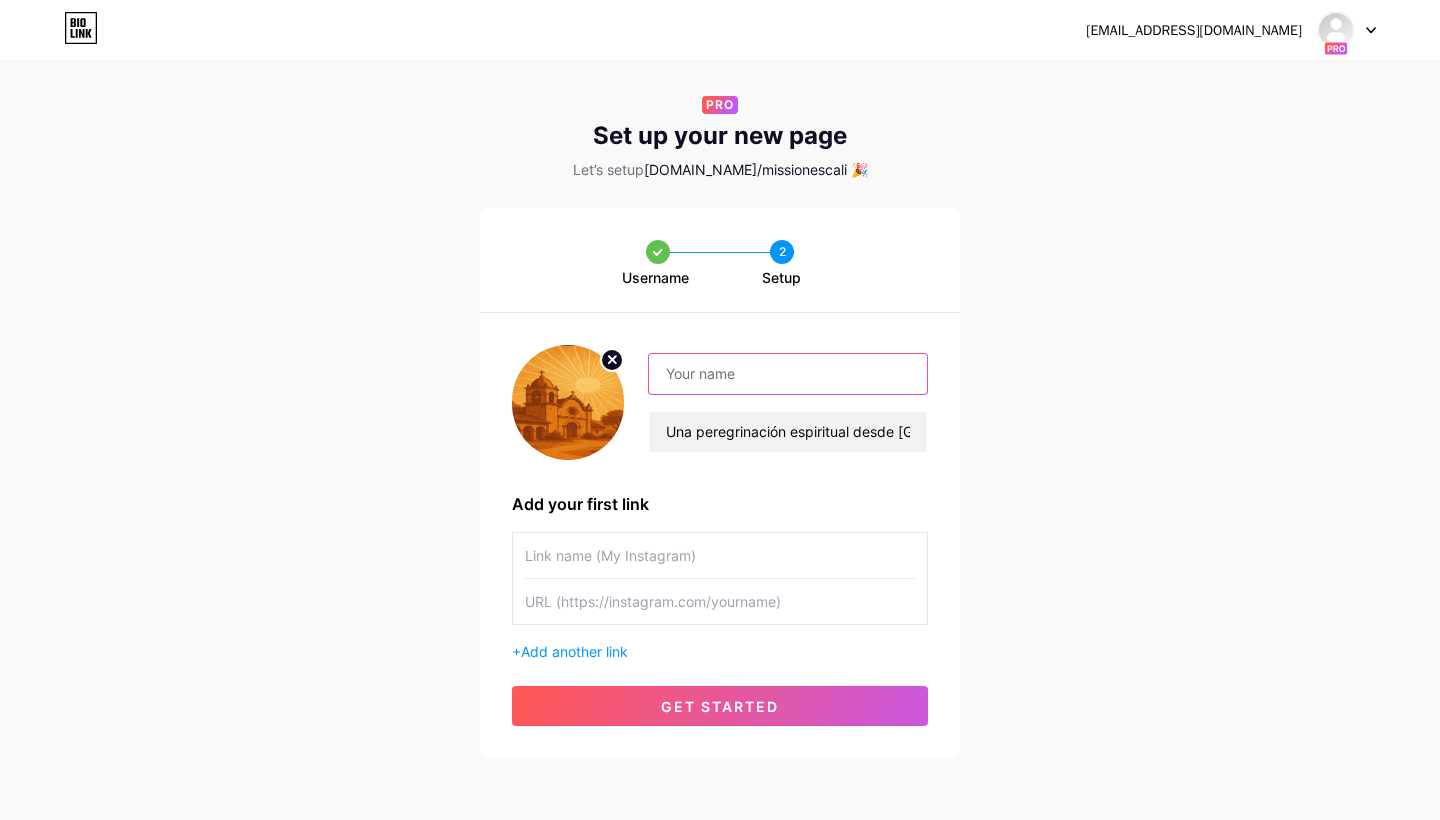 click at bounding box center (788, 374) 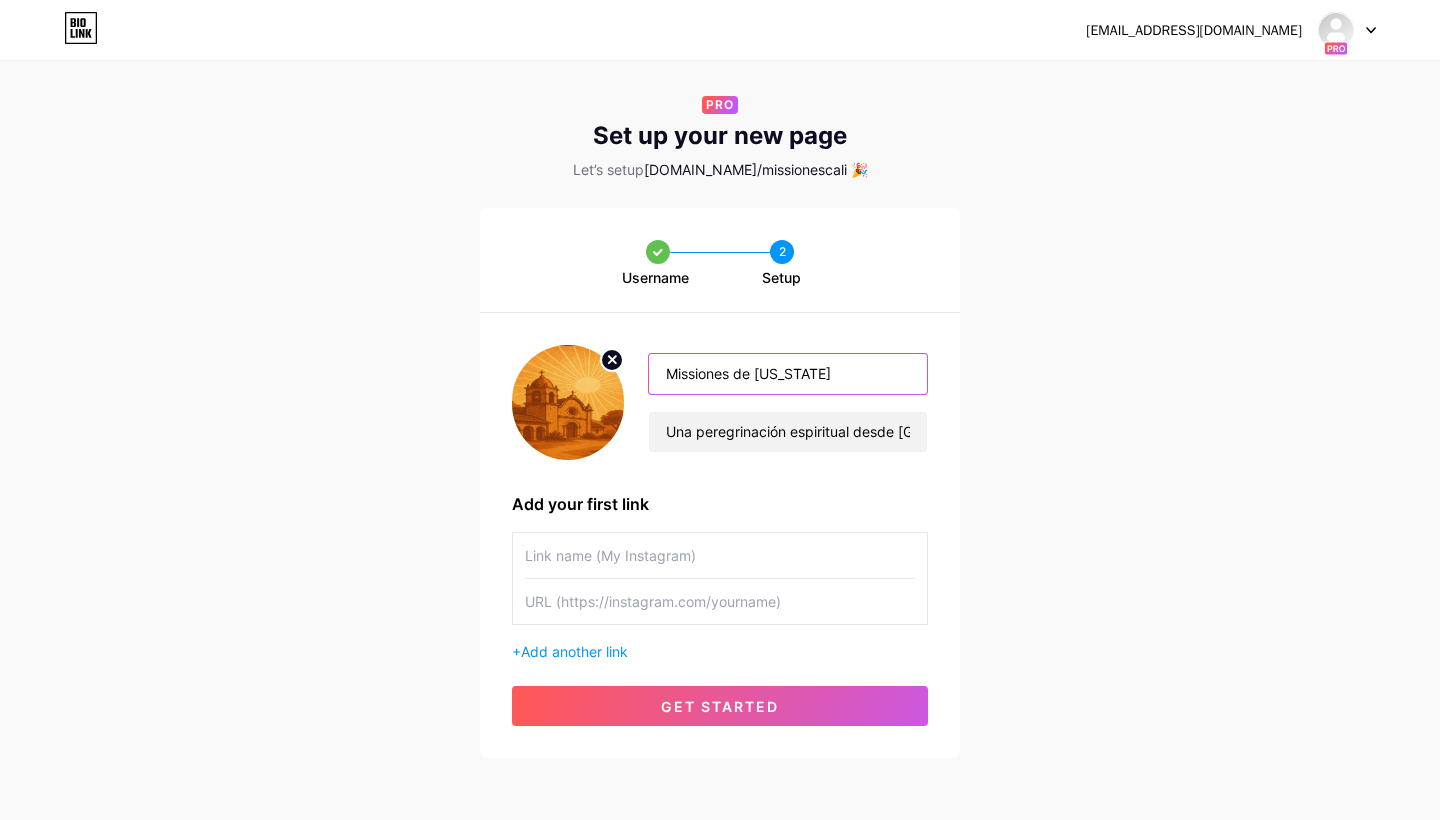 type on "Missiones de [US_STATE]" 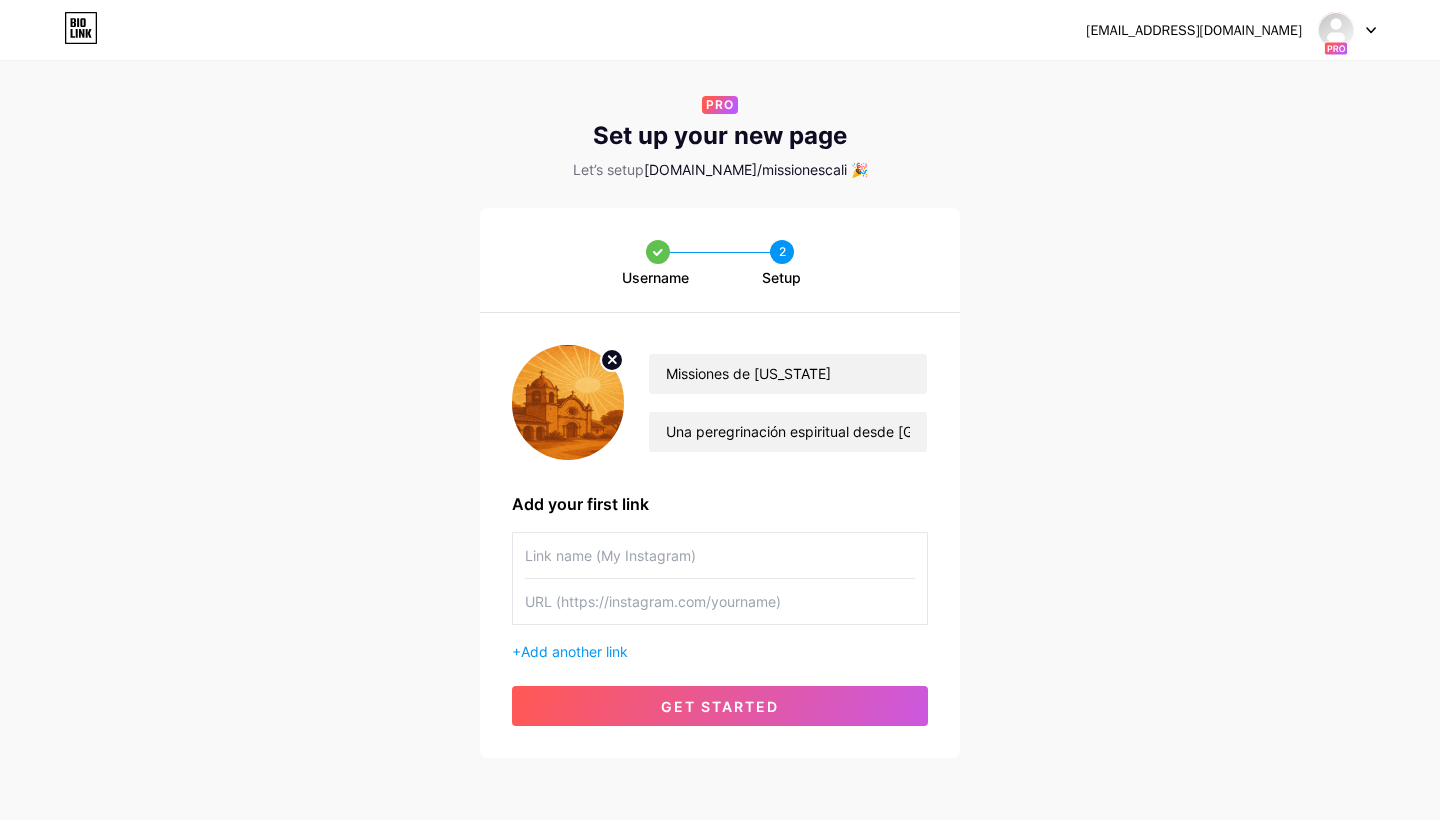 click on "Missiones de [US_STATE]     Una peregrinación espiritual desde [GEOGRAPHIC_DATA] hasta [GEOGRAPHIC_DATA], [US_STATE]     Add your first link
+  Add another link     get started" at bounding box center [720, 535] 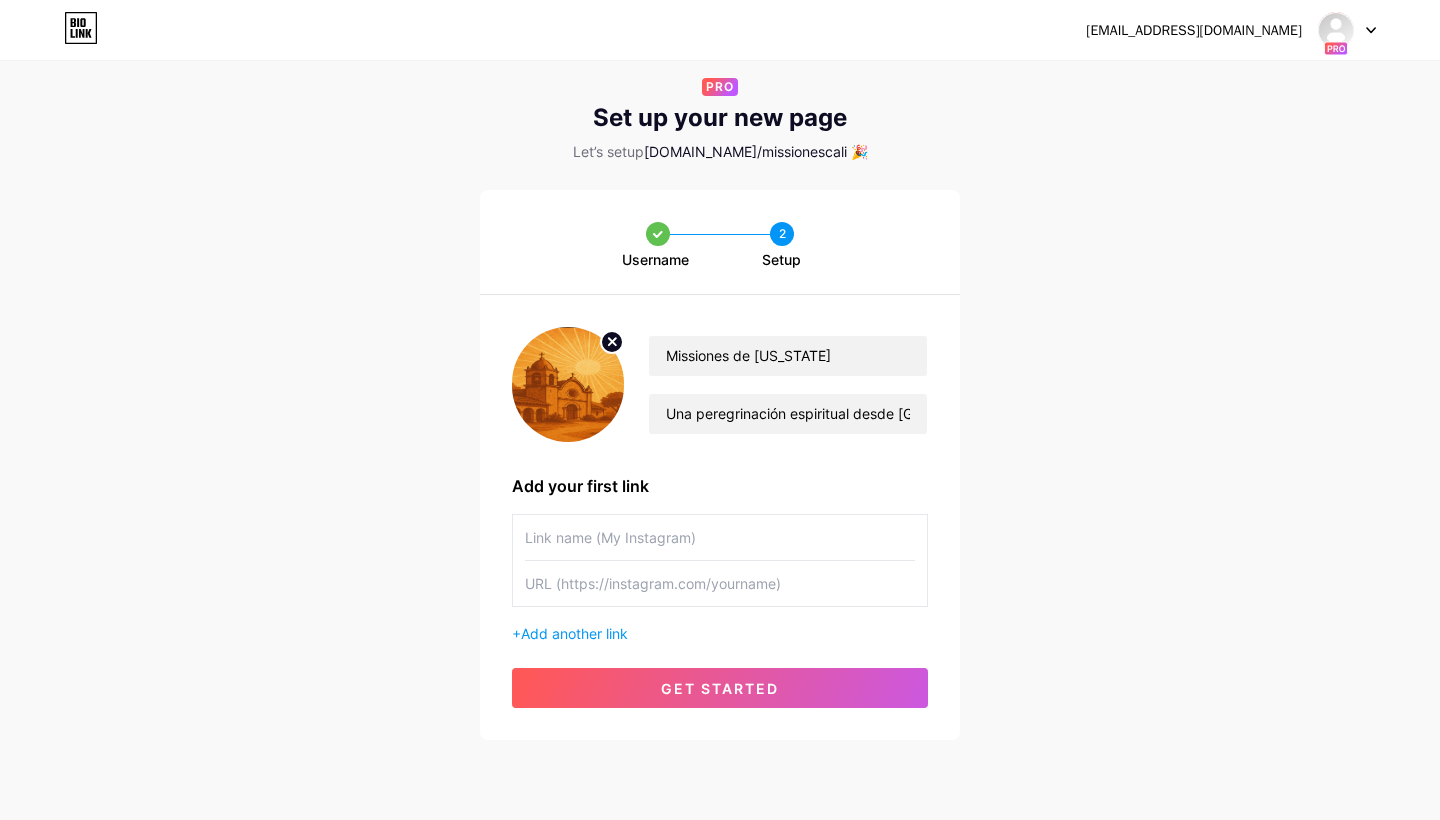 scroll, scrollTop: 18, scrollLeft: 0, axis: vertical 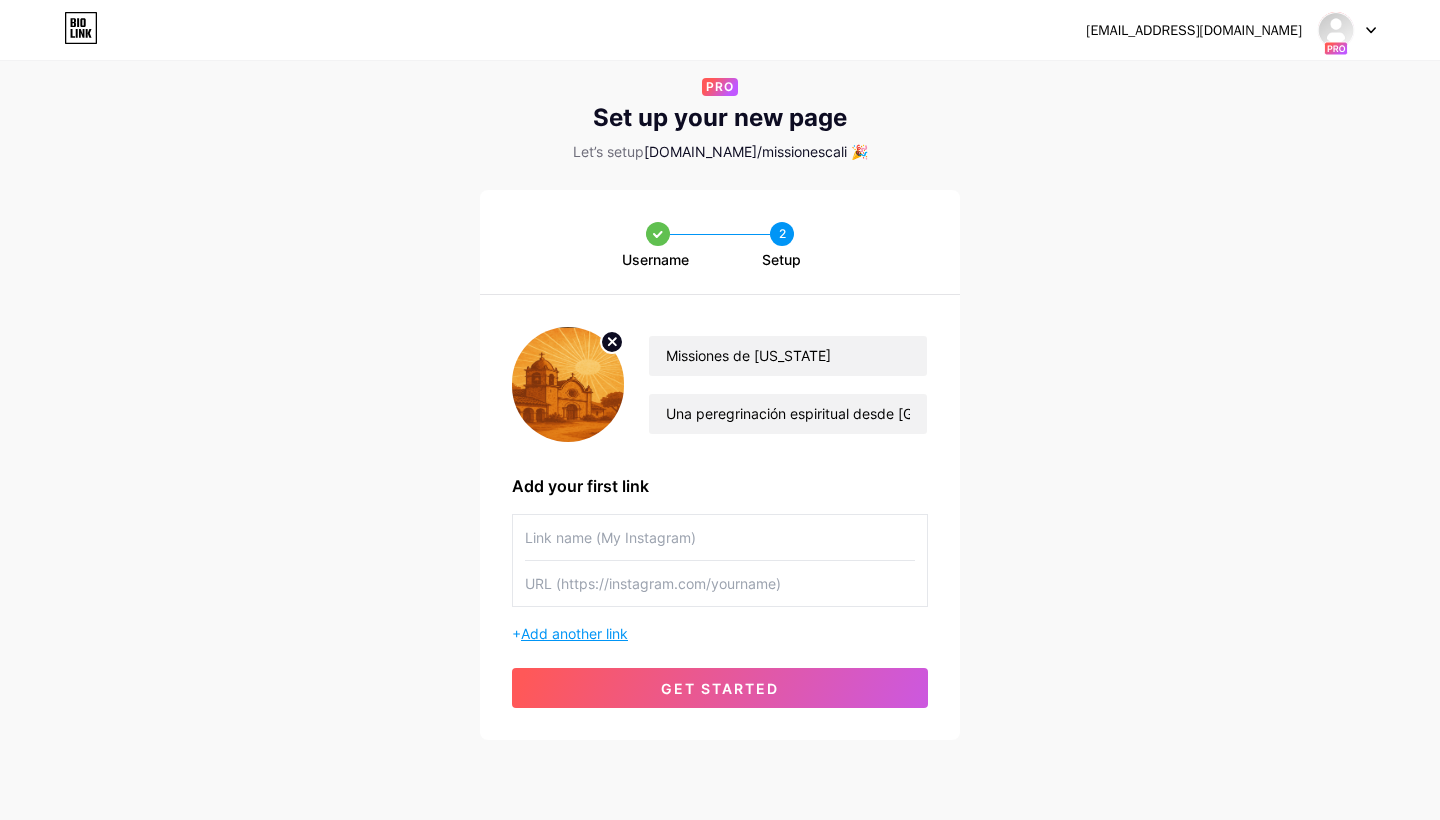 click on "Add another link" at bounding box center [574, 633] 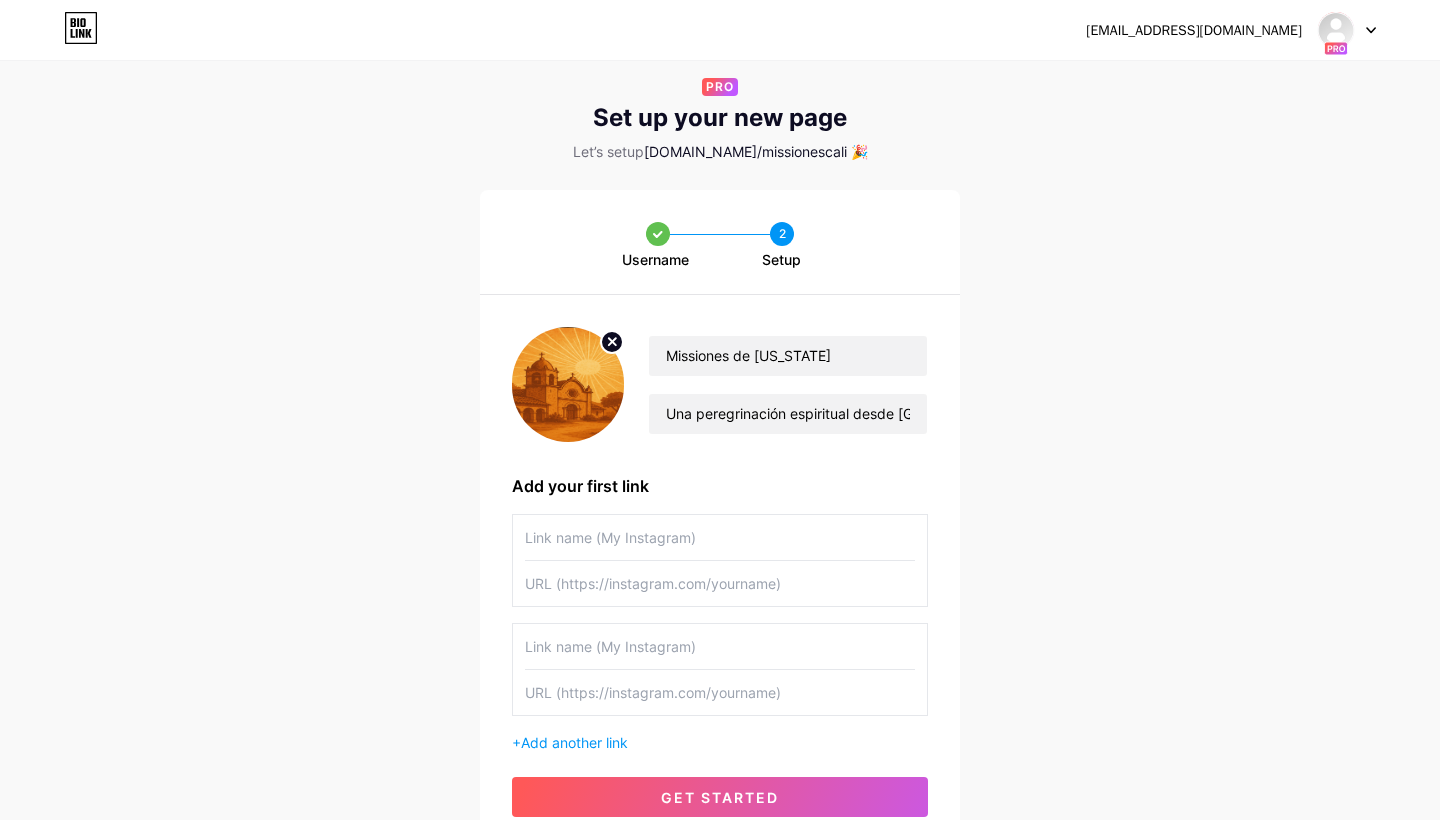 scroll, scrollTop: 74, scrollLeft: 0, axis: vertical 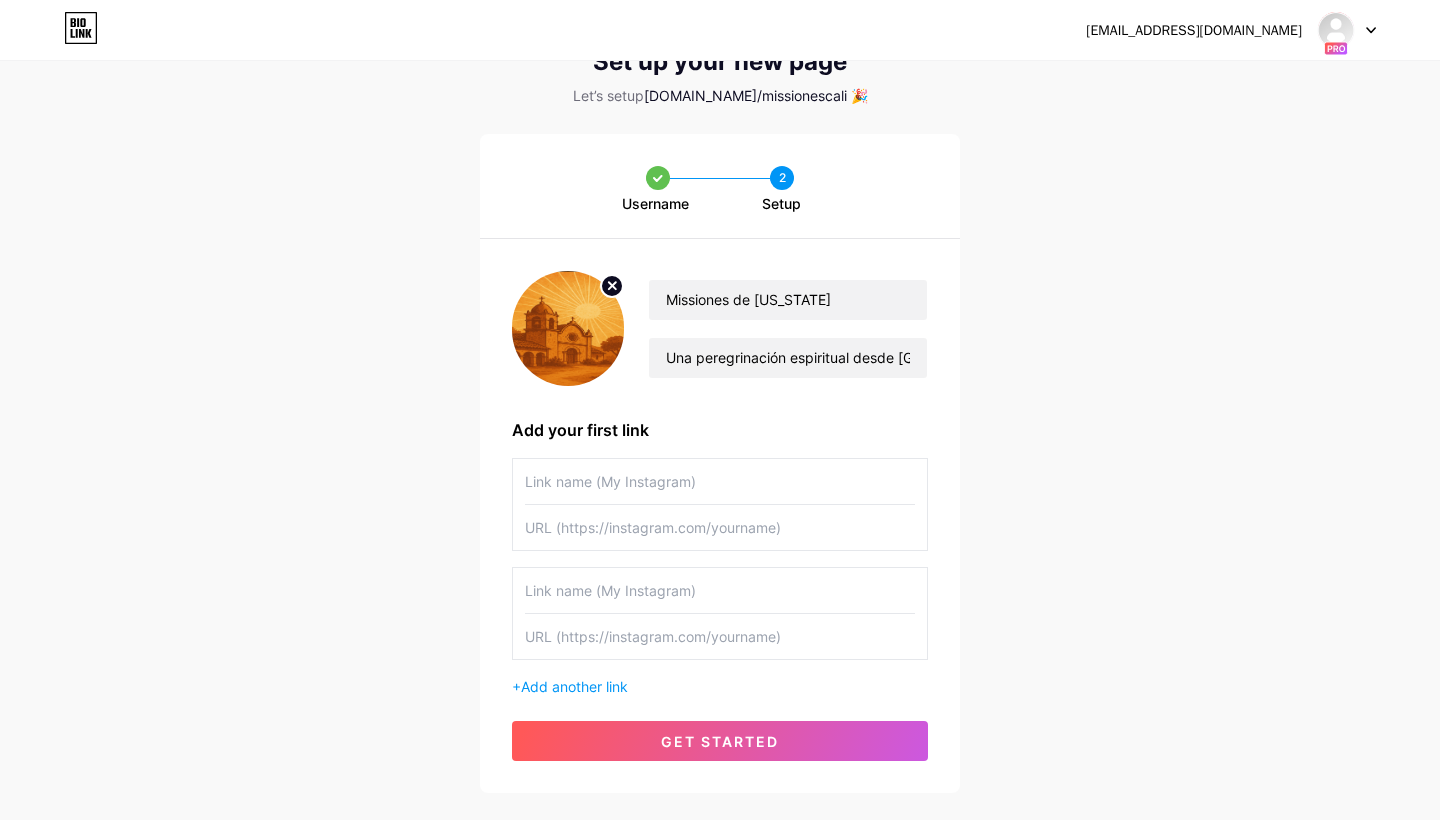 click at bounding box center (720, 481) 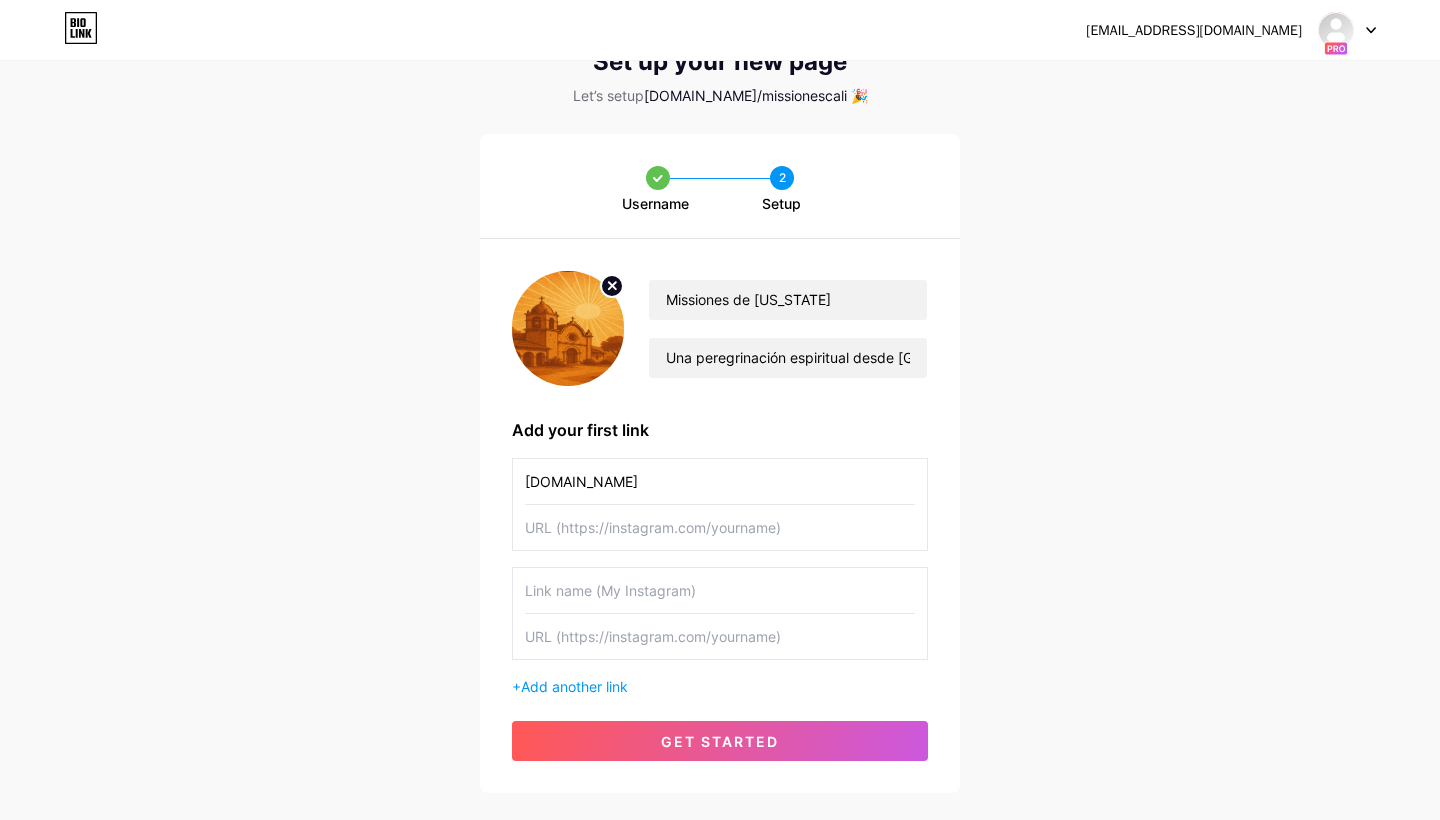 type on "[DOMAIN_NAME]" 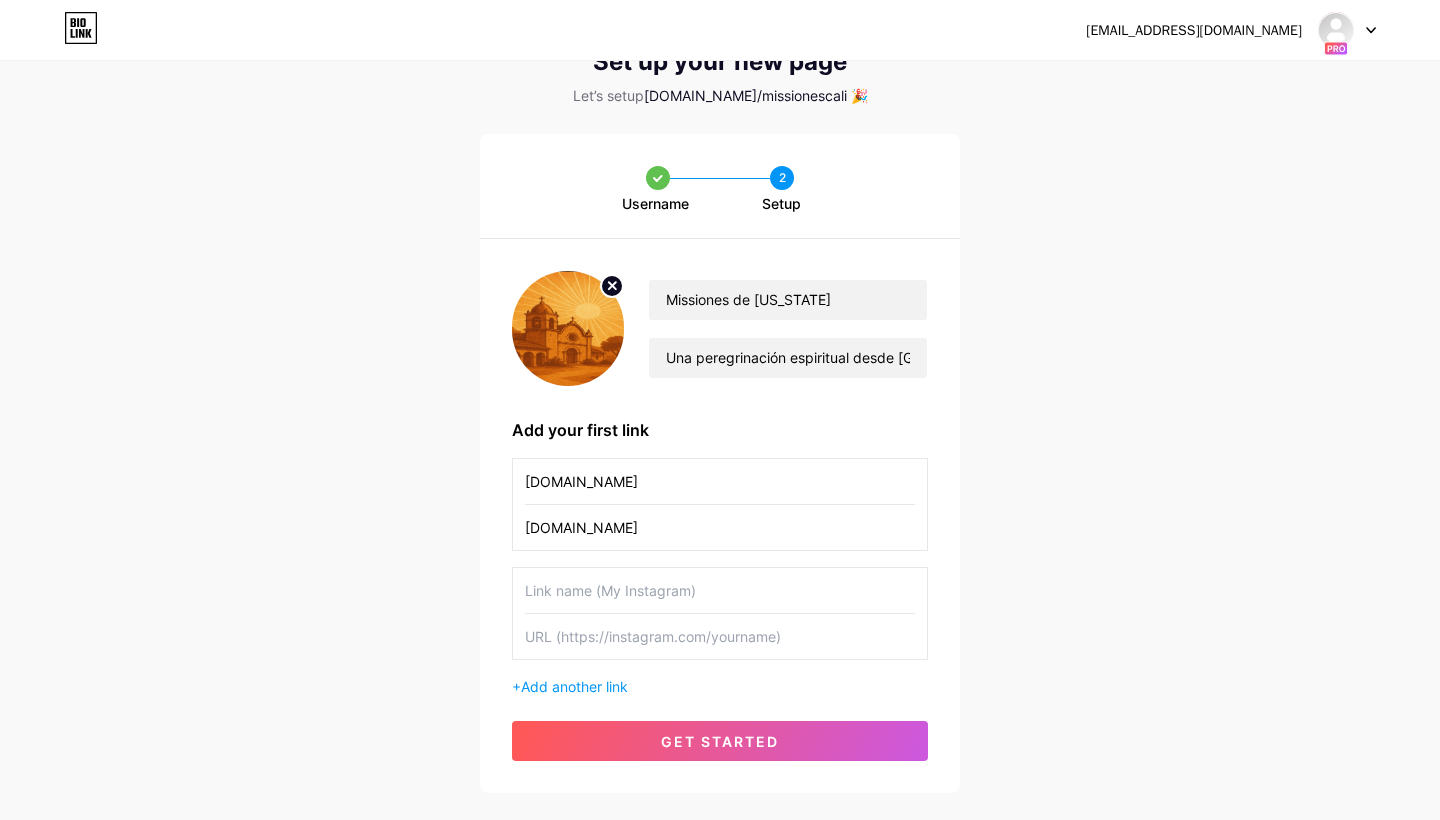 type on "[DOMAIN_NAME]" 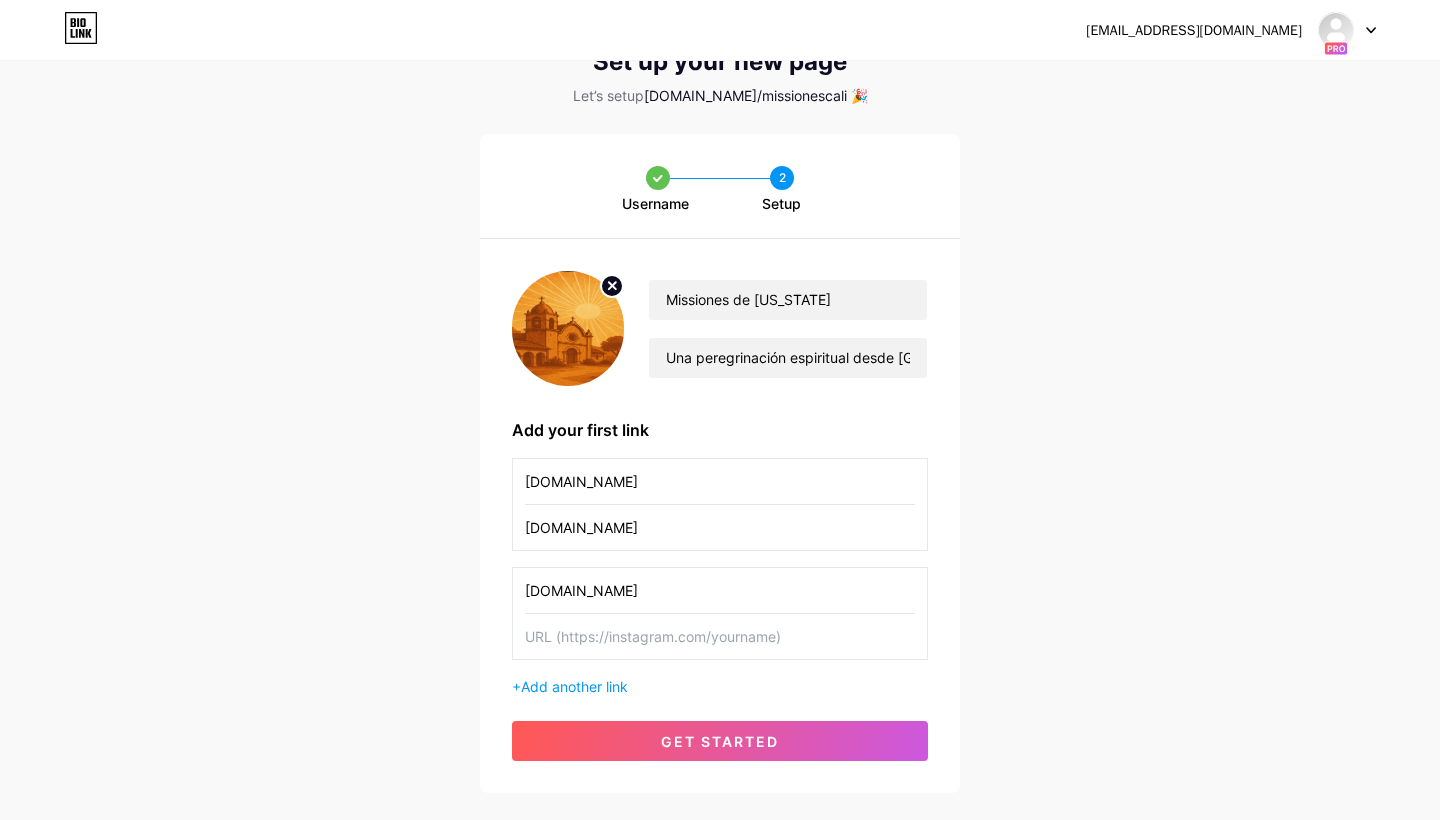 type on "[DOMAIN_NAME]" 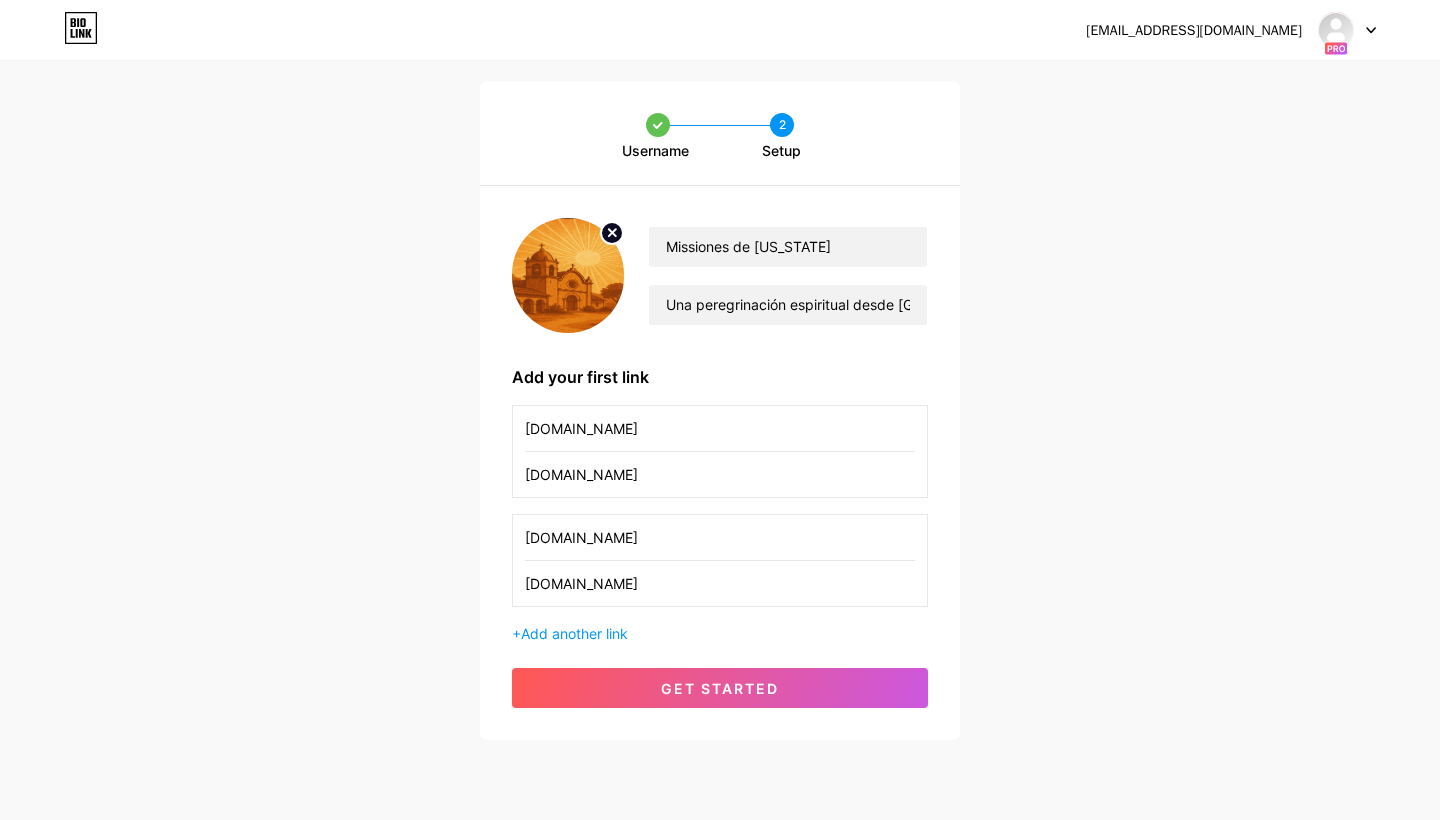 scroll, scrollTop: 127, scrollLeft: 0, axis: vertical 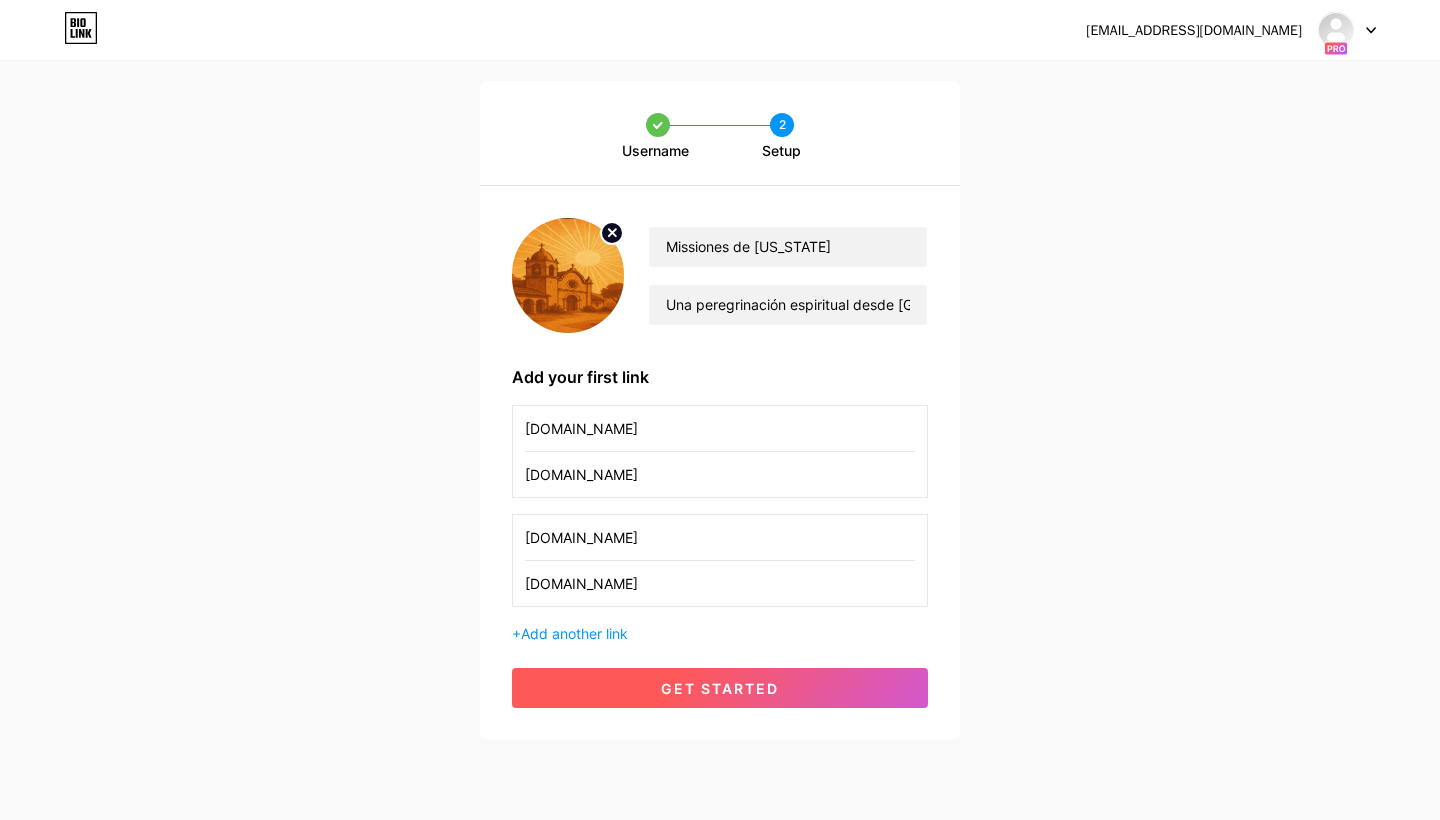 type on "[DOMAIN_NAME]" 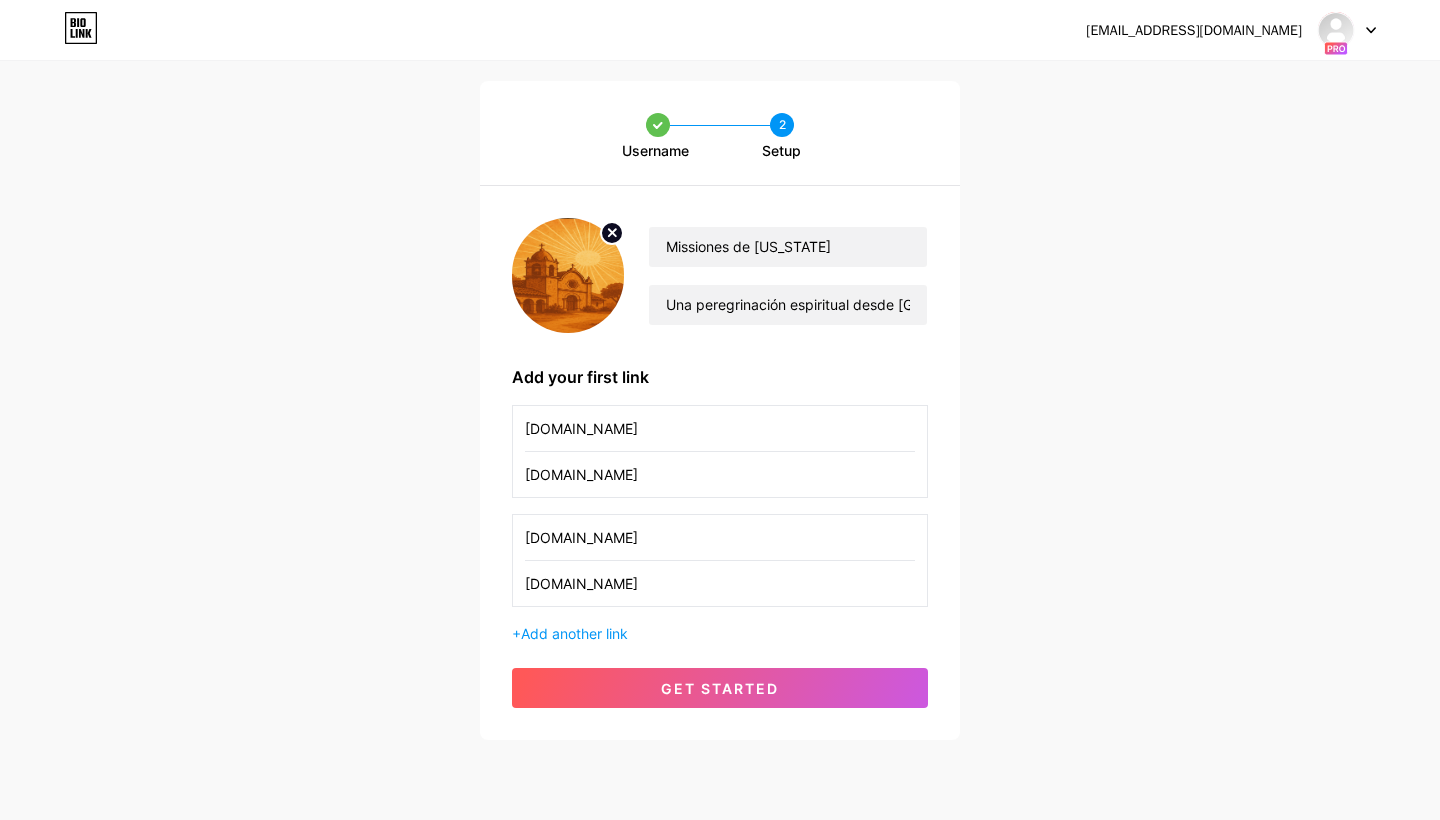 scroll, scrollTop: 0, scrollLeft: 0, axis: both 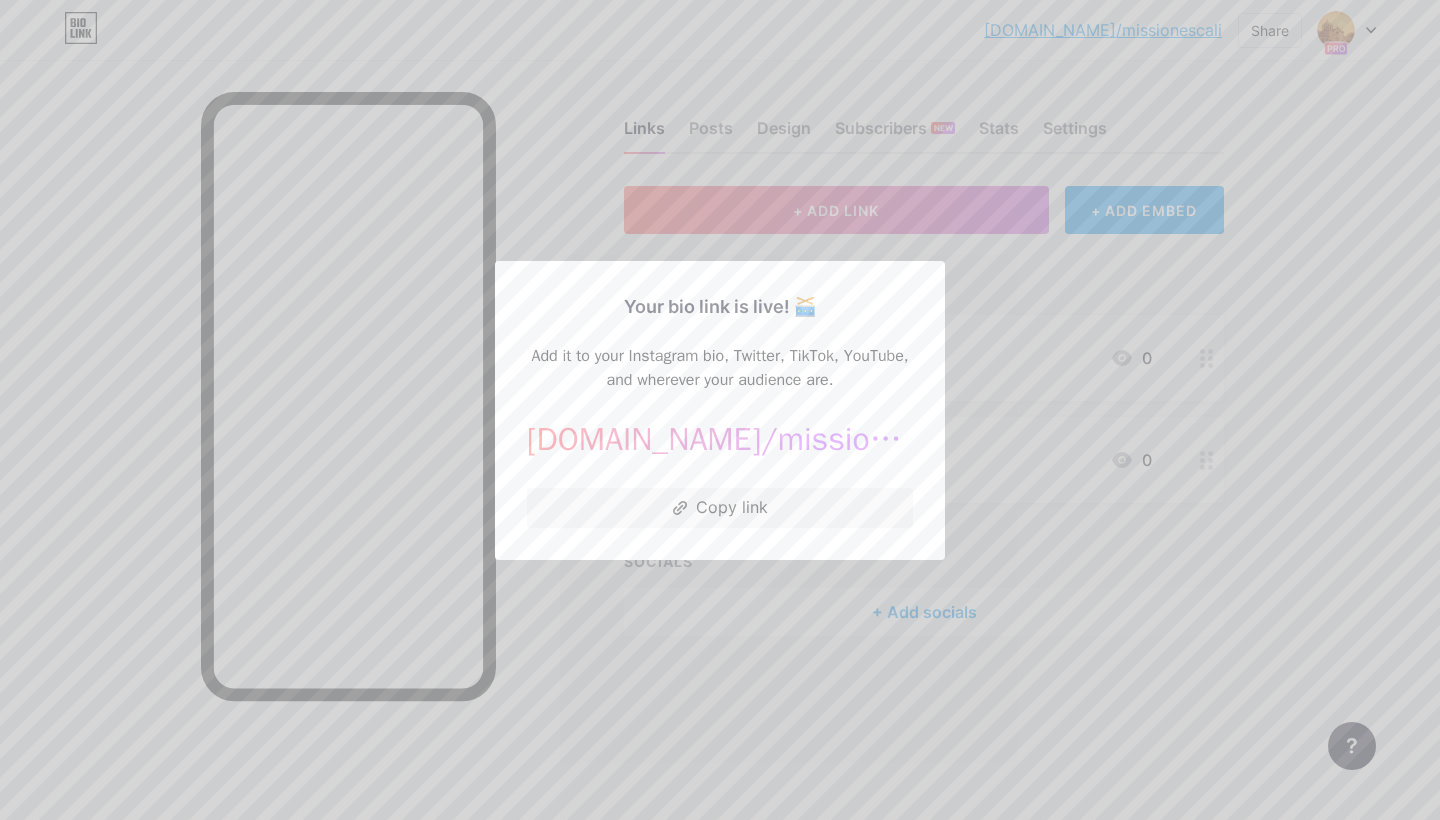 click at bounding box center (720, 410) 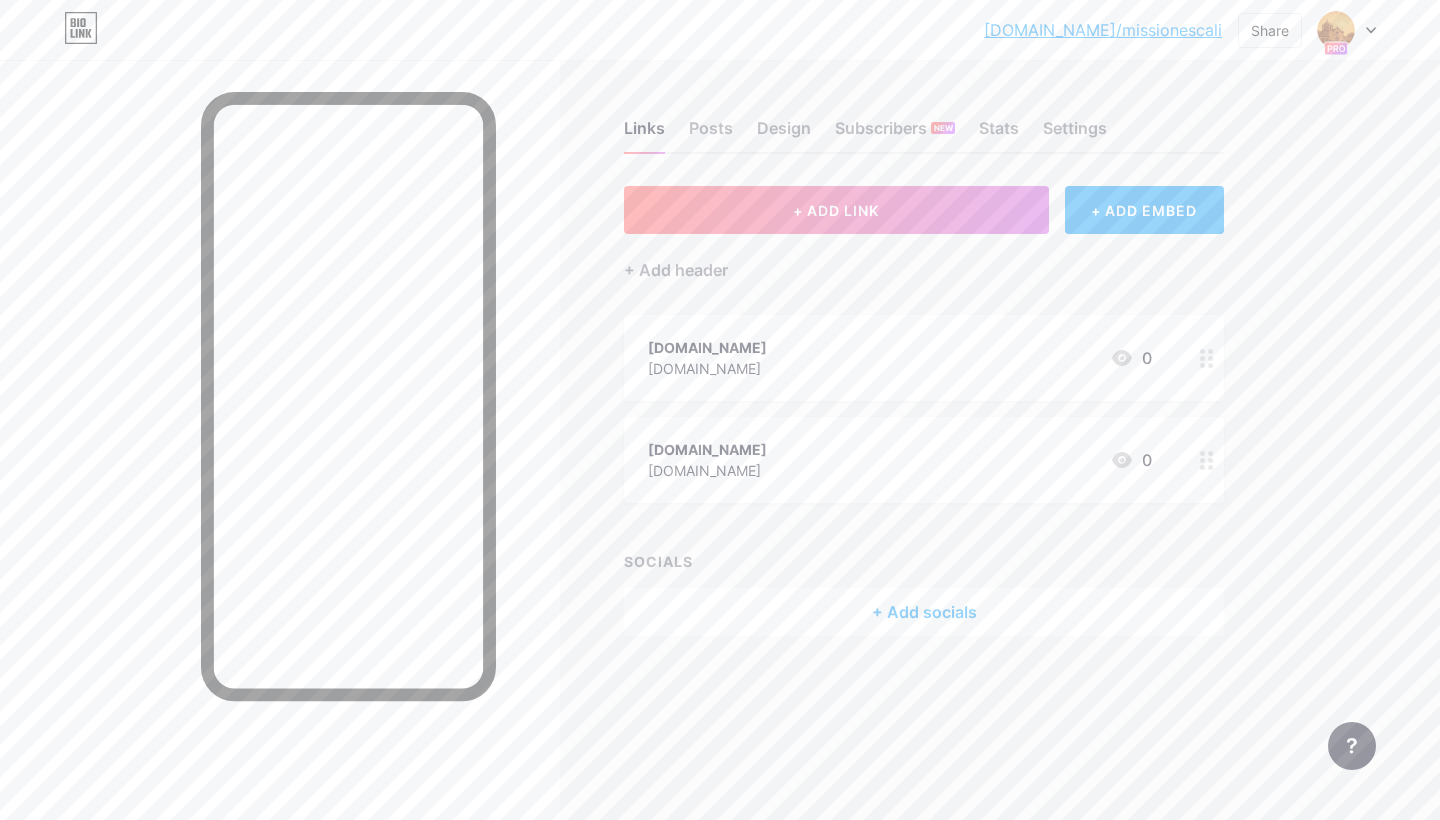 click 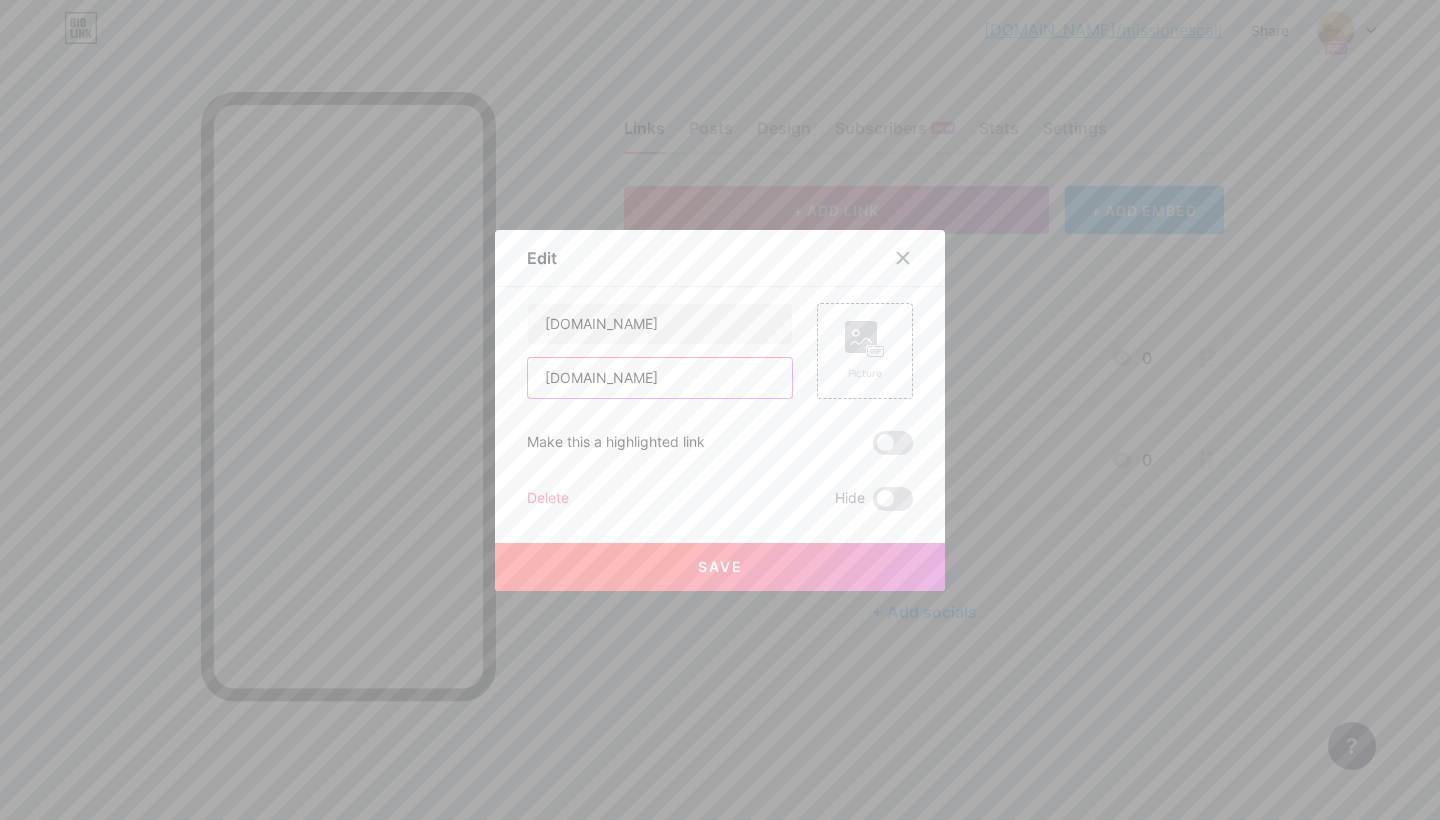 drag, startPoint x: 620, startPoint y: 383, endPoint x: 476, endPoint y: 385, distance: 144.01389 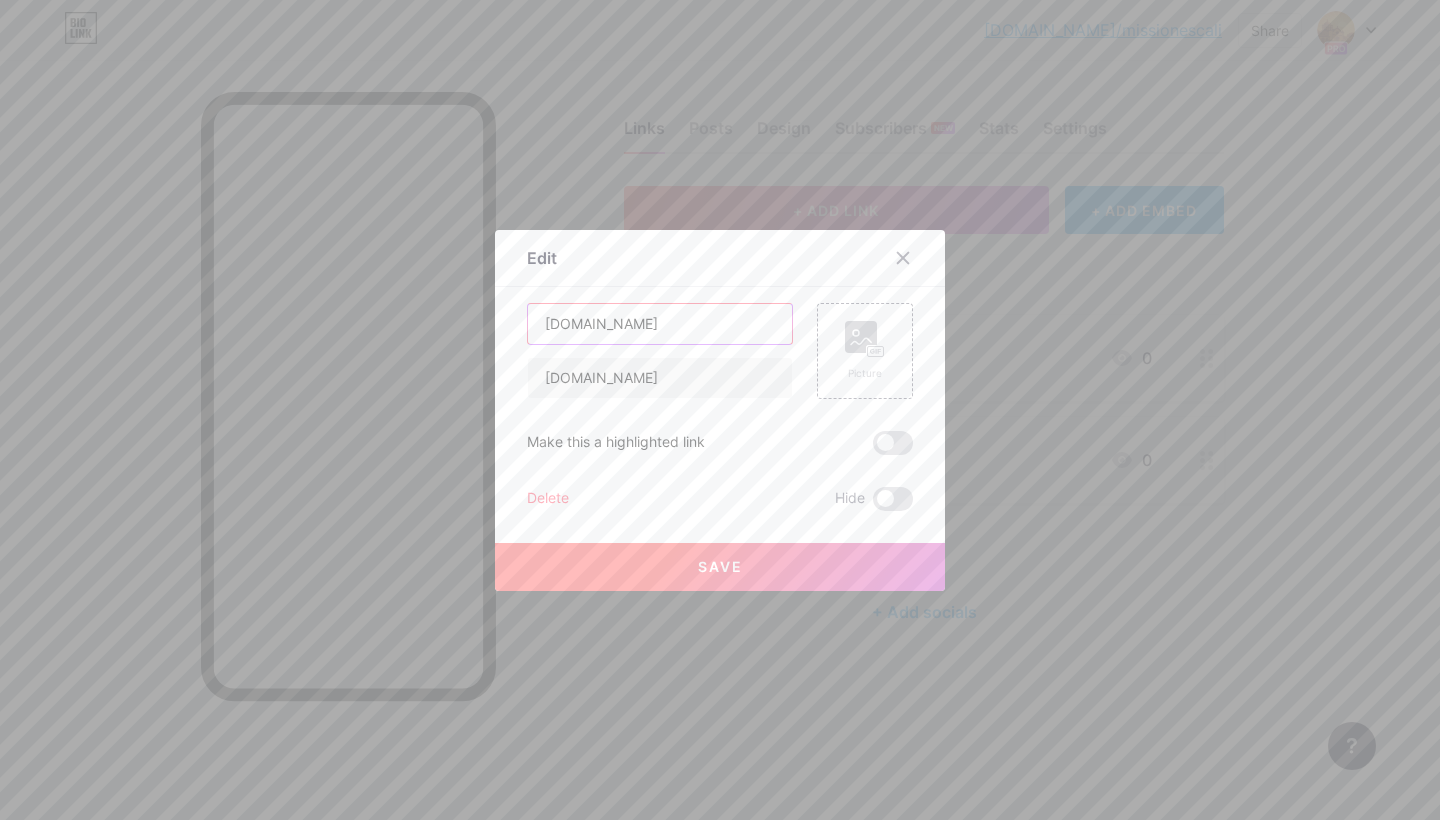 drag, startPoint x: 707, startPoint y: 334, endPoint x: 473, endPoint y: 317, distance: 234.61671 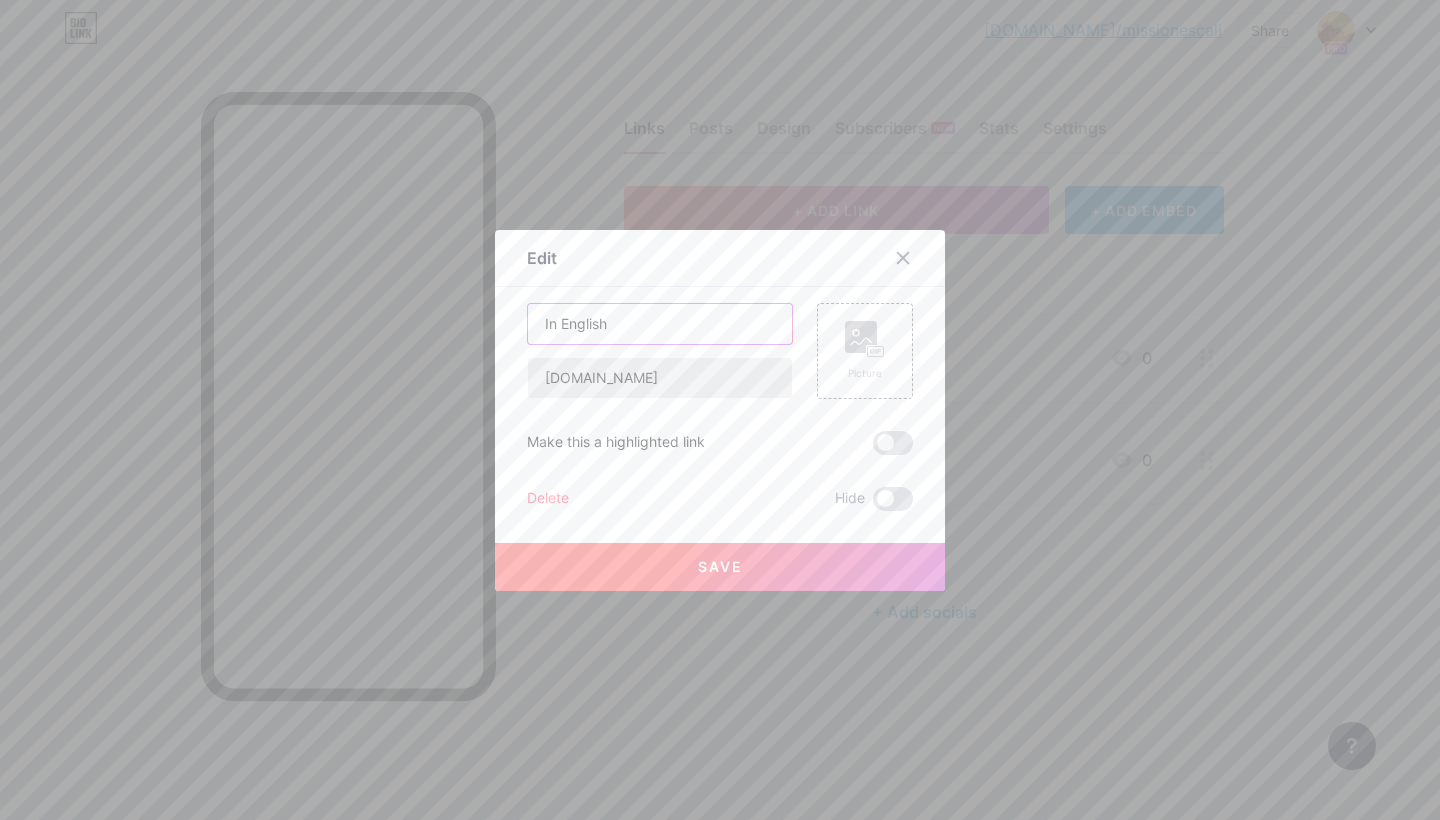 type on "In English" 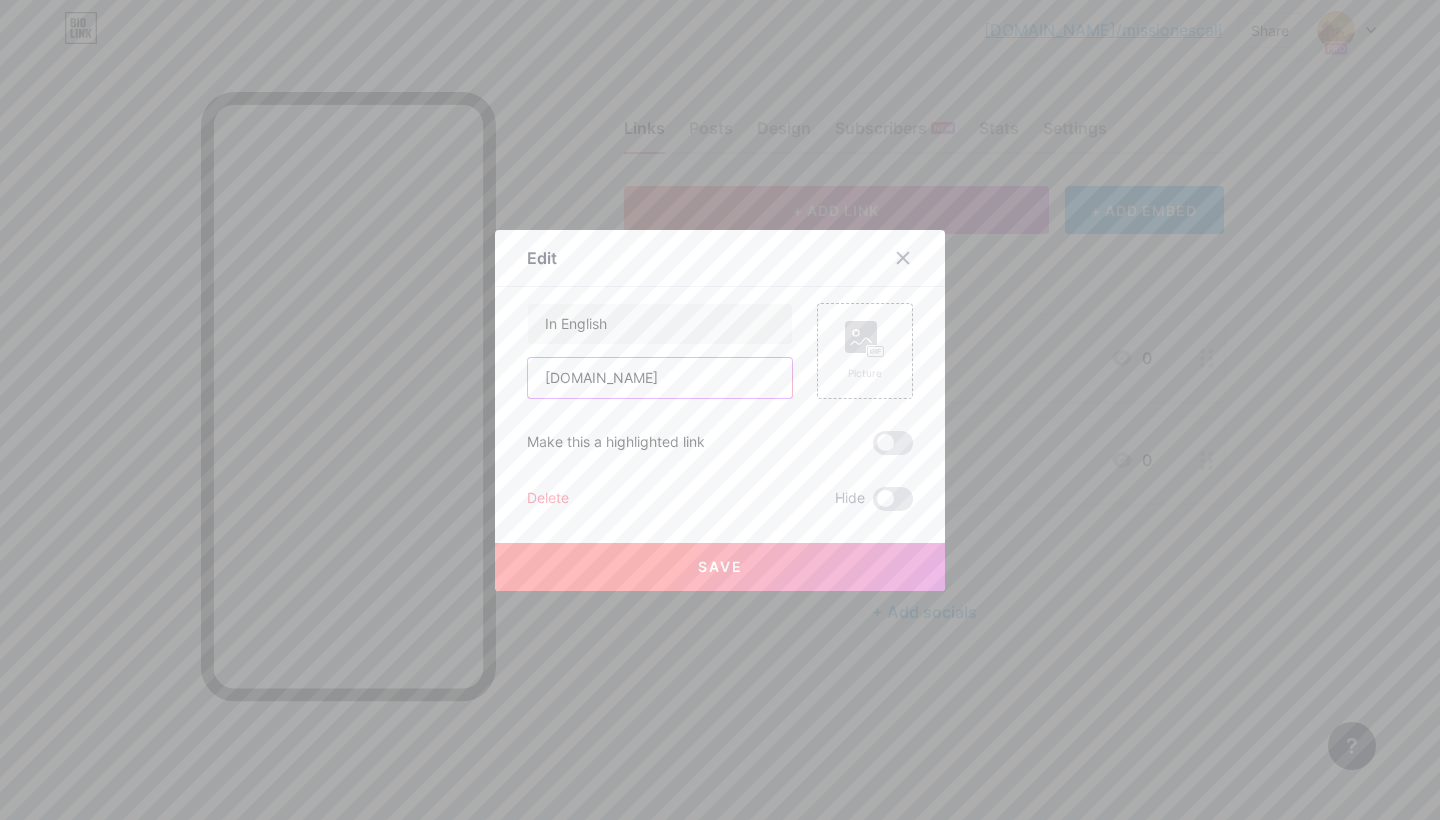 drag, startPoint x: 671, startPoint y: 386, endPoint x: 439, endPoint y: 362, distance: 233.23808 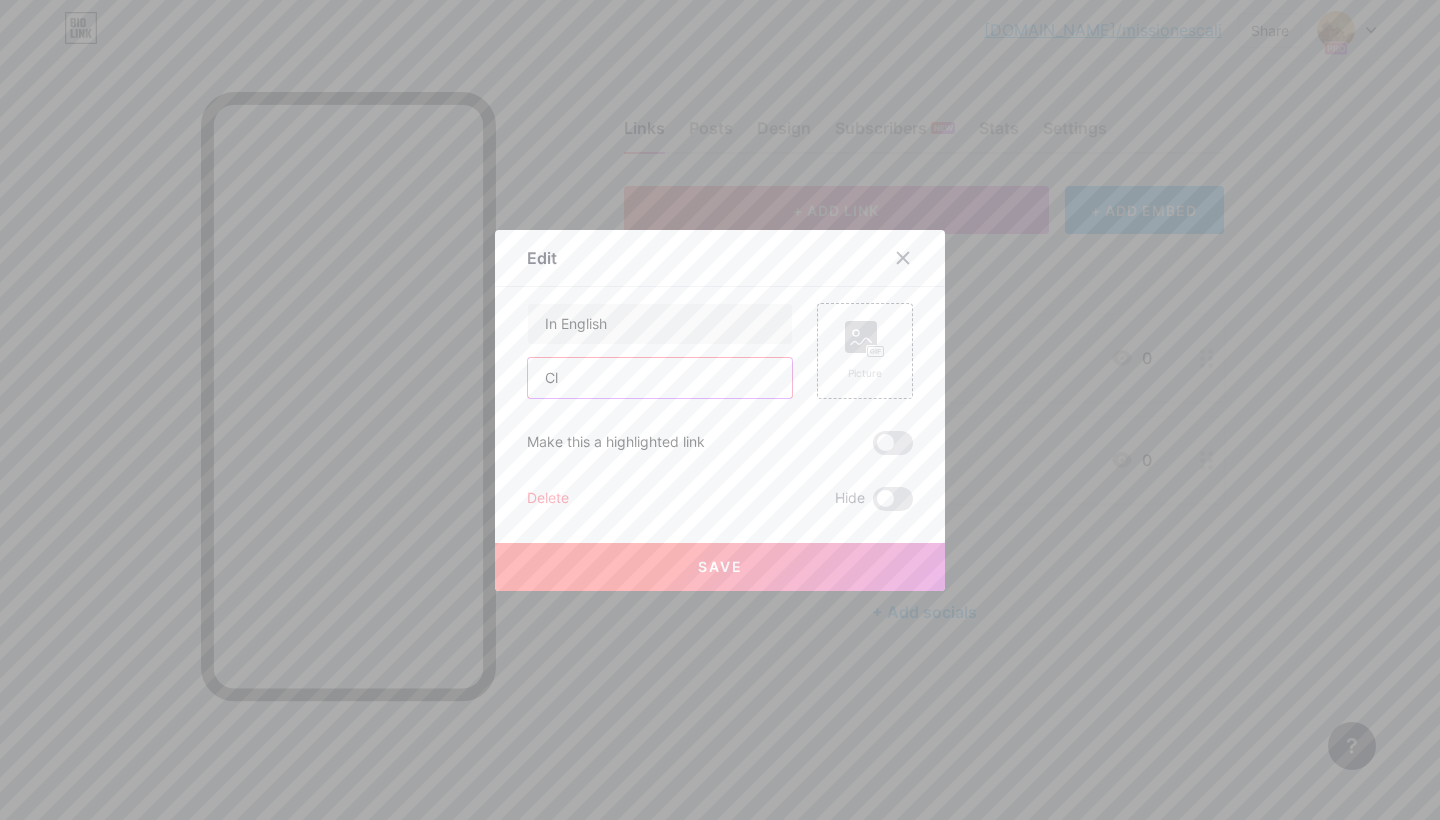 type on "C" 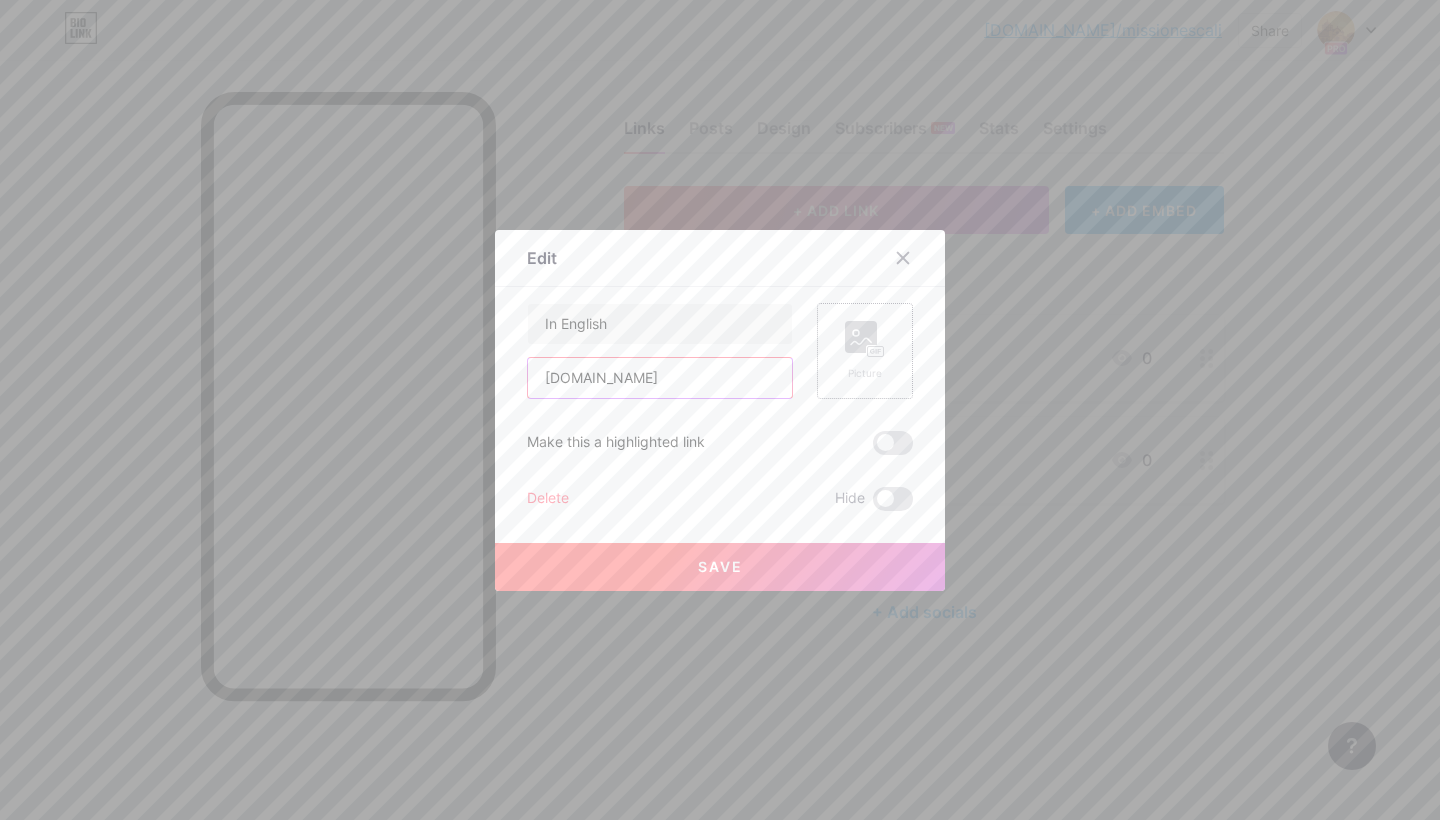 type on "[DOMAIN_NAME]" 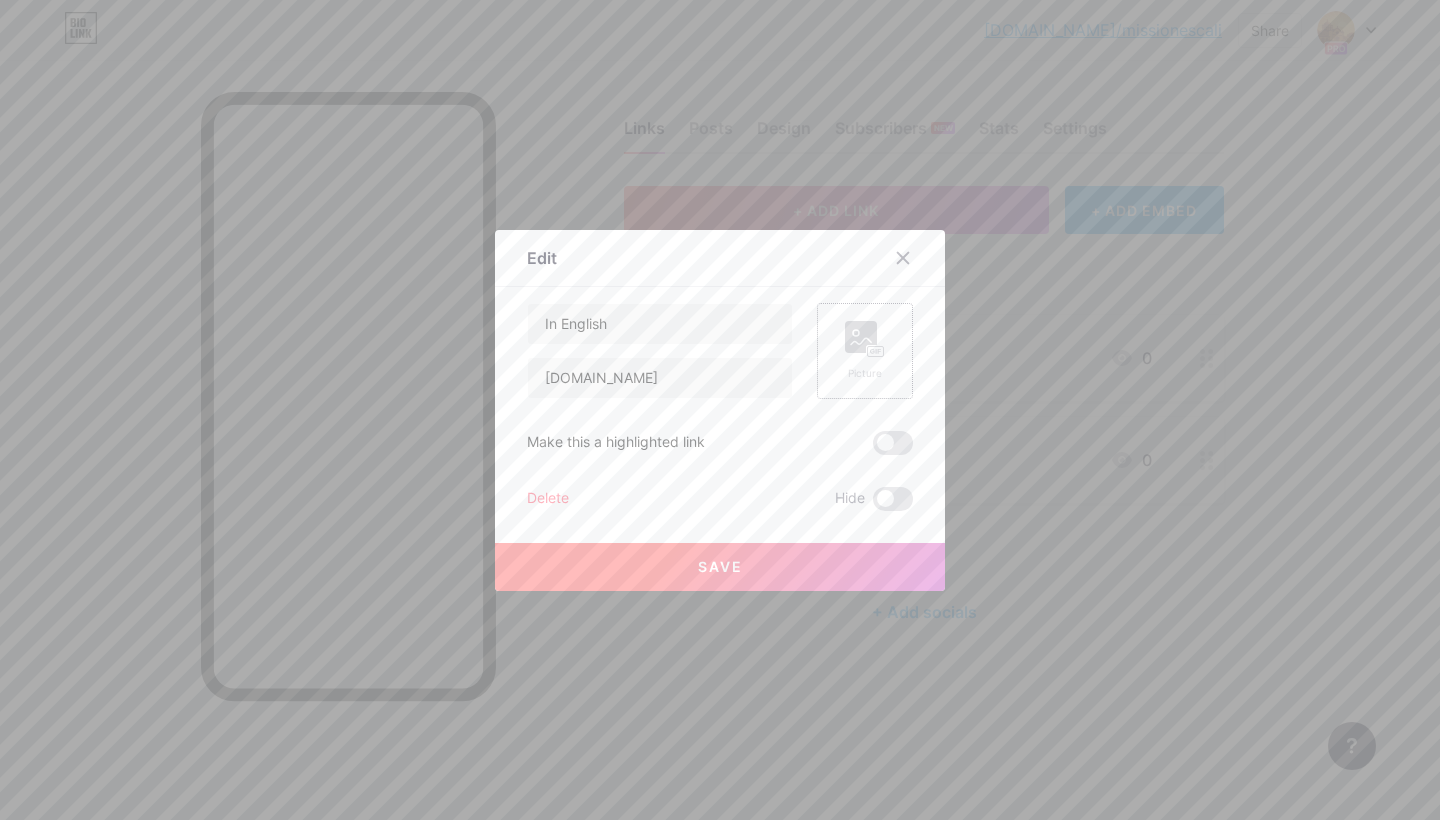 click 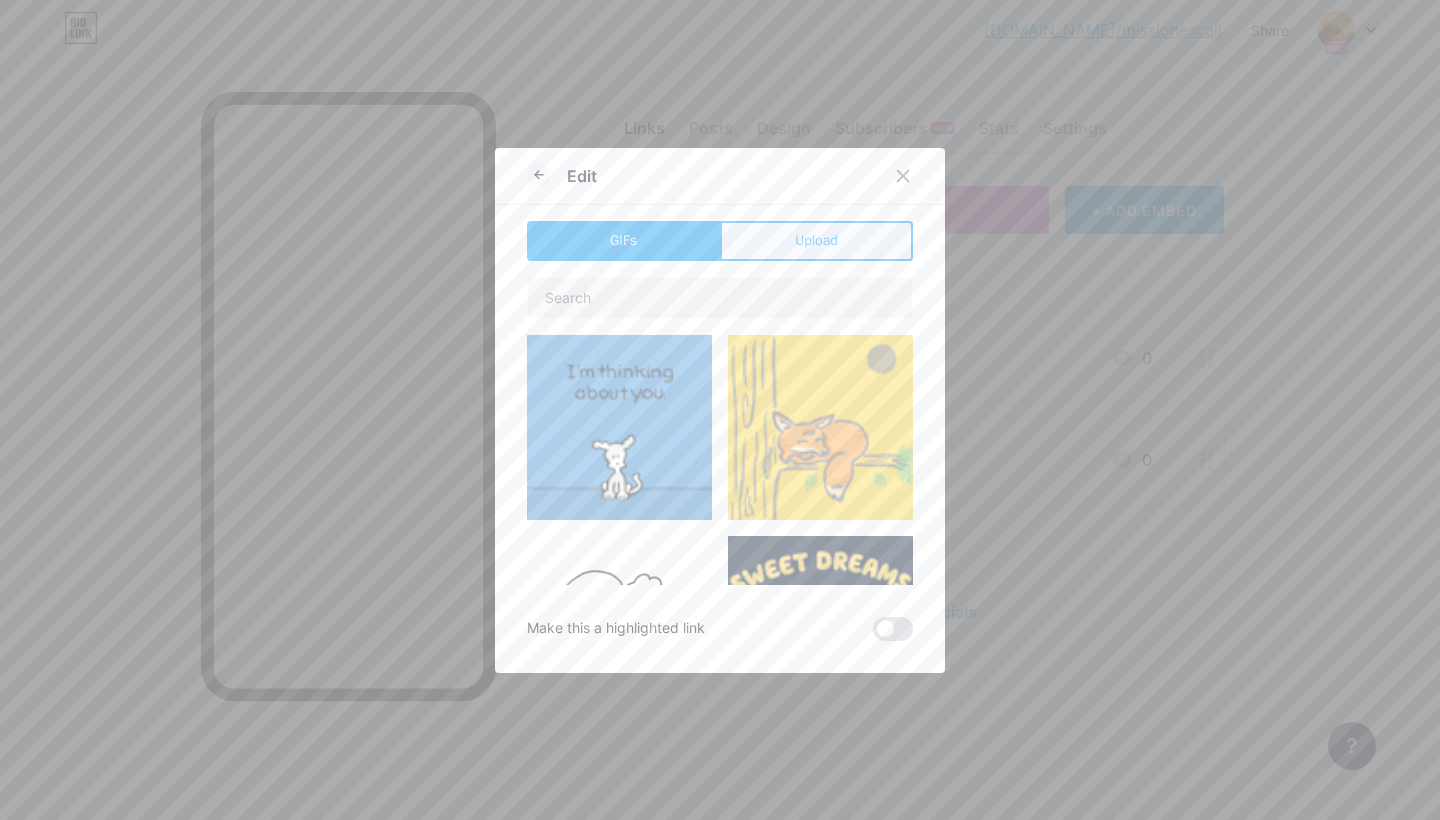 click on "Upload" at bounding box center [816, 240] 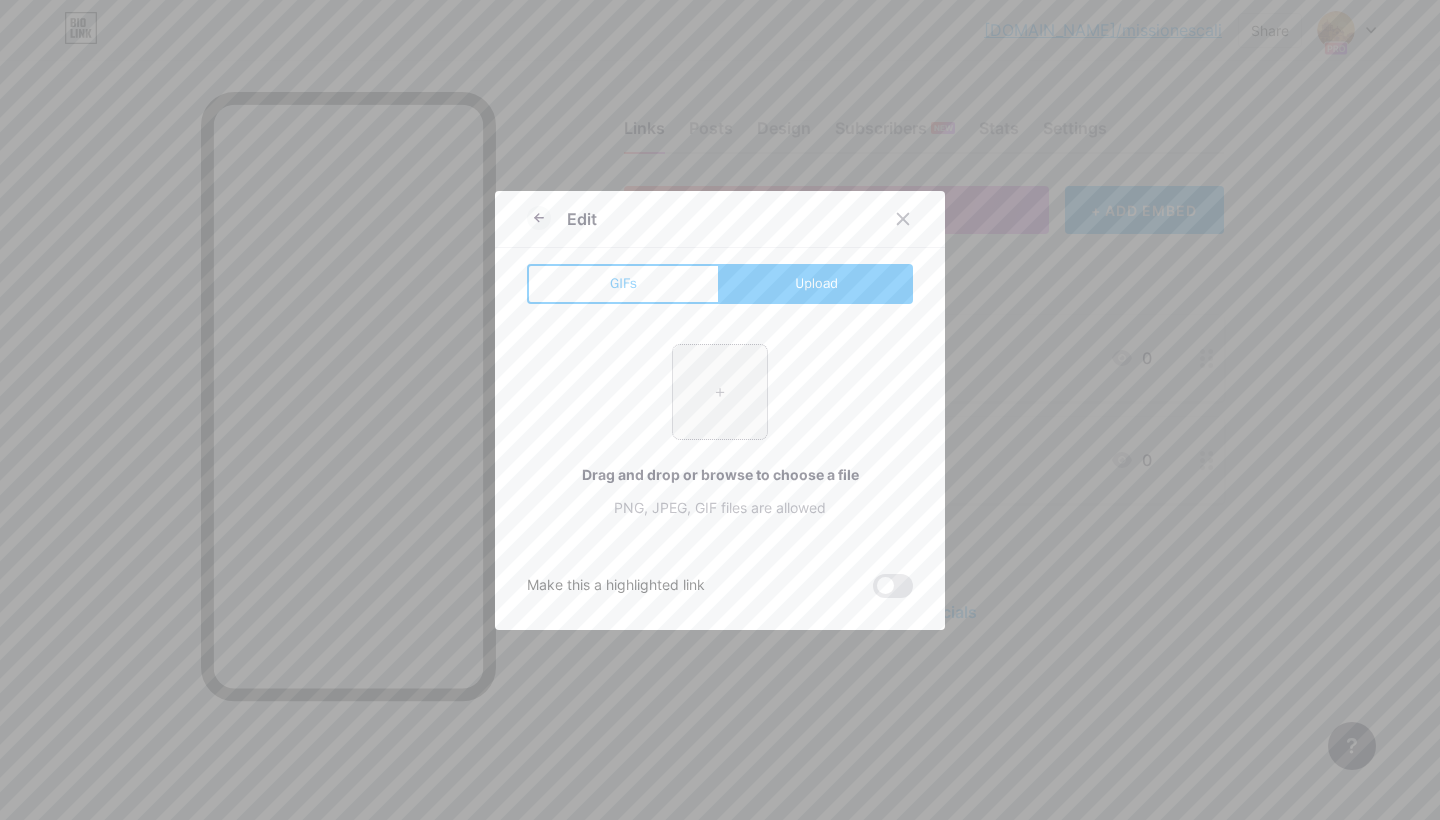 click at bounding box center (720, 392) 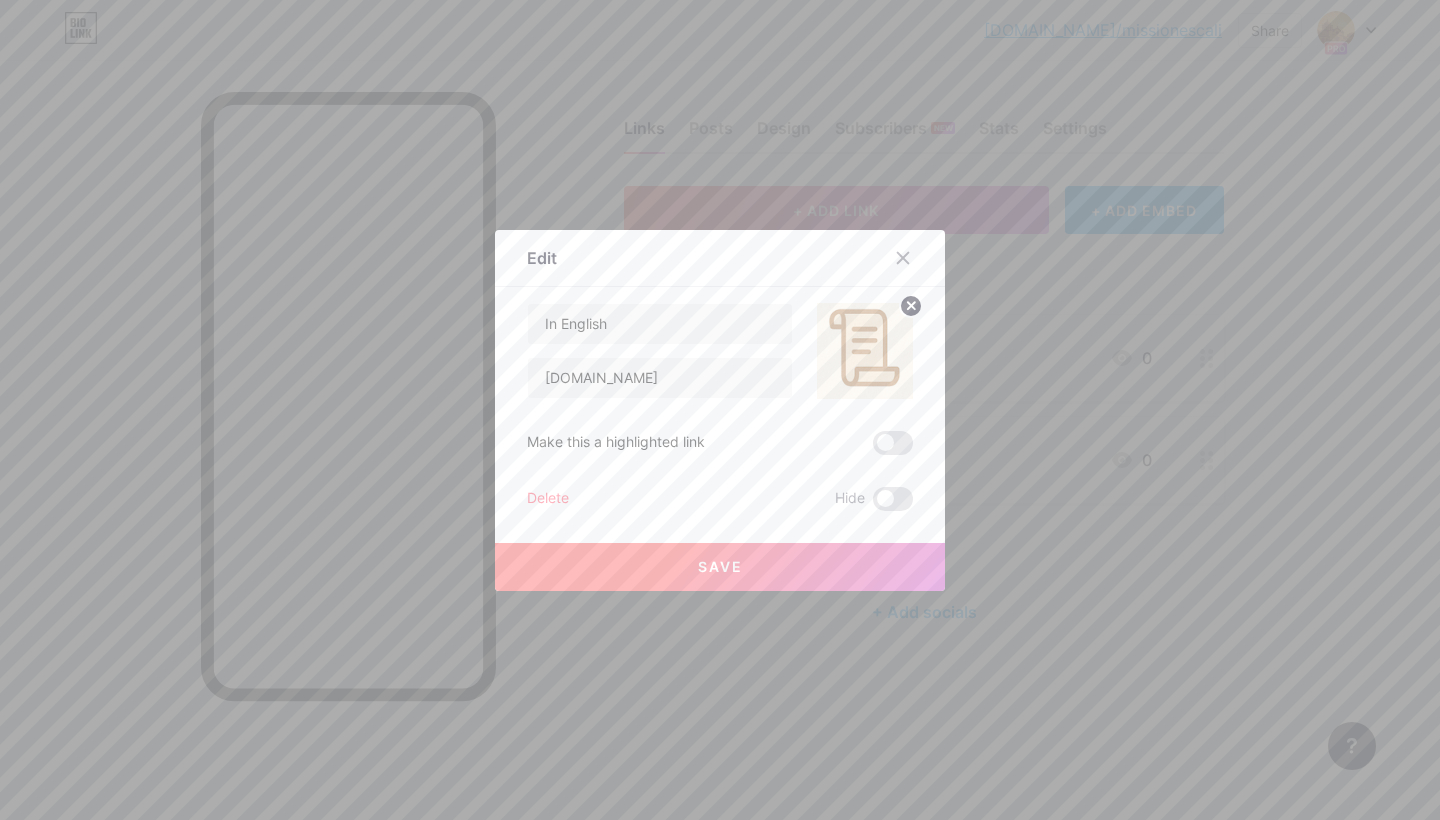 click on "Save" at bounding box center (720, 566) 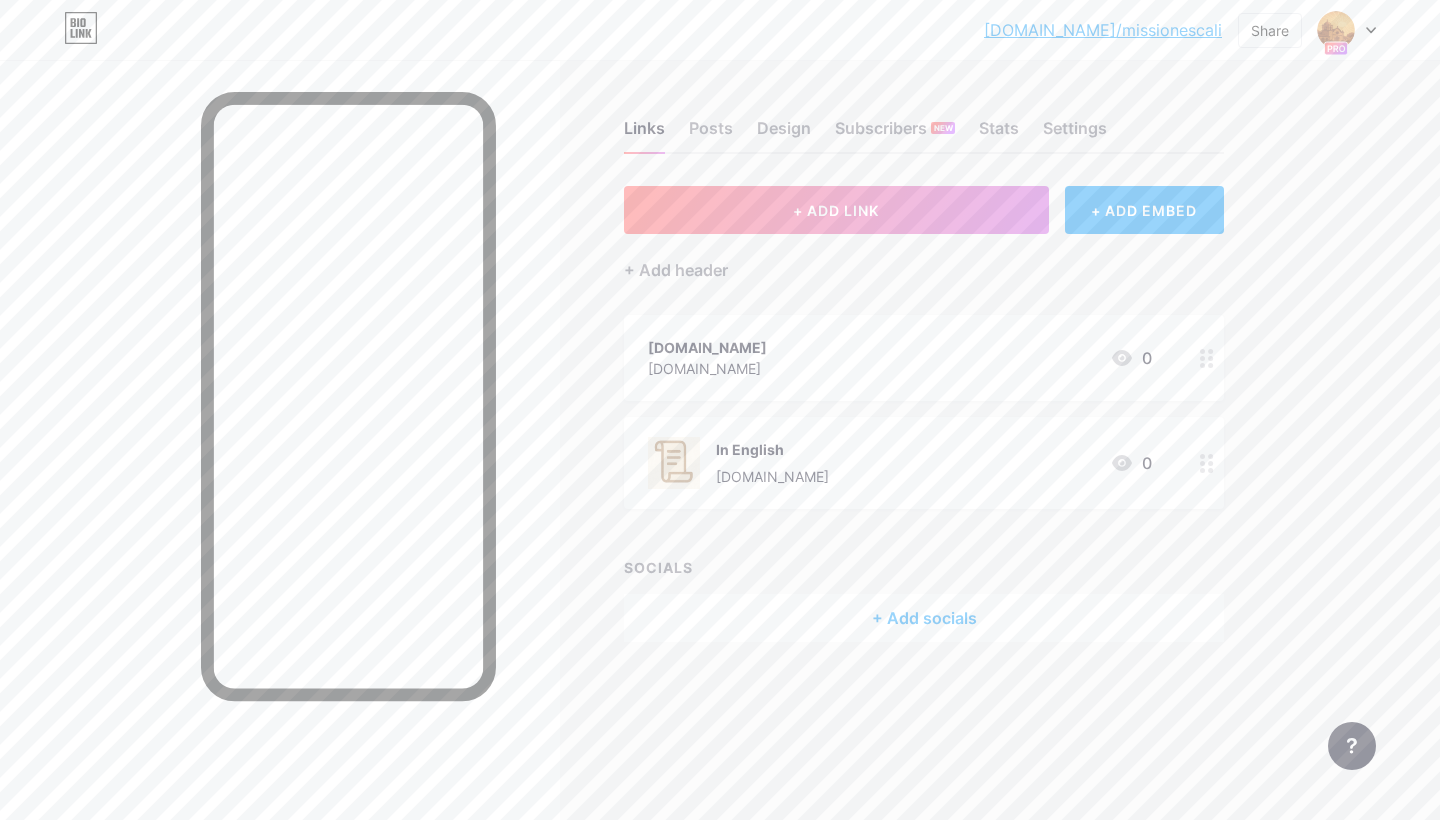 click 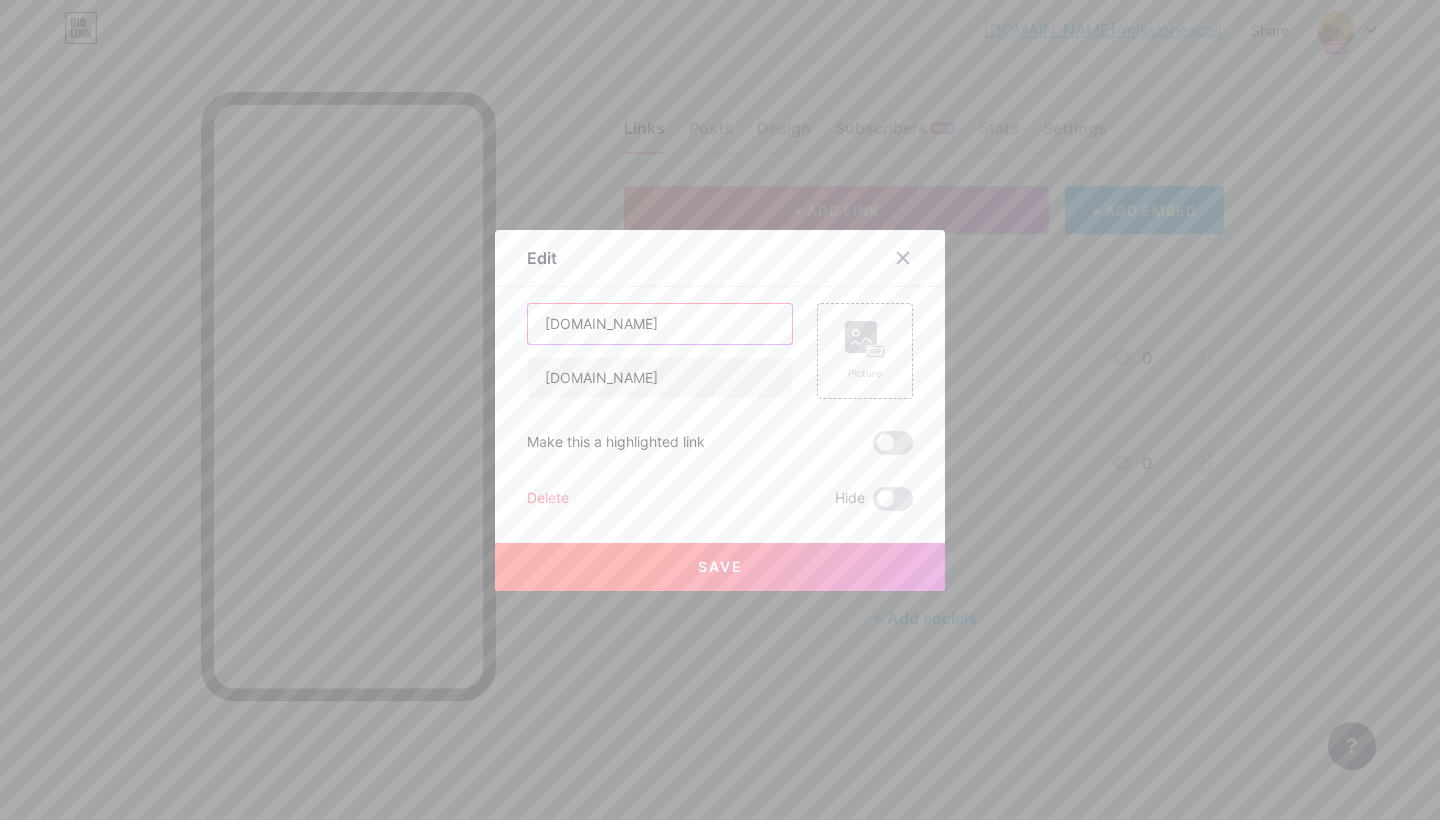 drag, startPoint x: 703, startPoint y: 325, endPoint x: 440, endPoint y: 296, distance: 264.59402 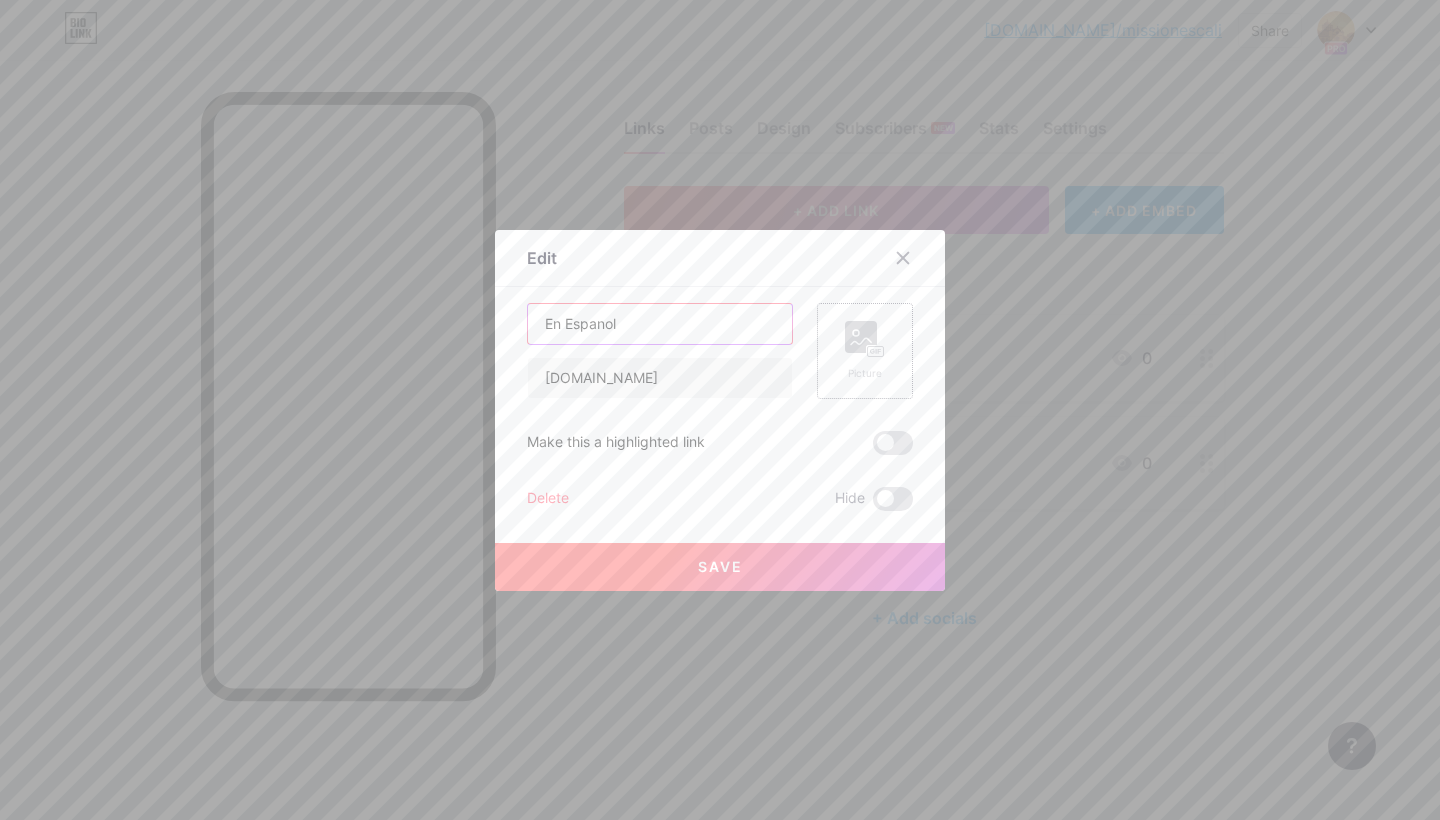 type on "En Espanol" 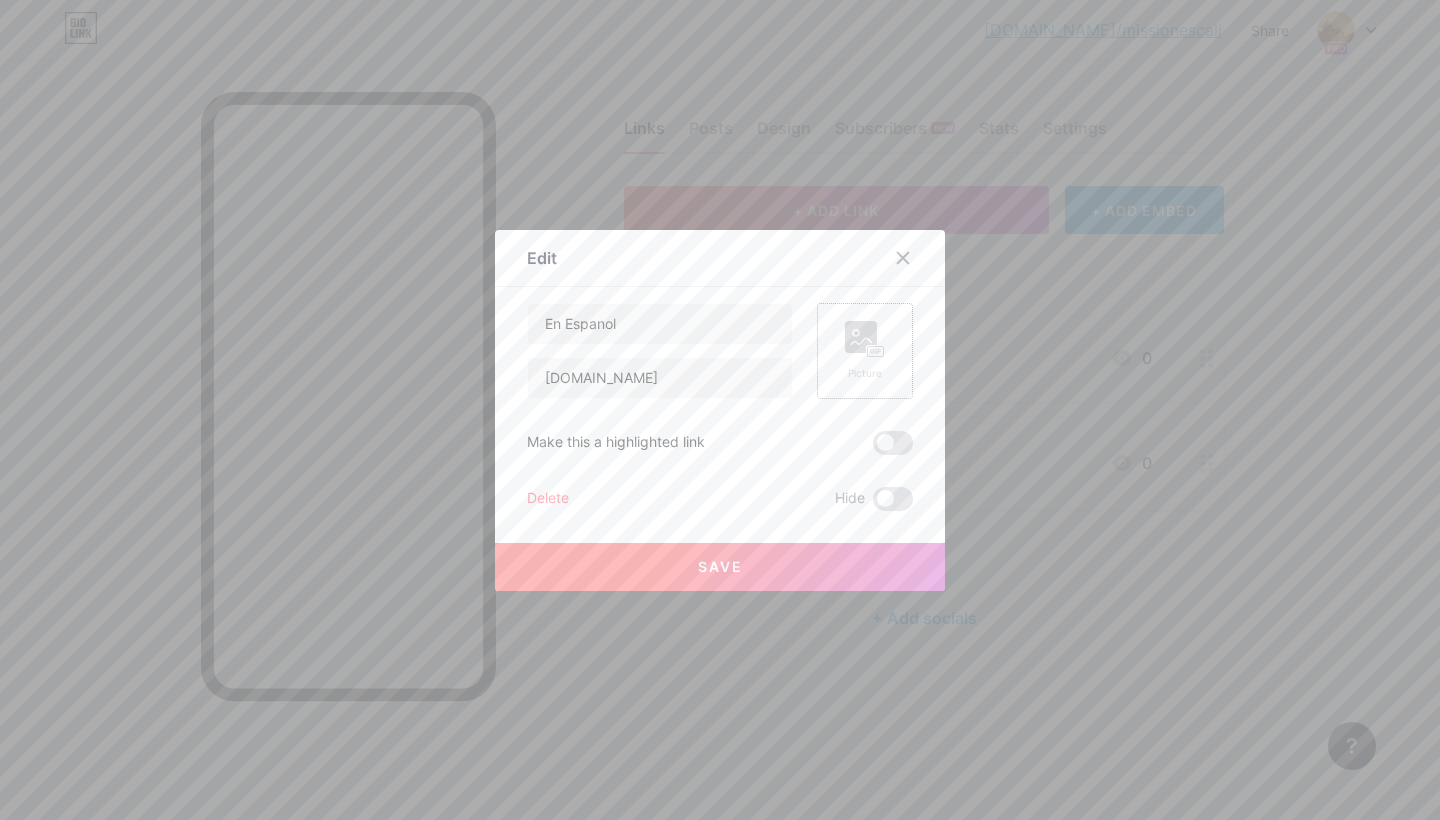 click on "Picture" at bounding box center (865, 351) 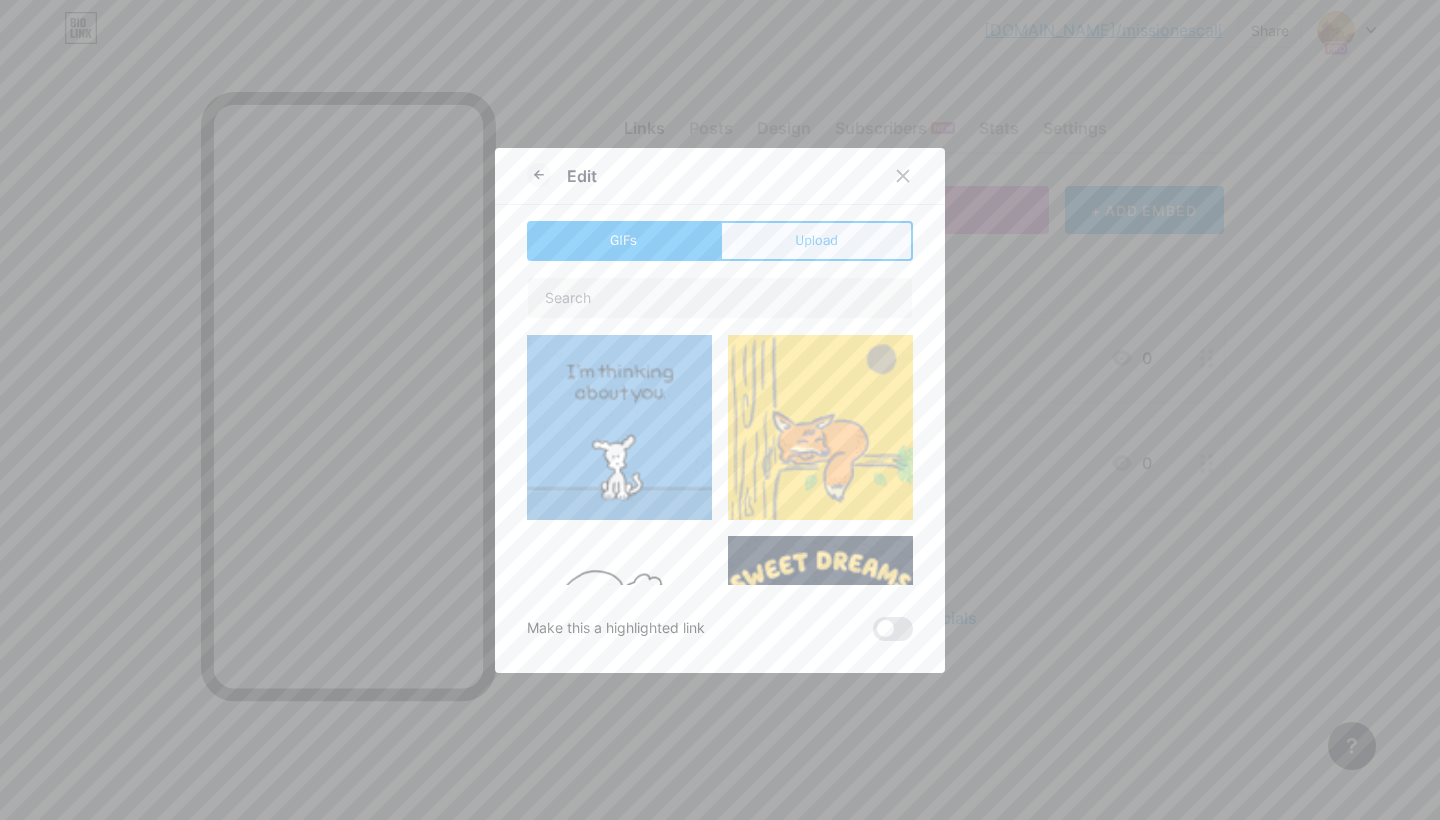 click on "Upload" at bounding box center [816, 240] 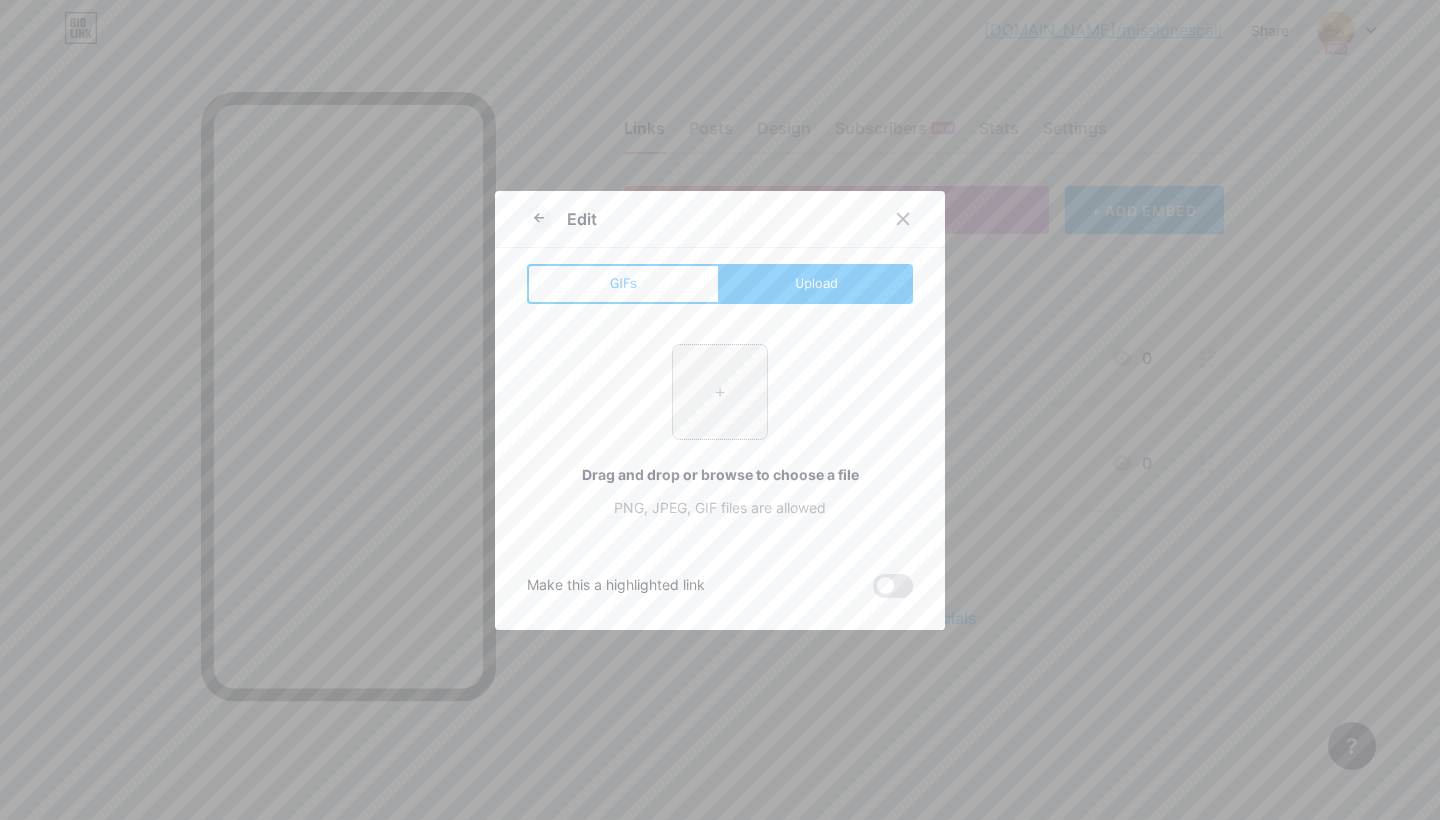 click at bounding box center [720, 392] 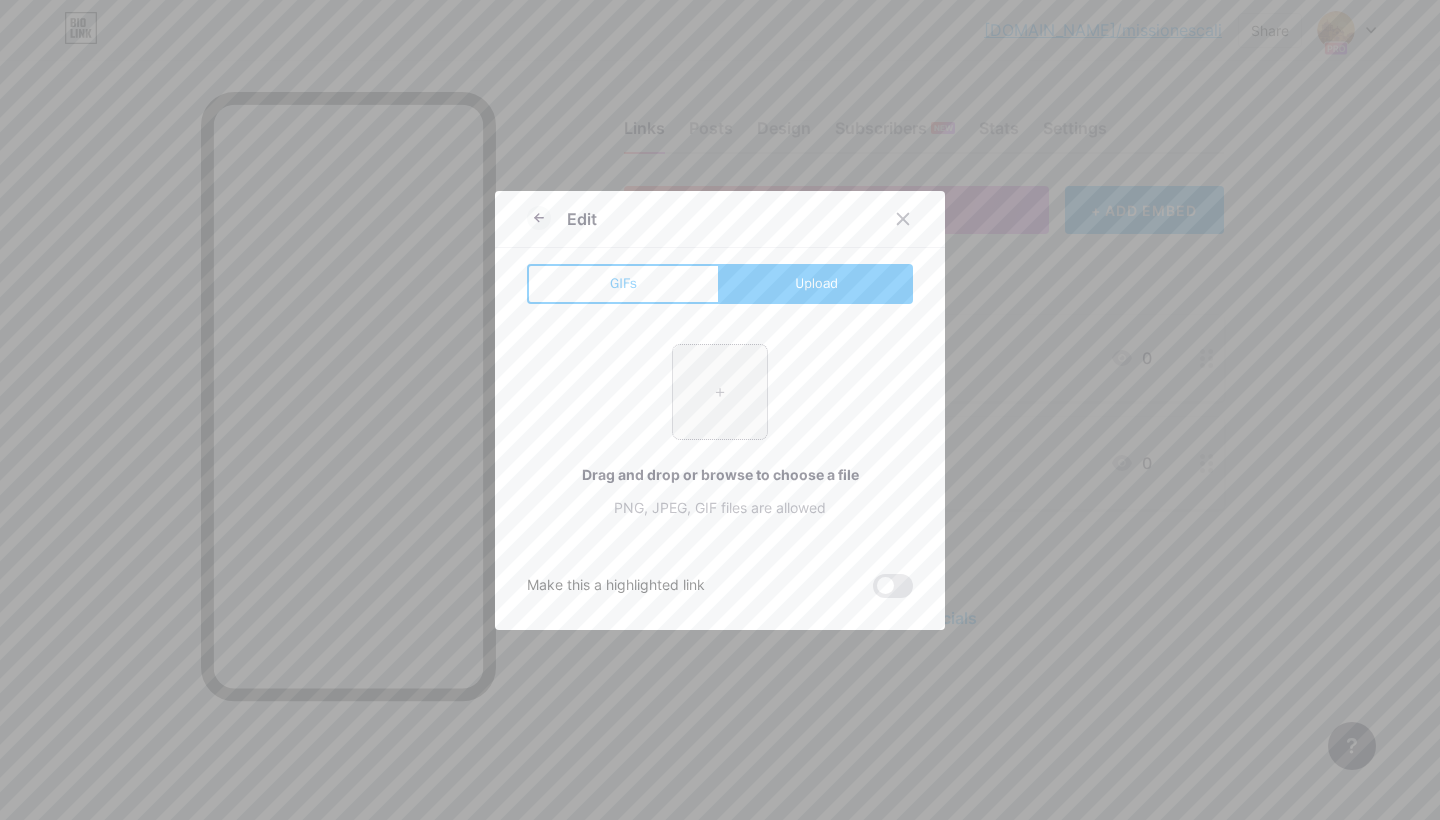 type on "C:\fakepath\Screenshot [DATE] 4.34.45 AM.png" 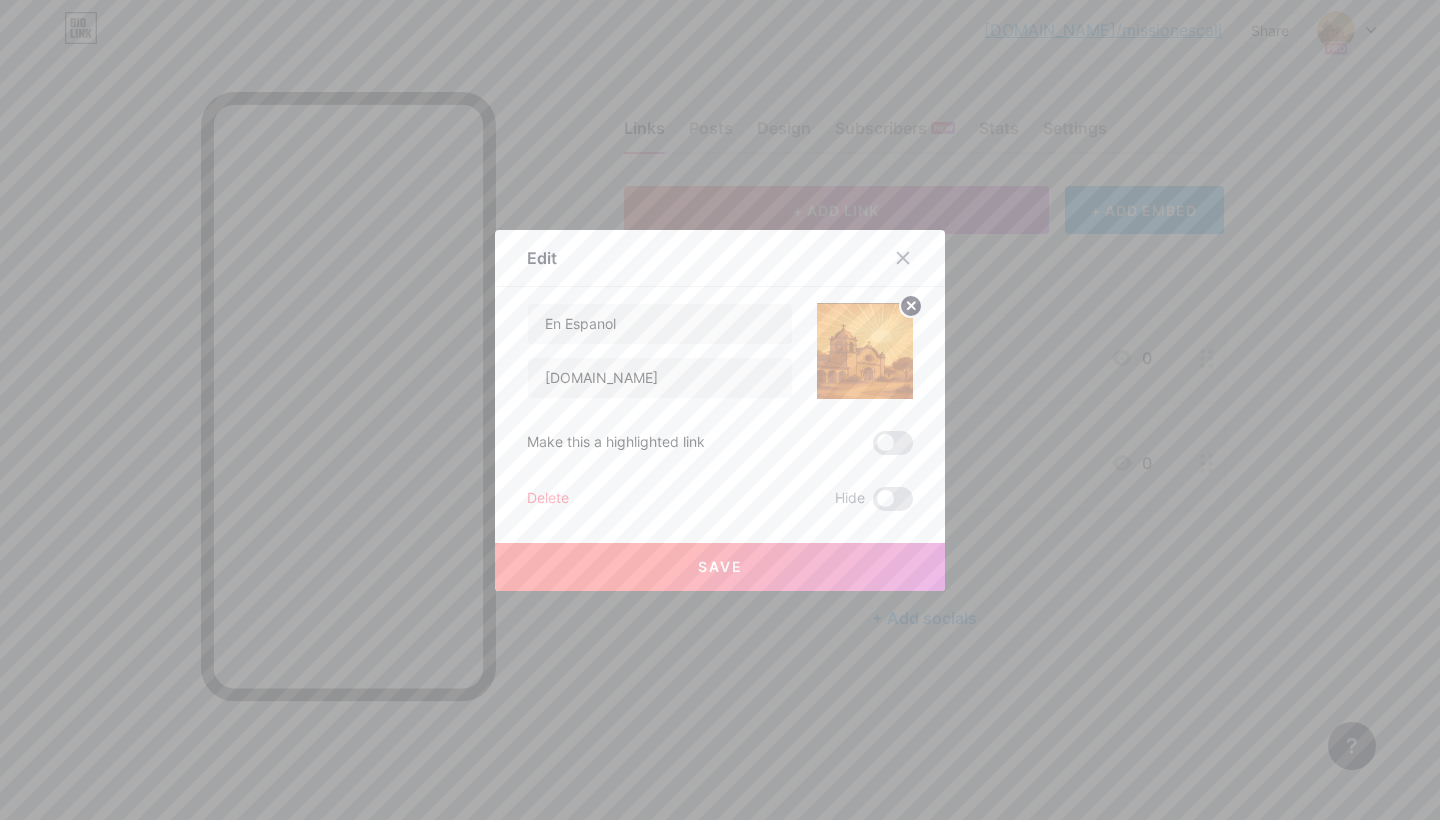 click on "Save" at bounding box center [720, 566] 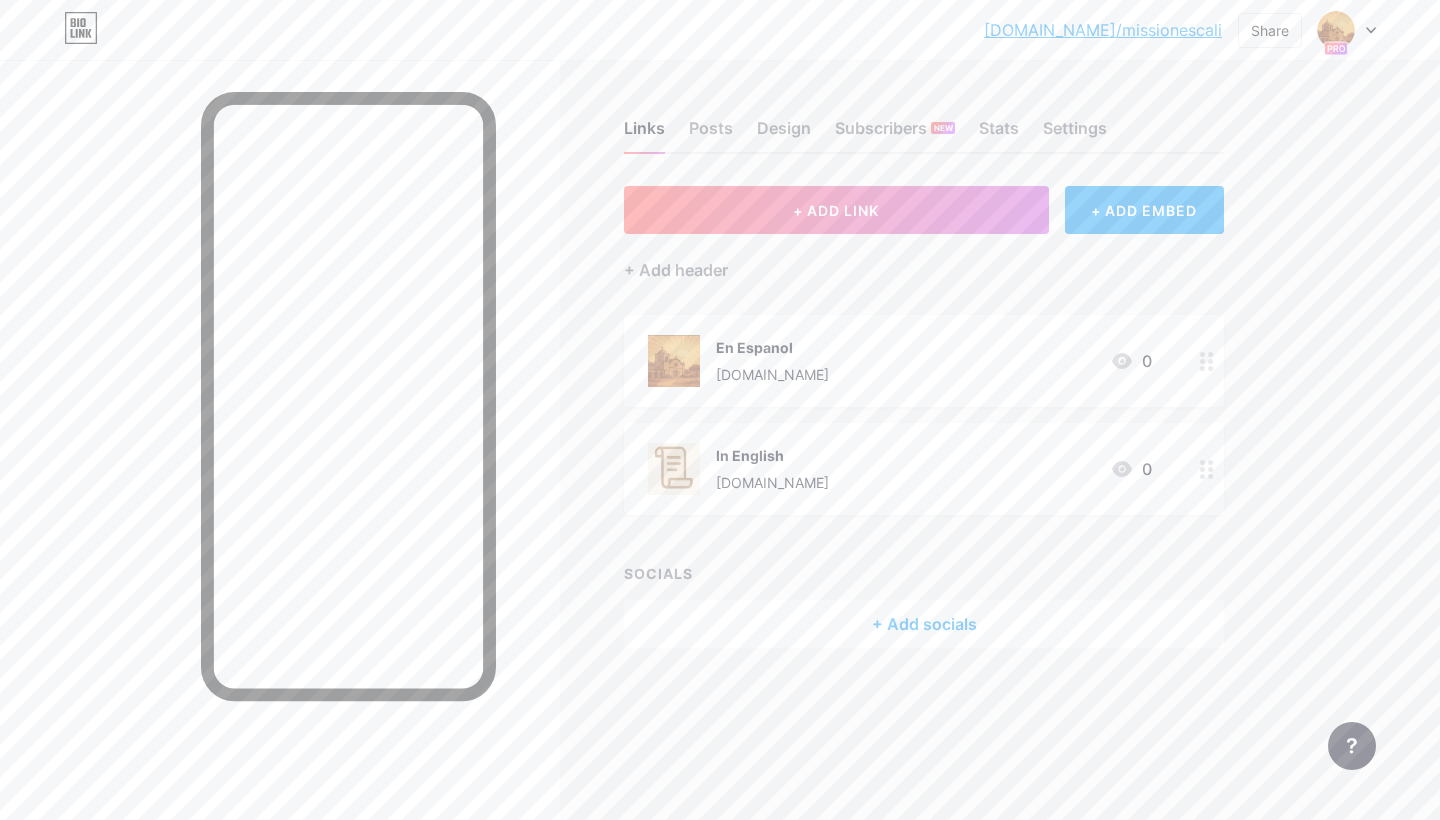 click 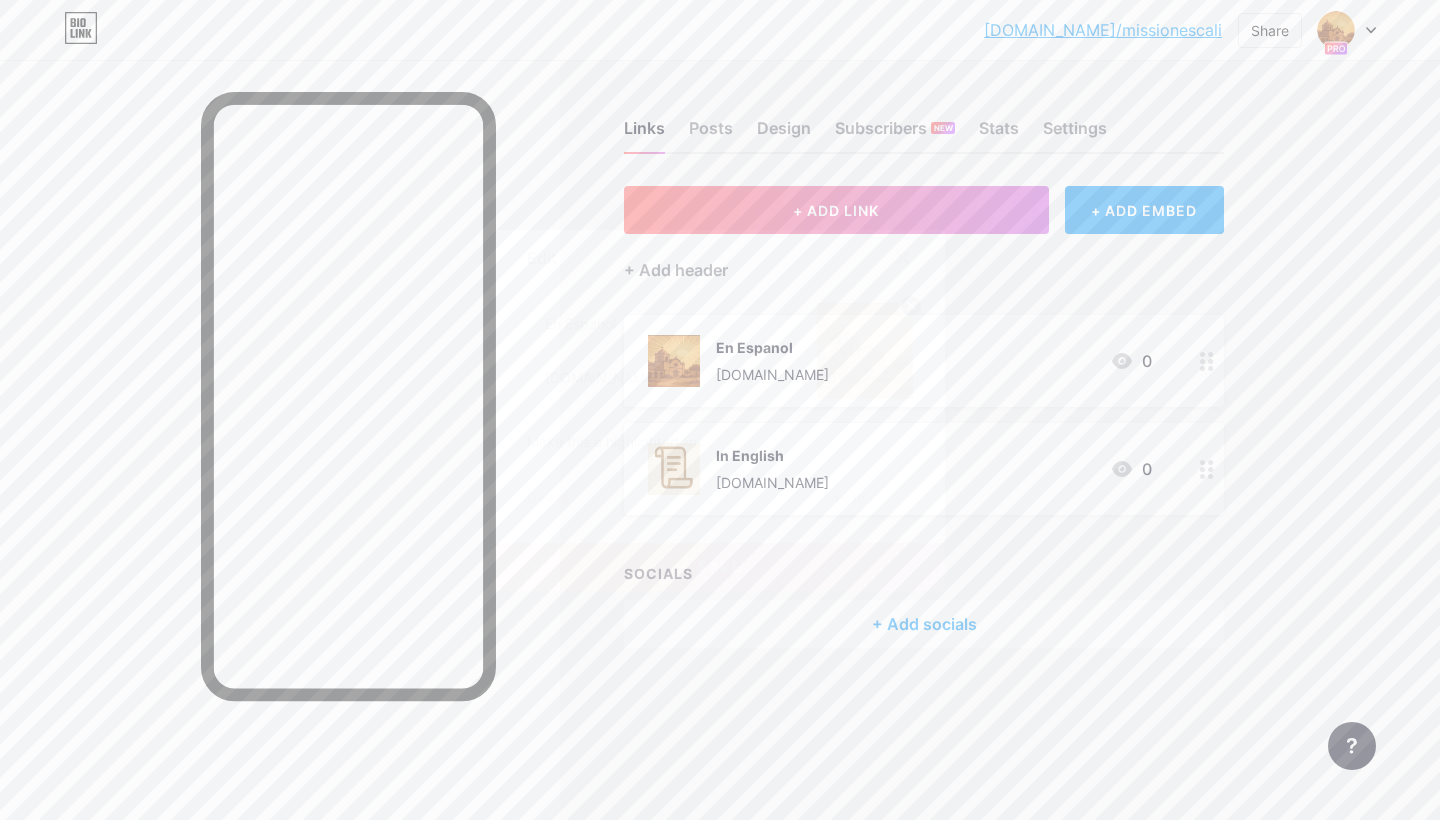 click on "Delete" at bounding box center (548, 499) 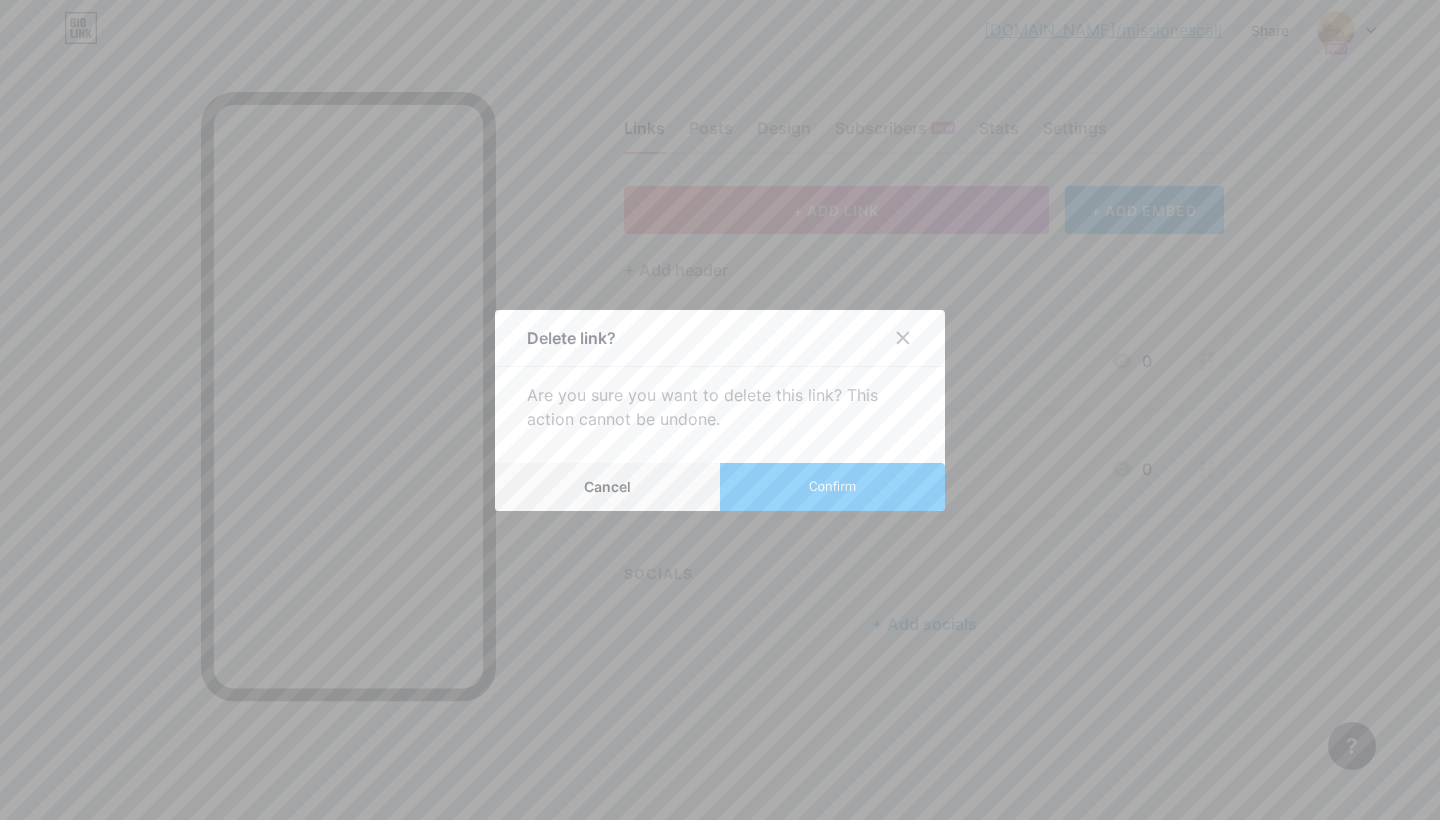 click on "Confirm" at bounding box center (832, 487) 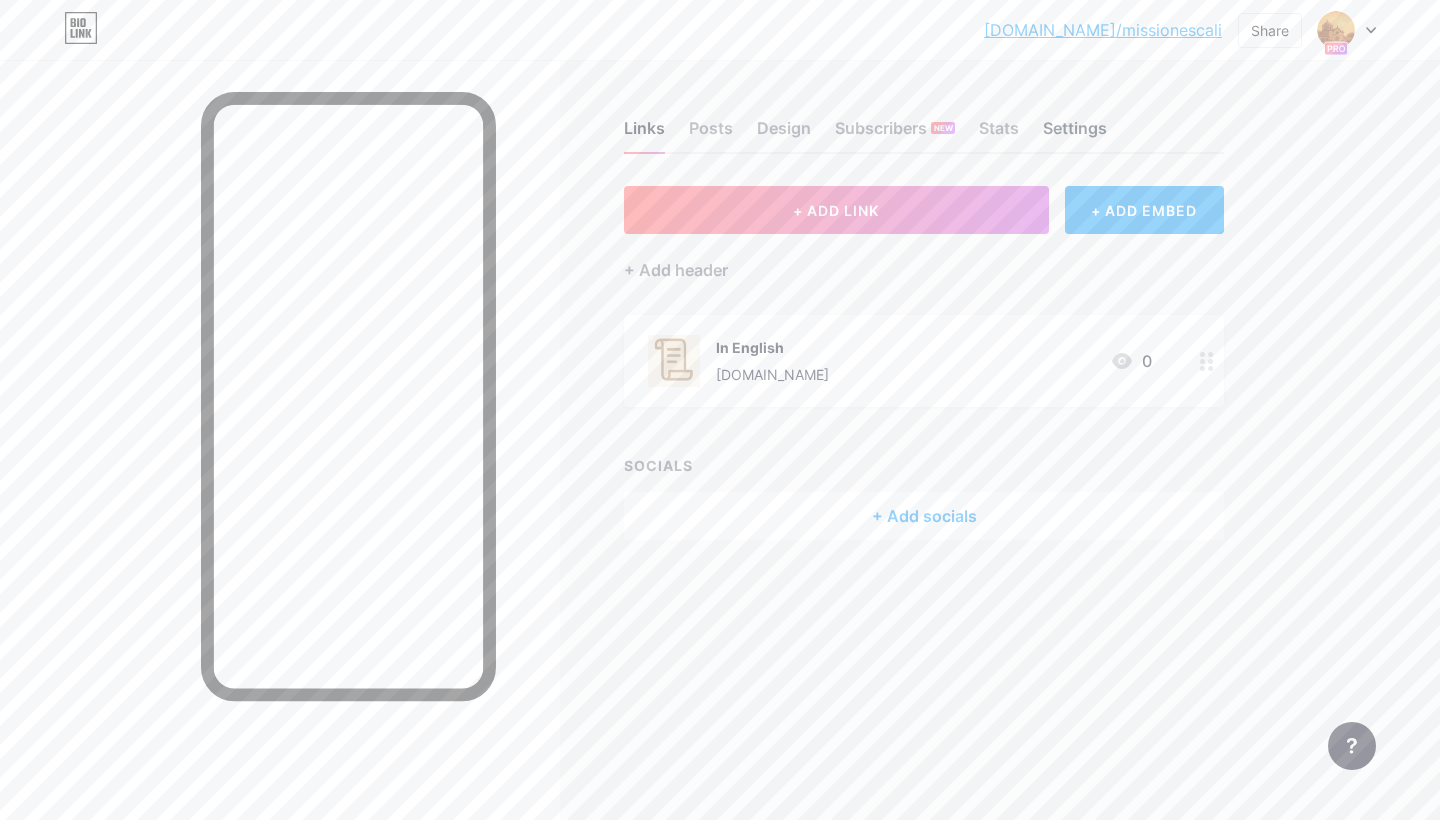 click on "Settings" at bounding box center [1075, 134] 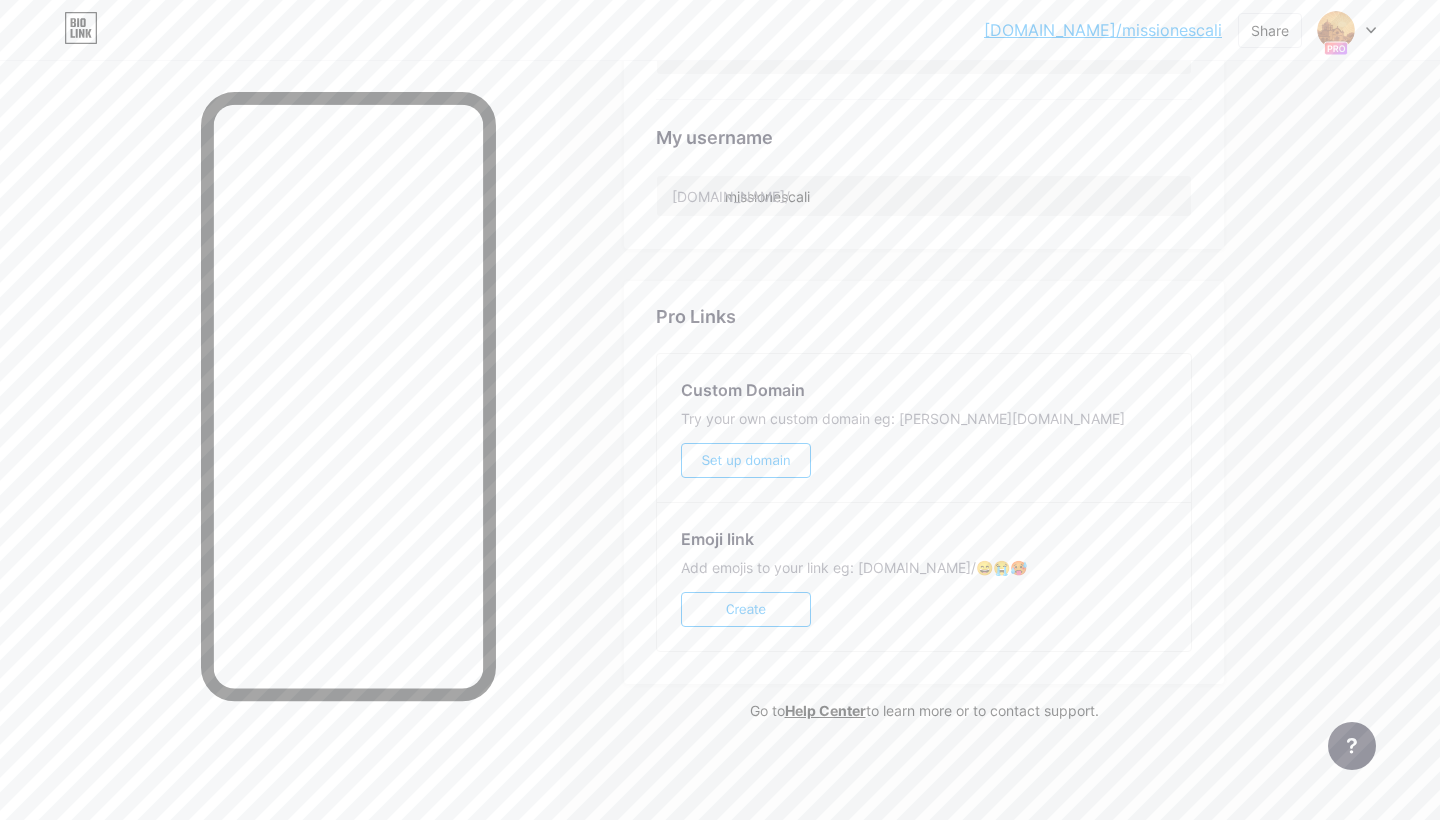 scroll, scrollTop: 845, scrollLeft: 0, axis: vertical 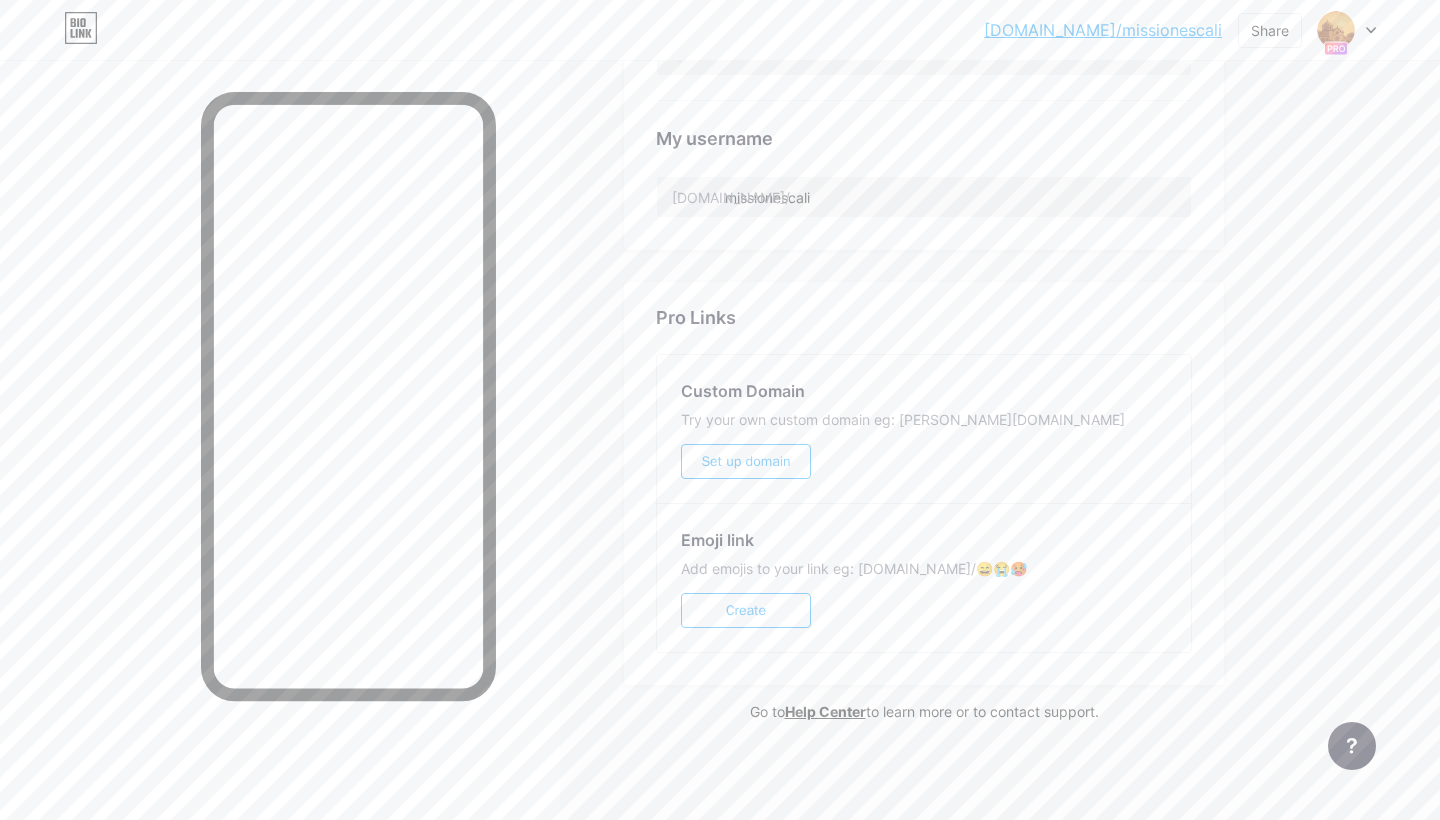 click on "Set
up domain" at bounding box center (745, 461) 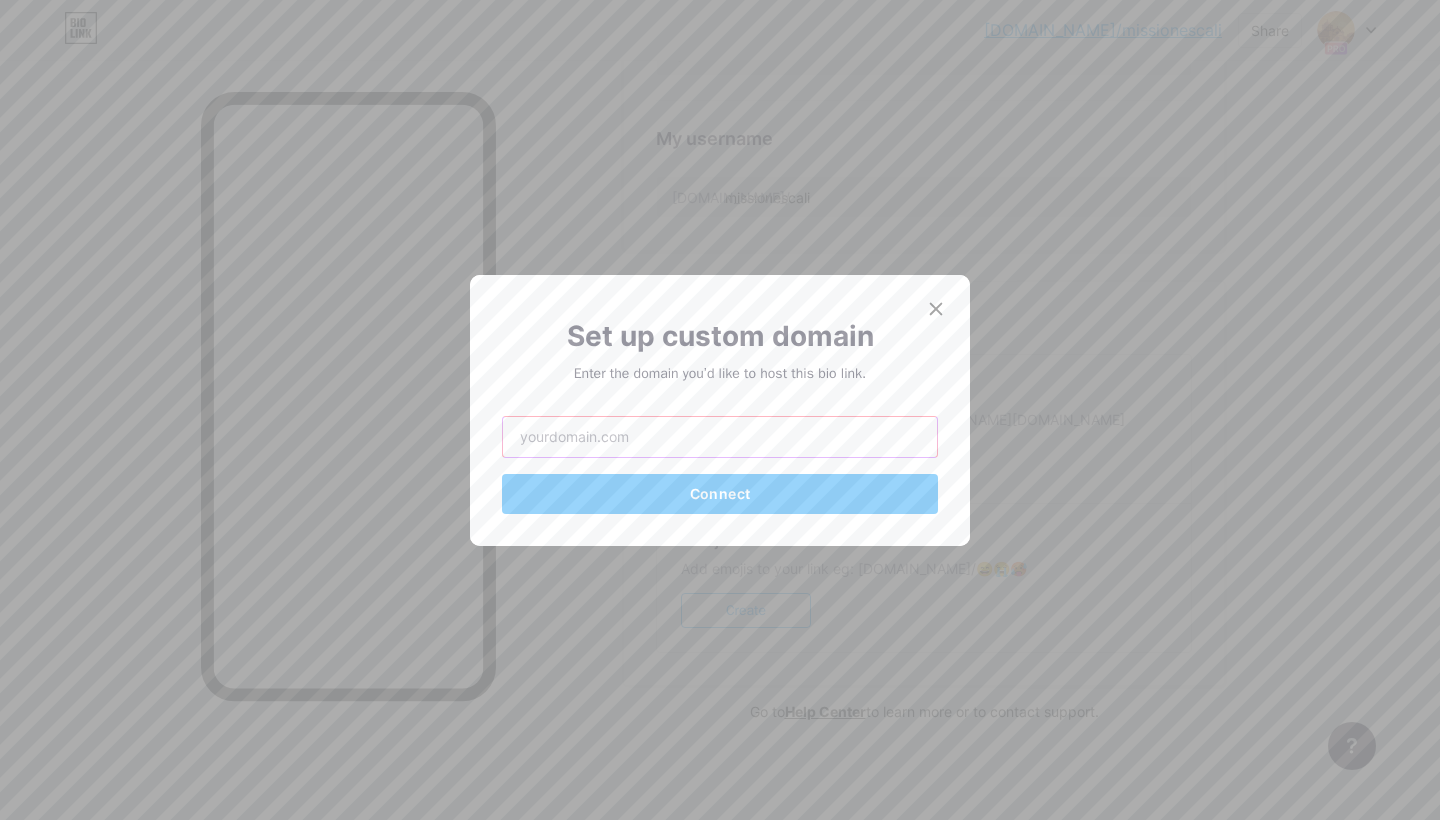 click at bounding box center [720, 437] 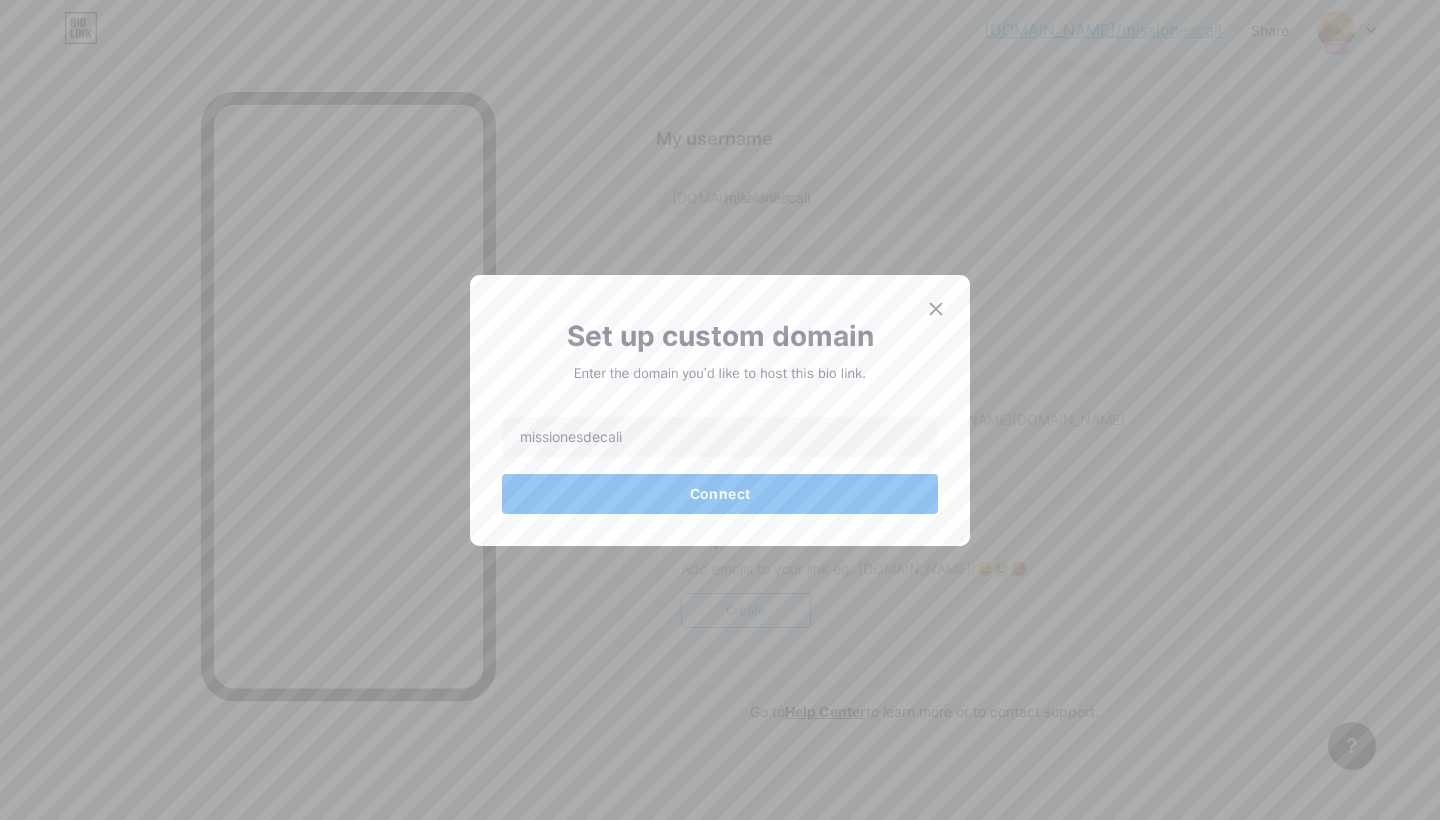 click on "Connect" at bounding box center (720, 493) 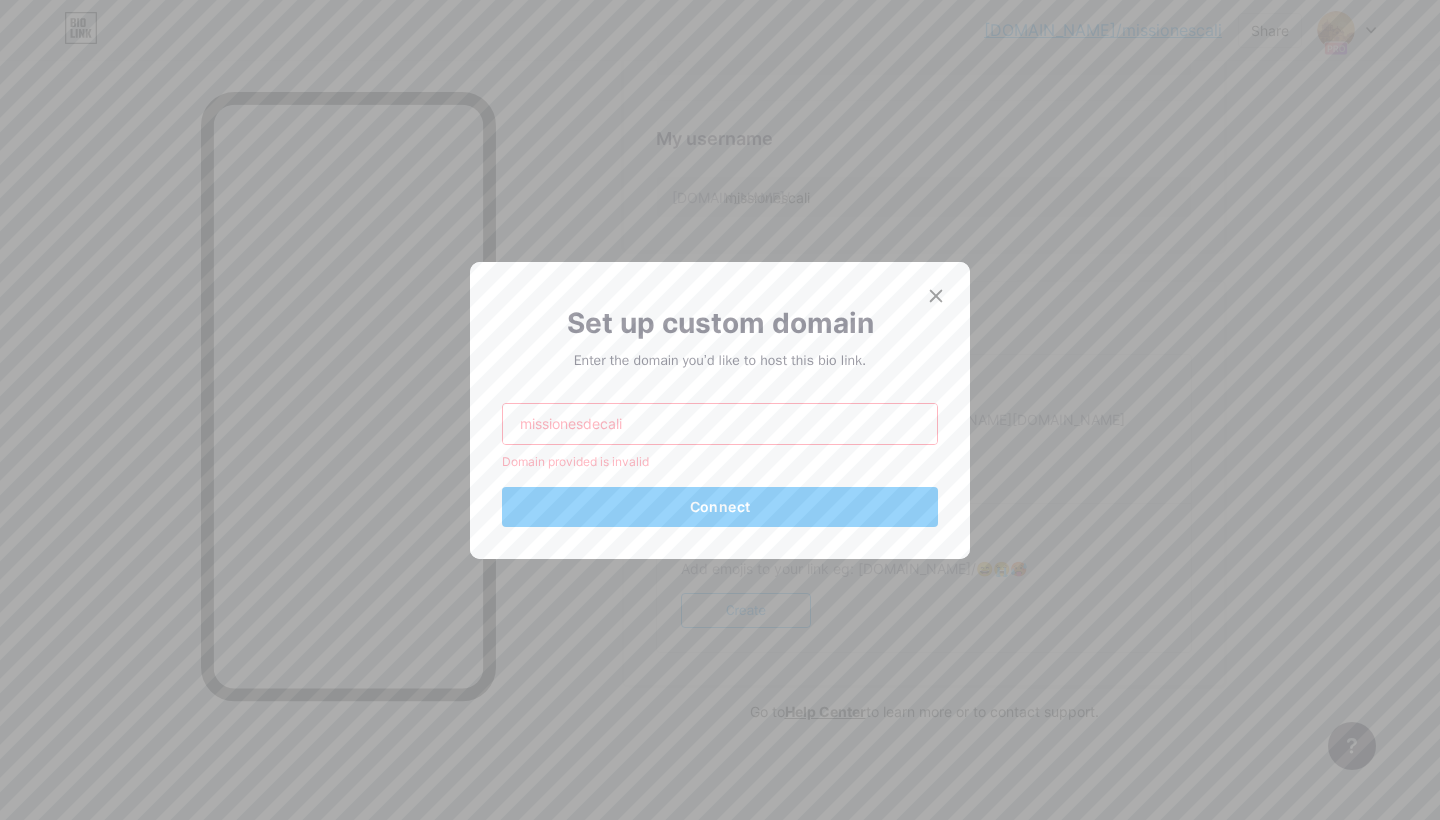 click on "missionesdecali" at bounding box center (720, 424) 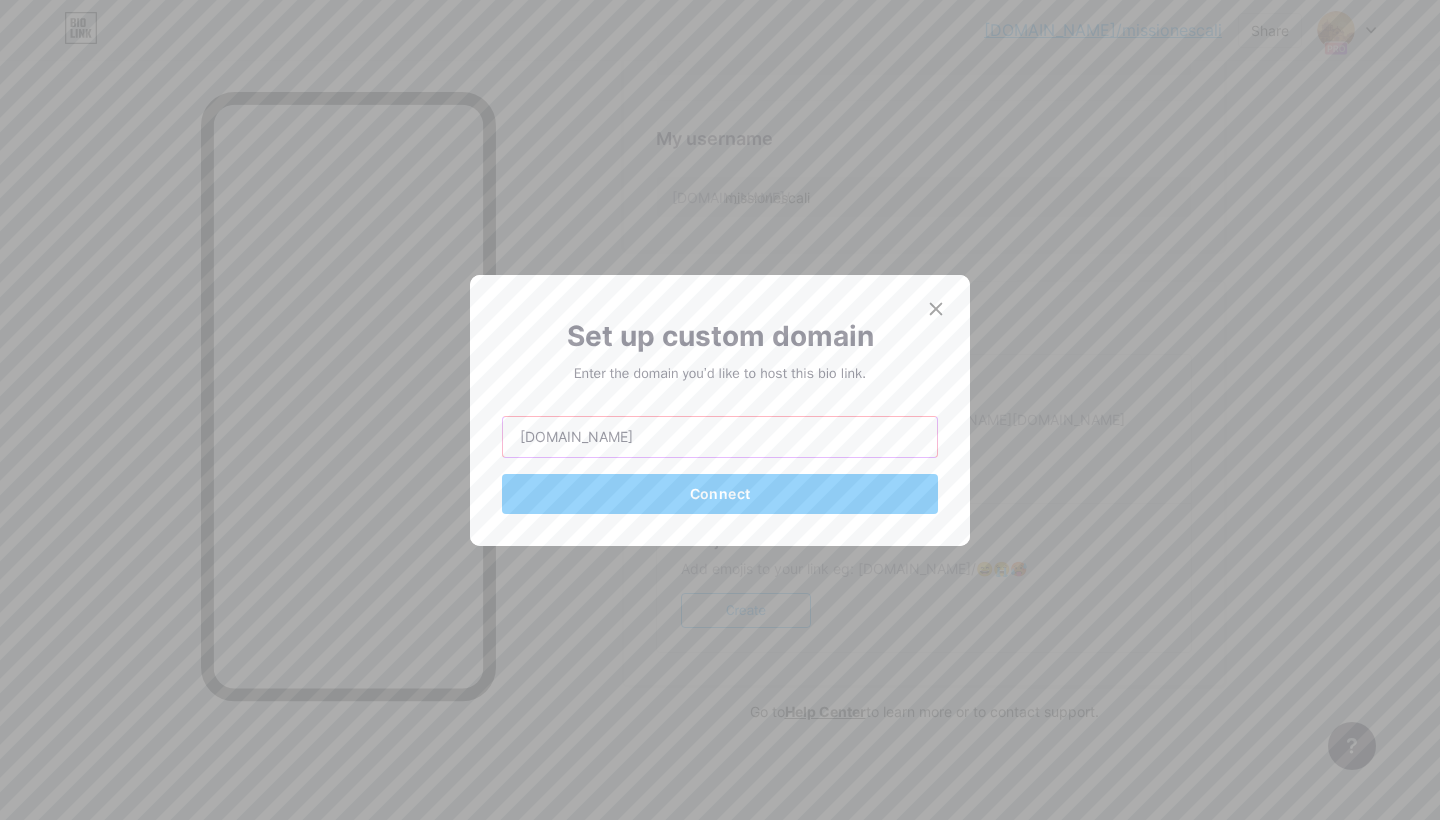 click on "[DOMAIN_NAME]" at bounding box center (720, 437) 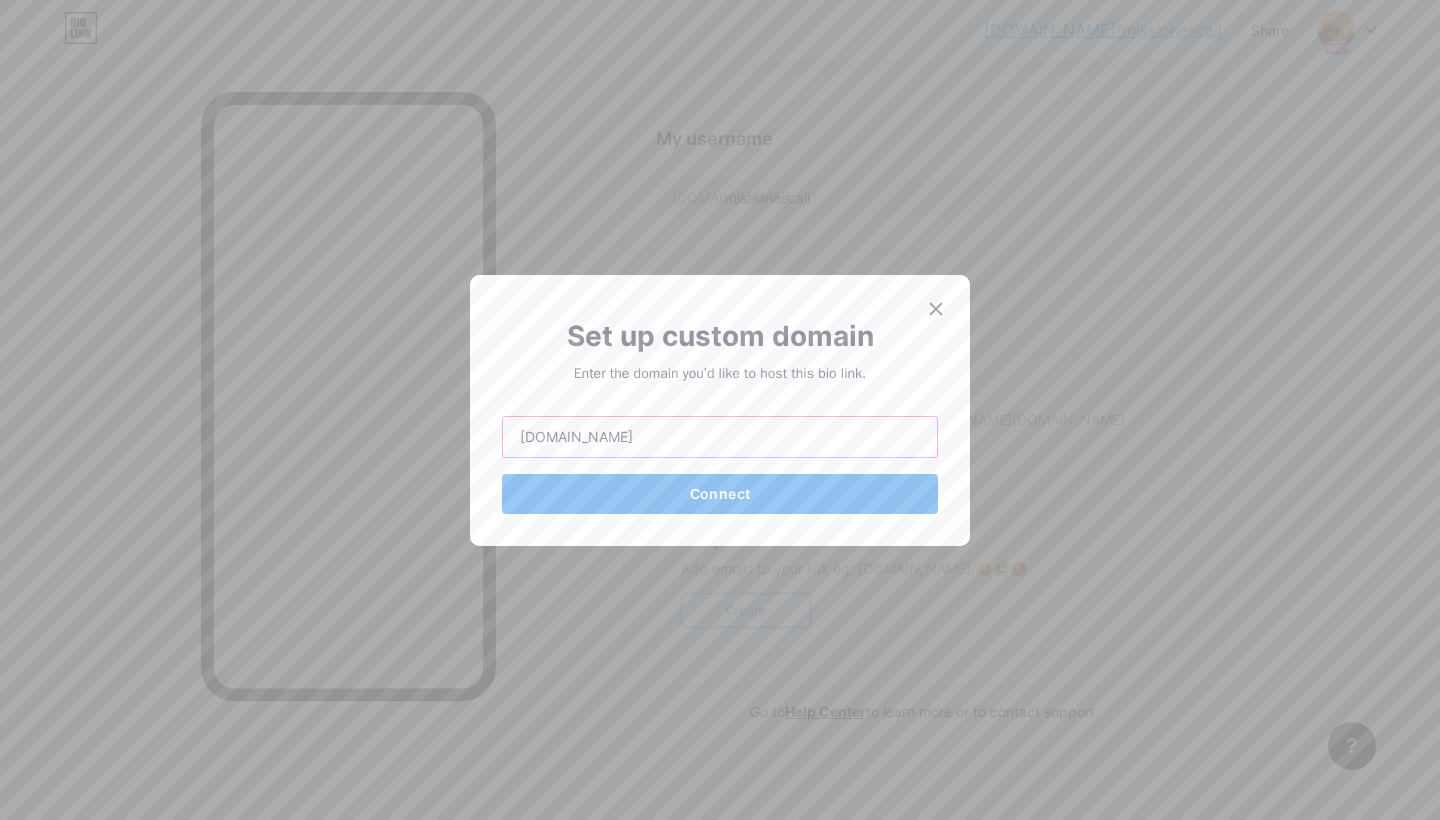 type on "[DOMAIN_NAME]" 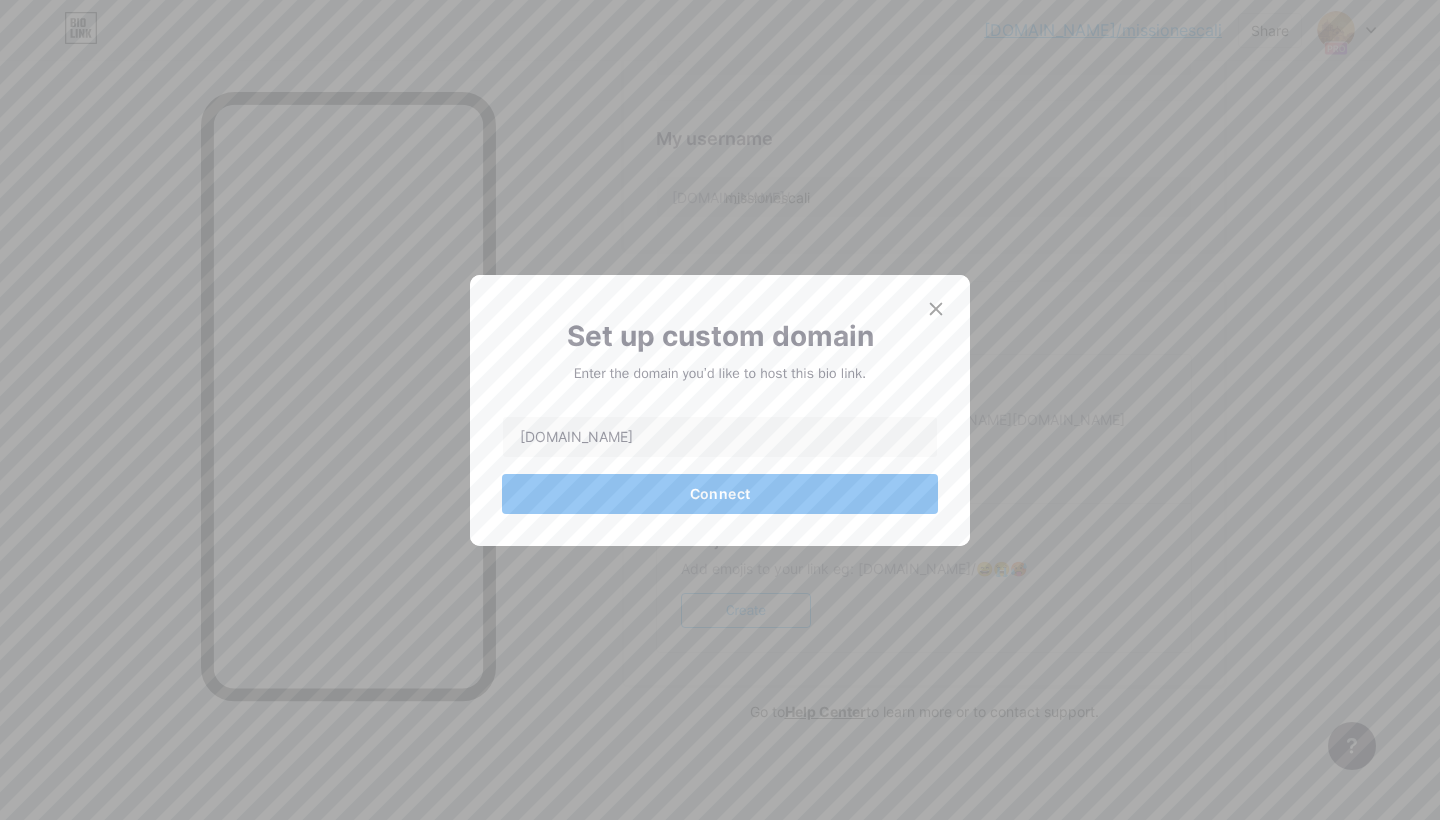 click on "Connect" at bounding box center [720, 494] 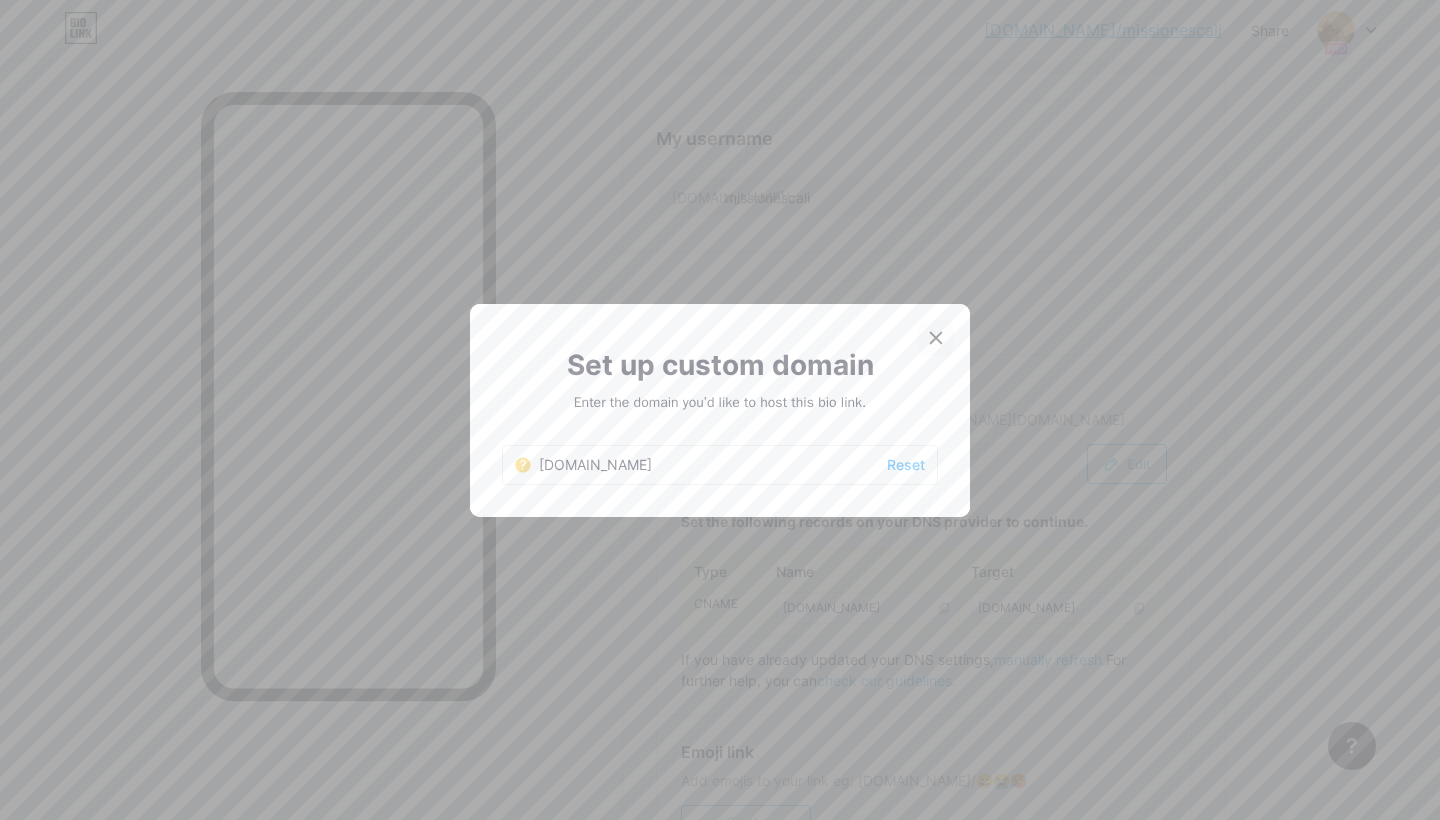 click 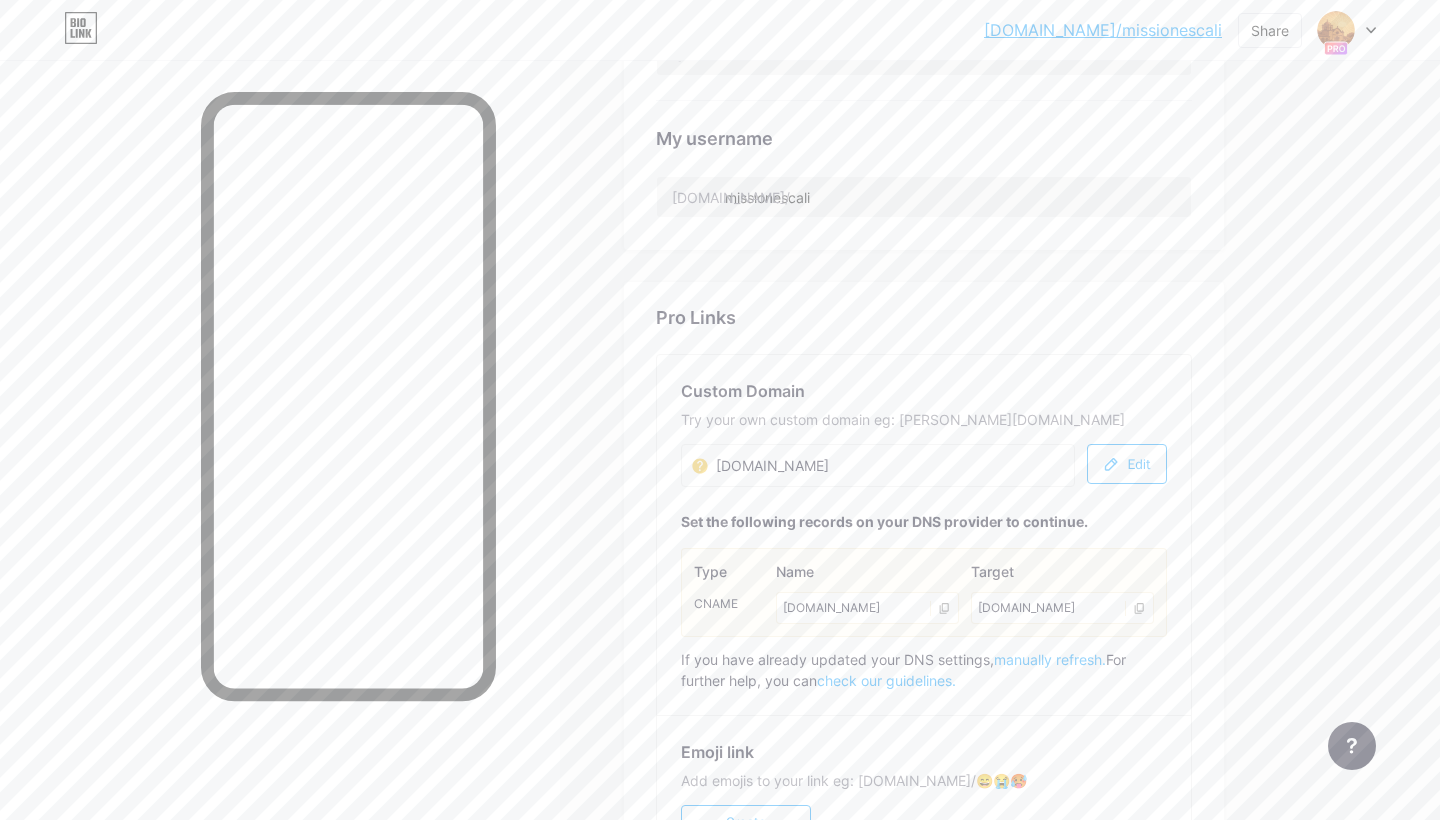 click at bounding box center [280, 470] 